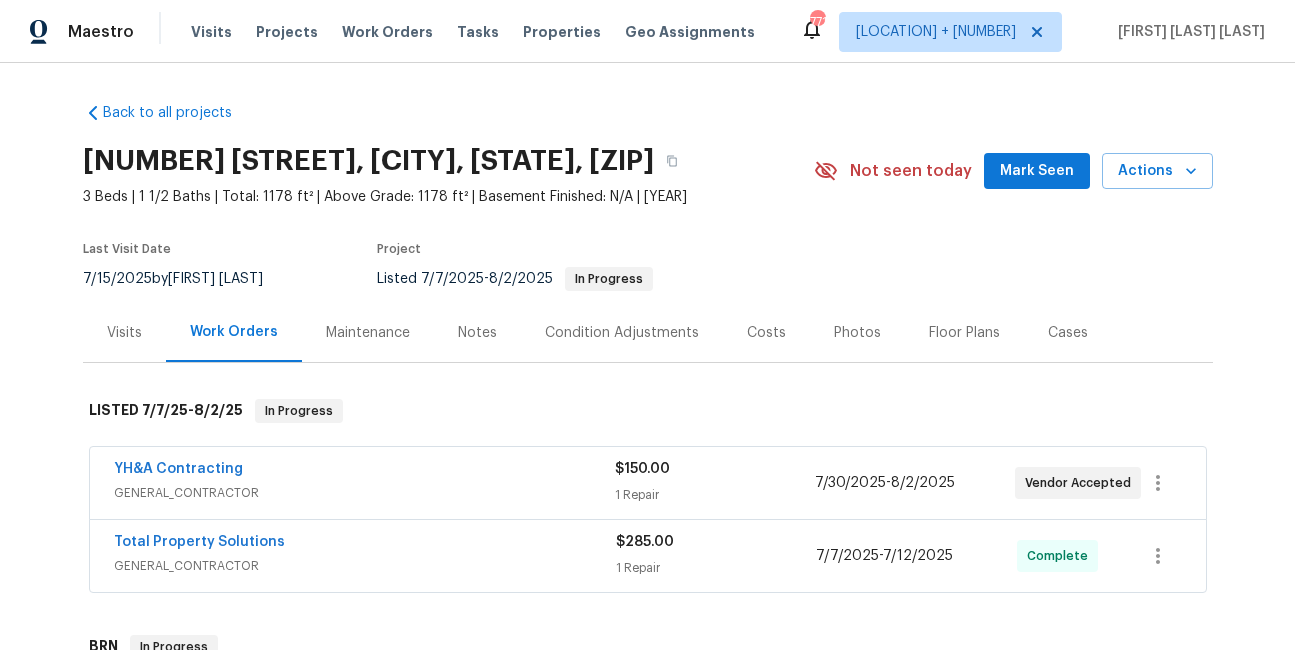 scroll, scrollTop: 0, scrollLeft: 0, axis: both 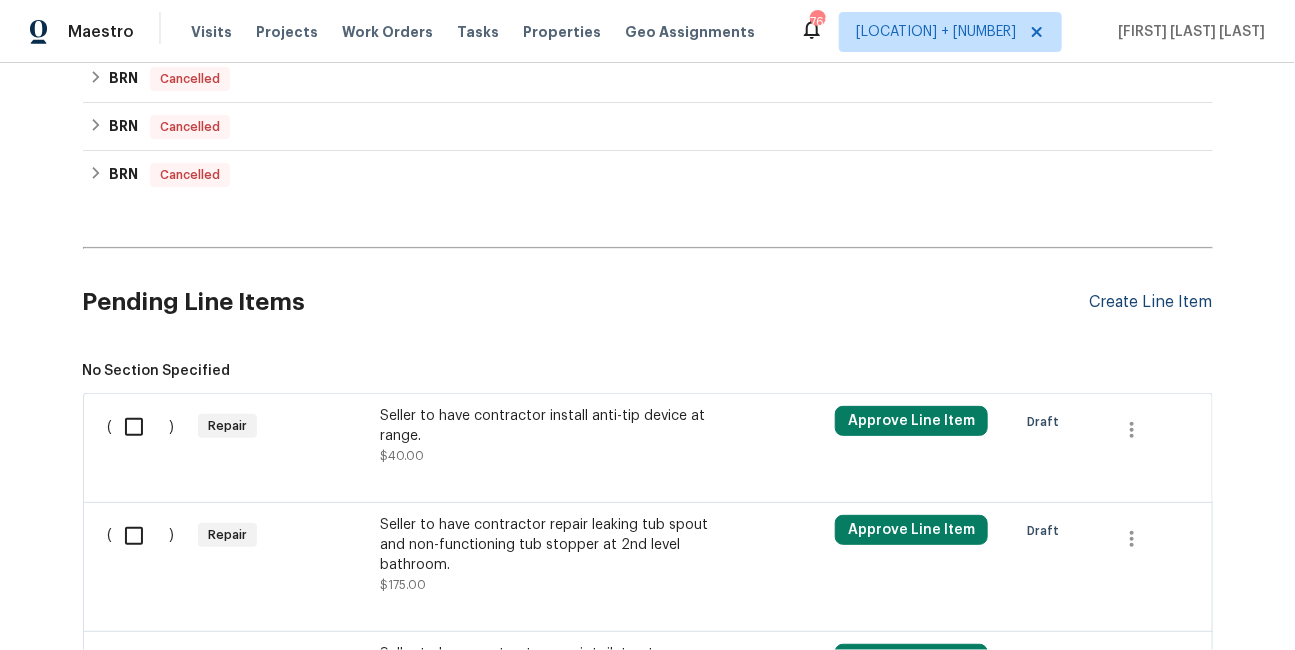 click on "Create Line Item" at bounding box center [1151, 302] 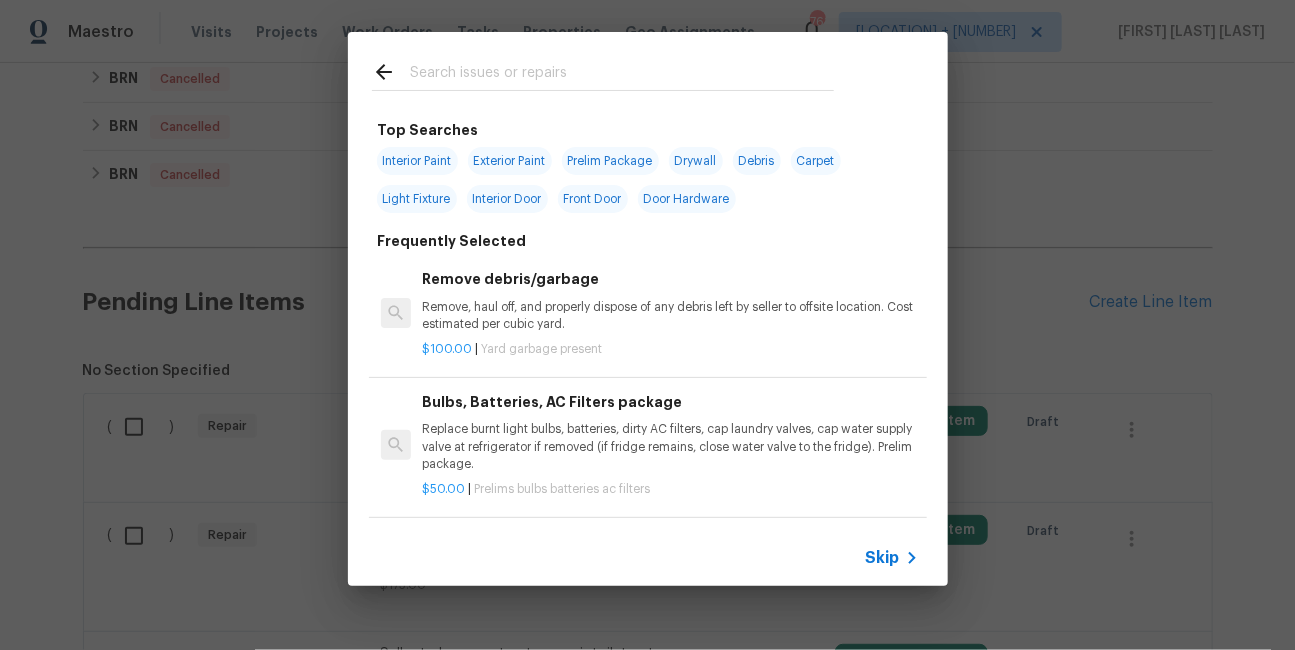 click on "Skip" at bounding box center (883, 558) 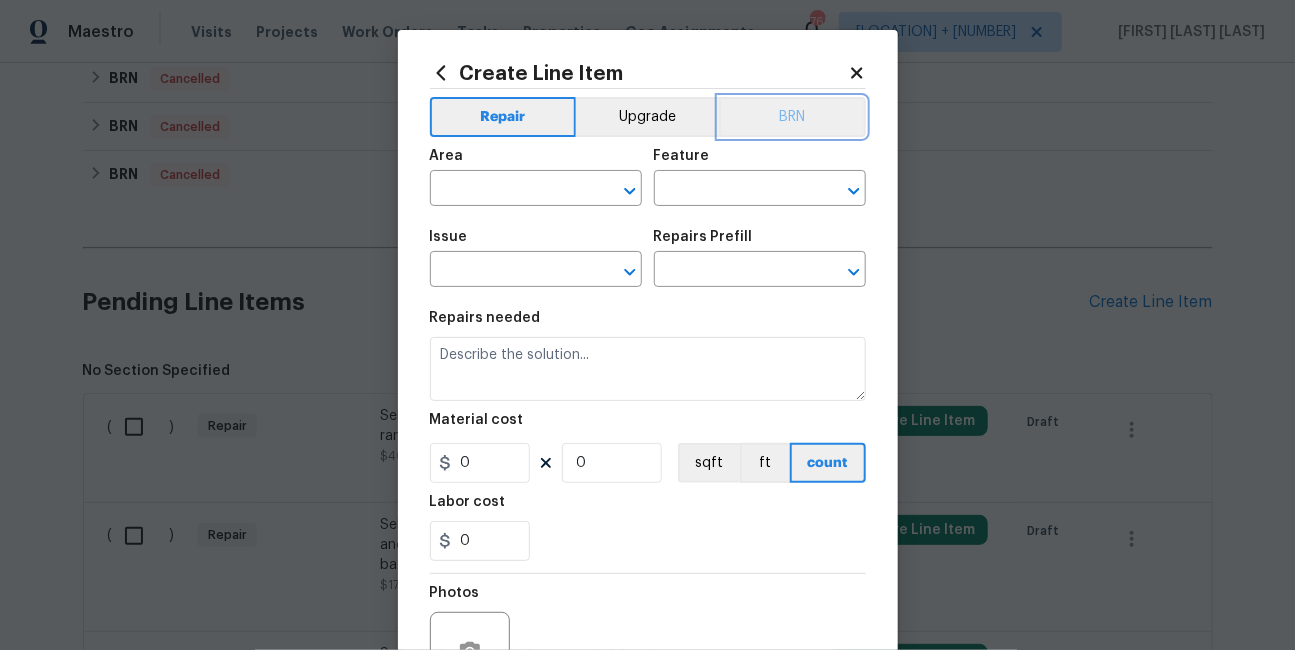 click on "BRN" at bounding box center [792, 117] 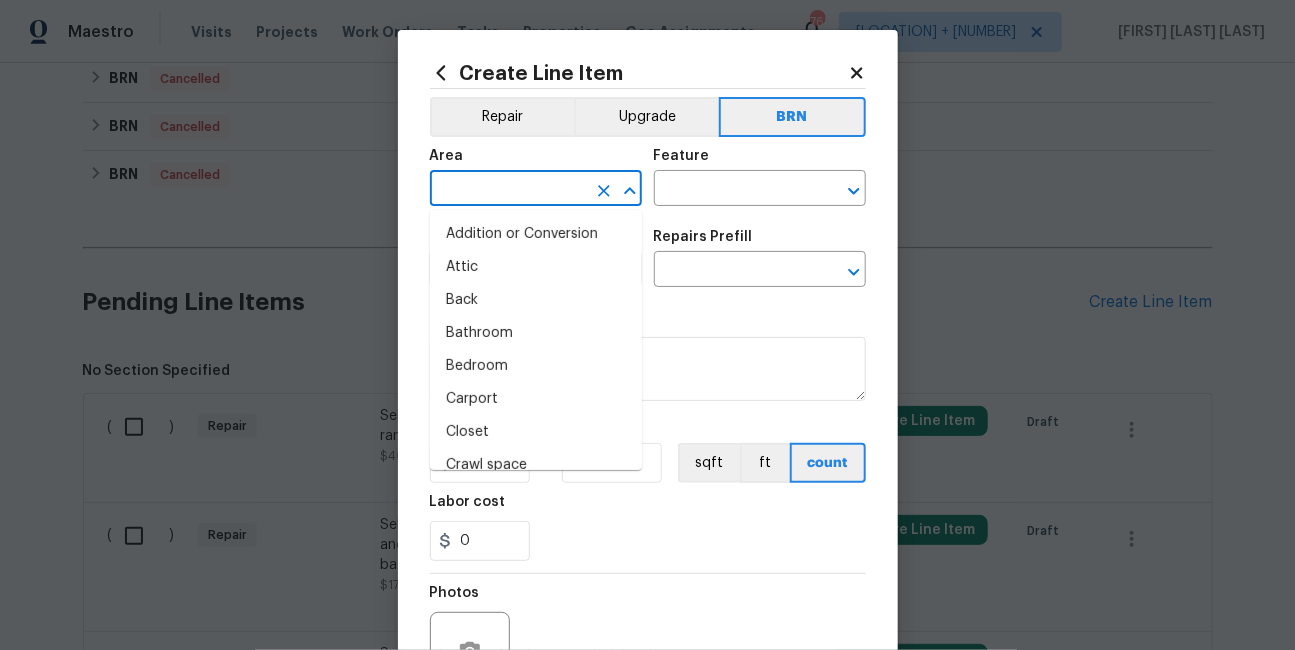click at bounding box center (508, 190) 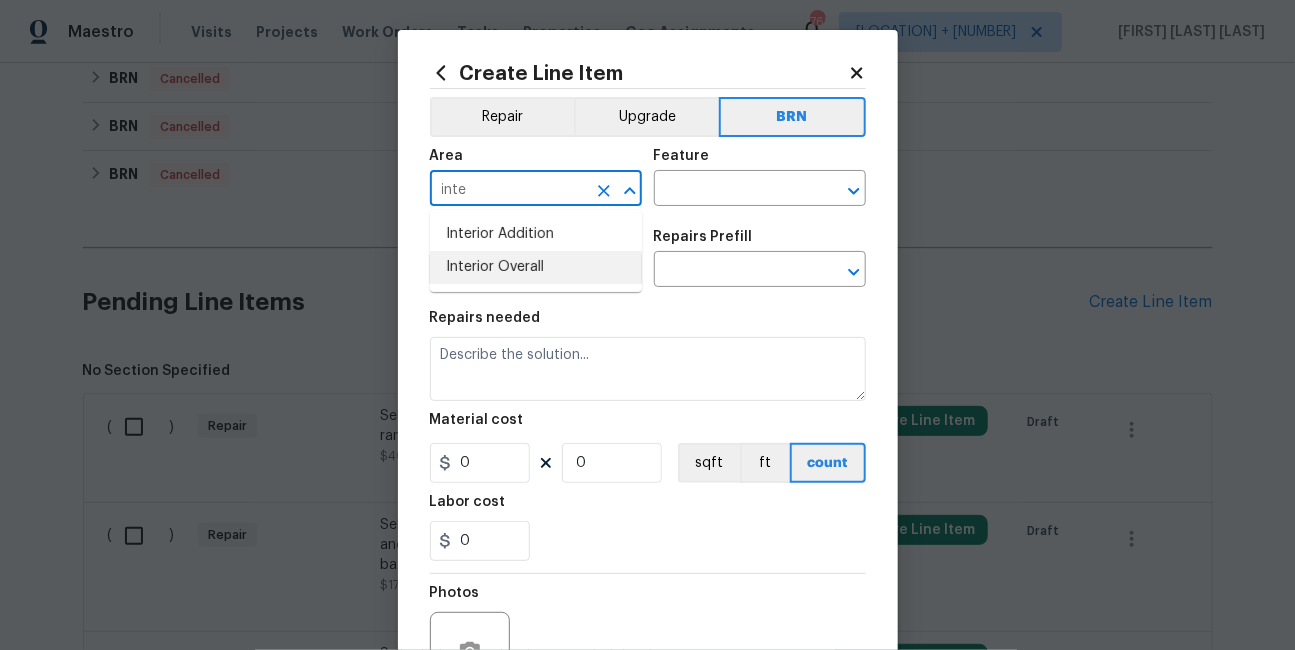 click on "Interior Overall" at bounding box center [536, 267] 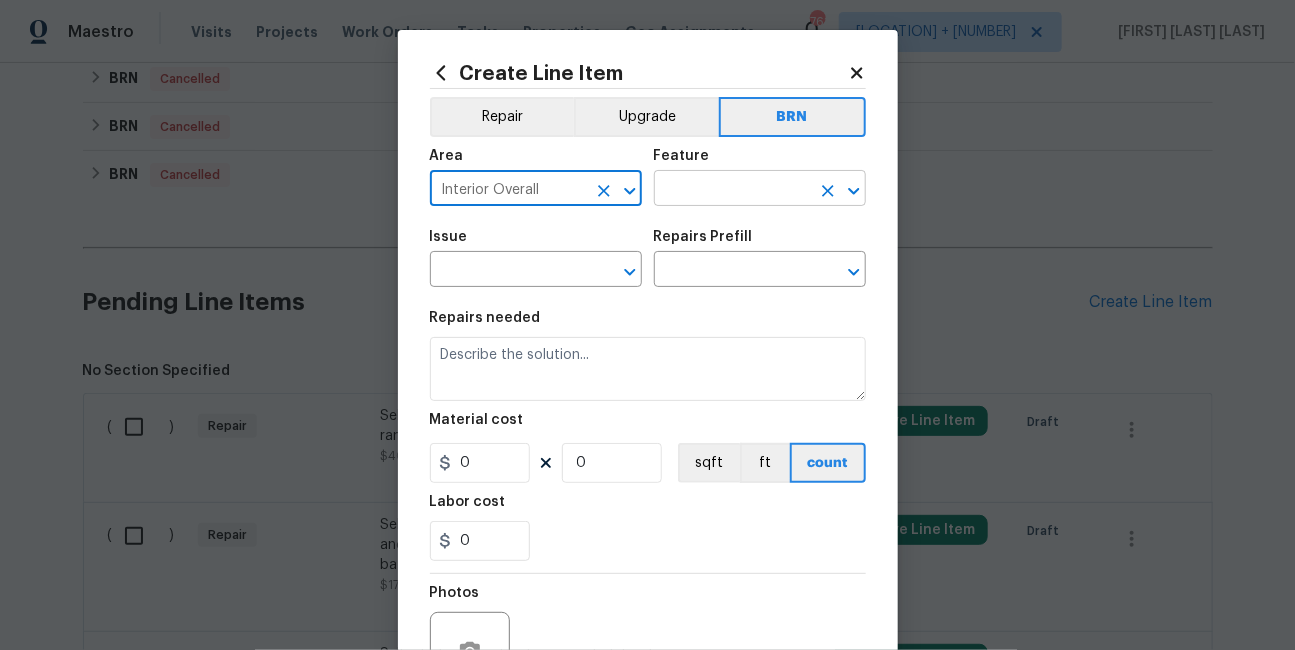 type on "Interior Overall" 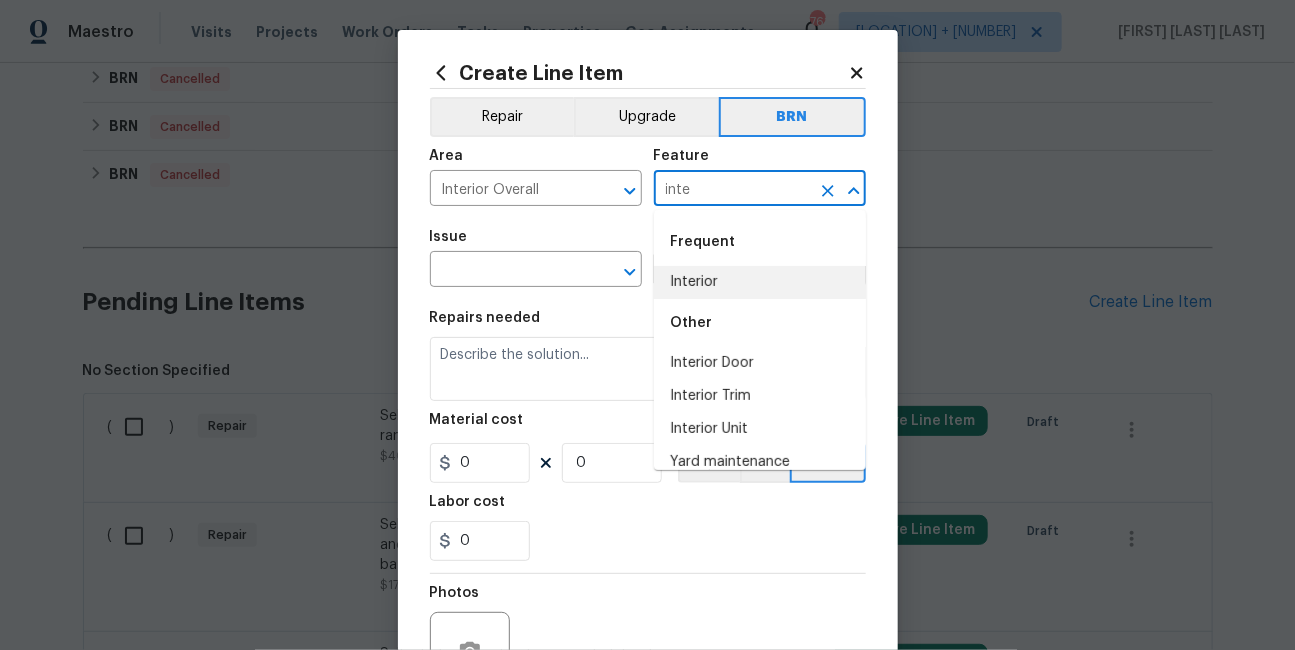 click on "Interior" at bounding box center [760, 282] 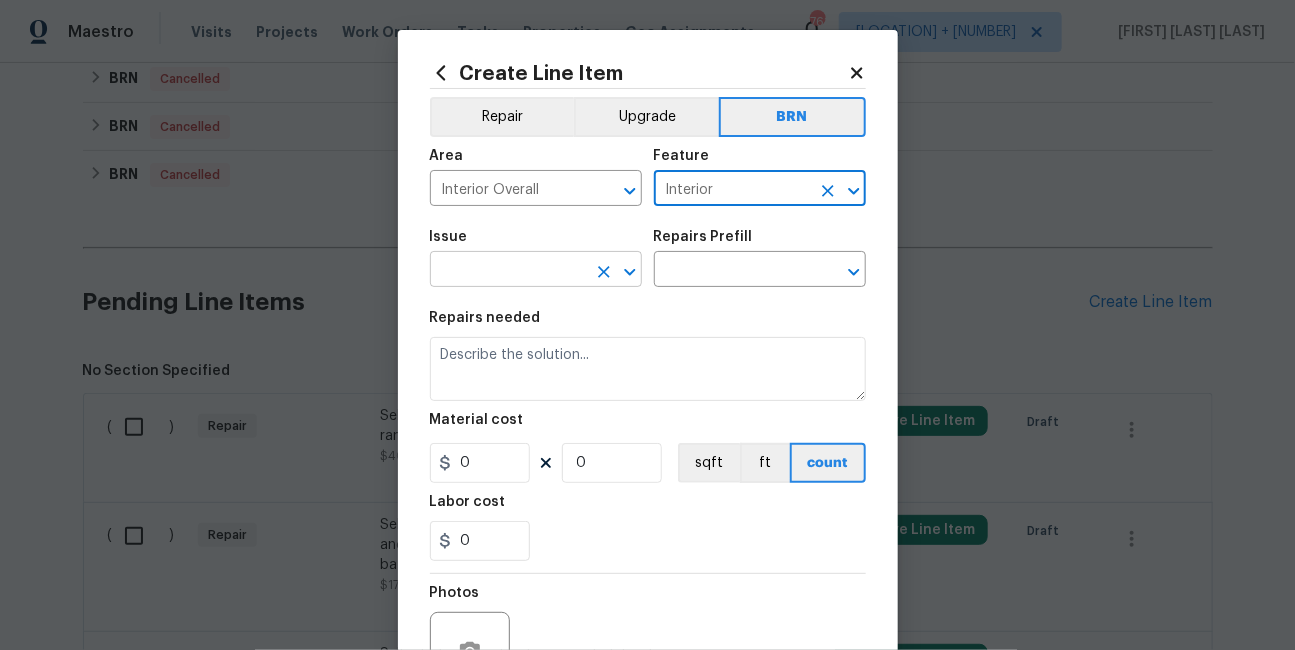 type on "Interior" 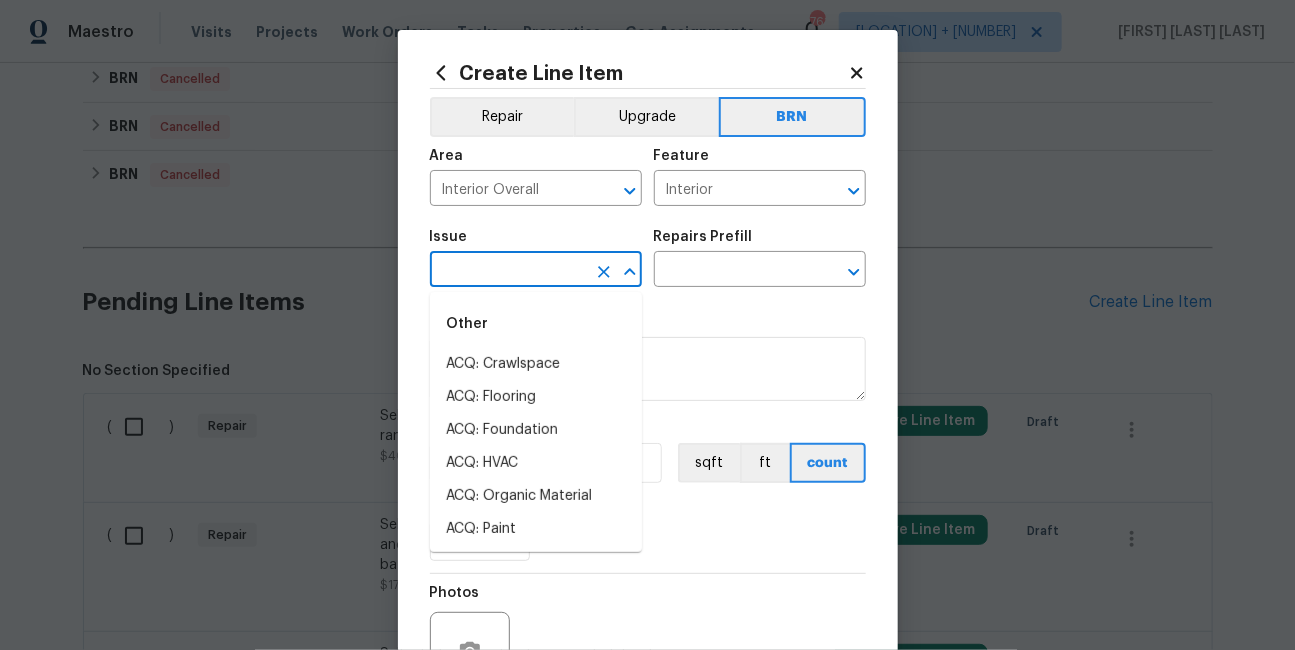 click at bounding box center [508, 271] 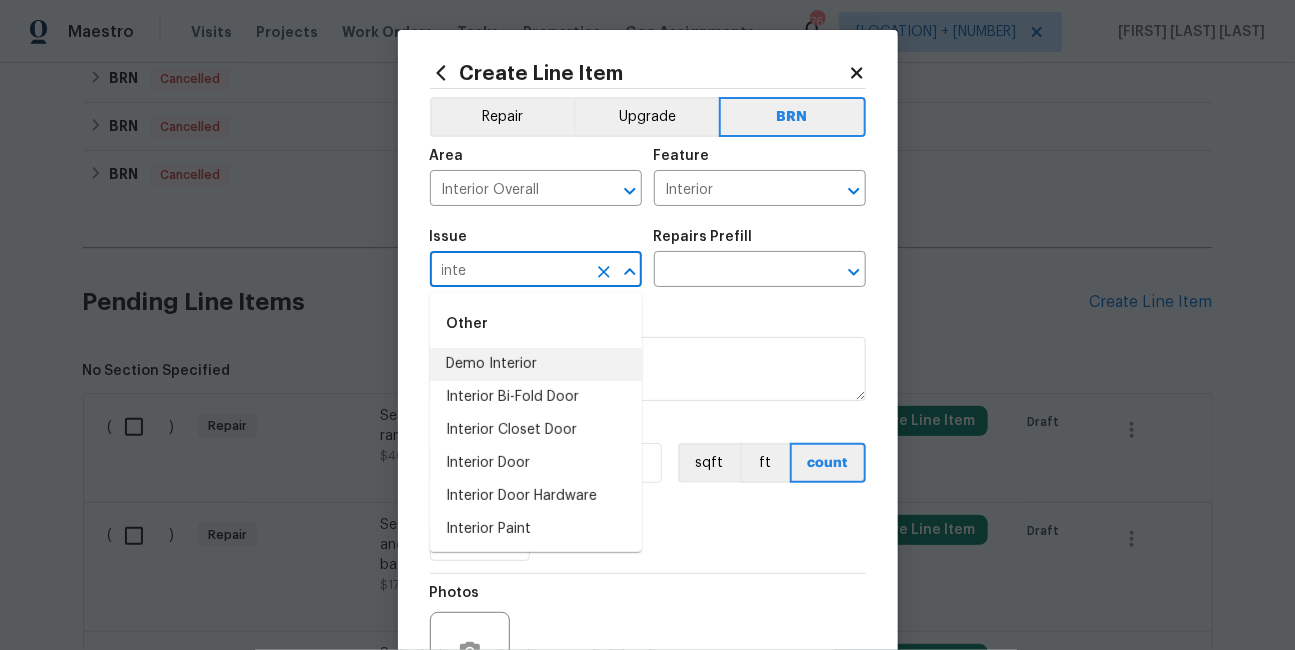 click on "Demo Interior" at bounding box center (536, 364) 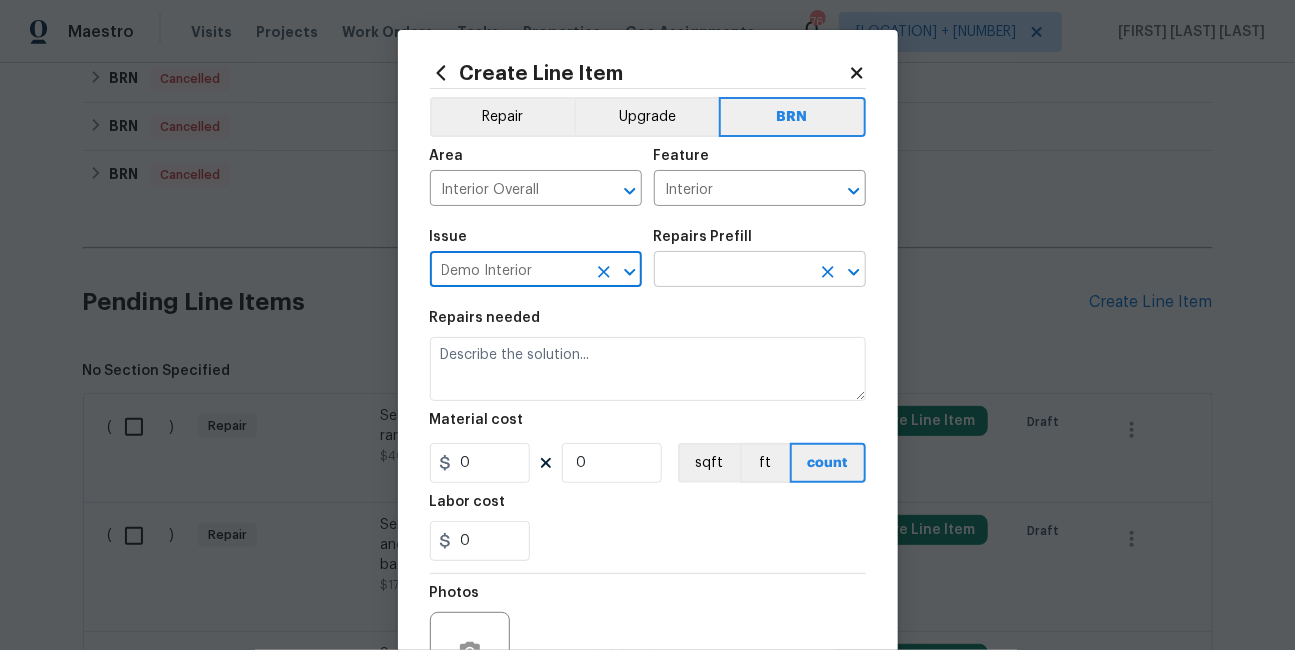 type on "Demo Interior" 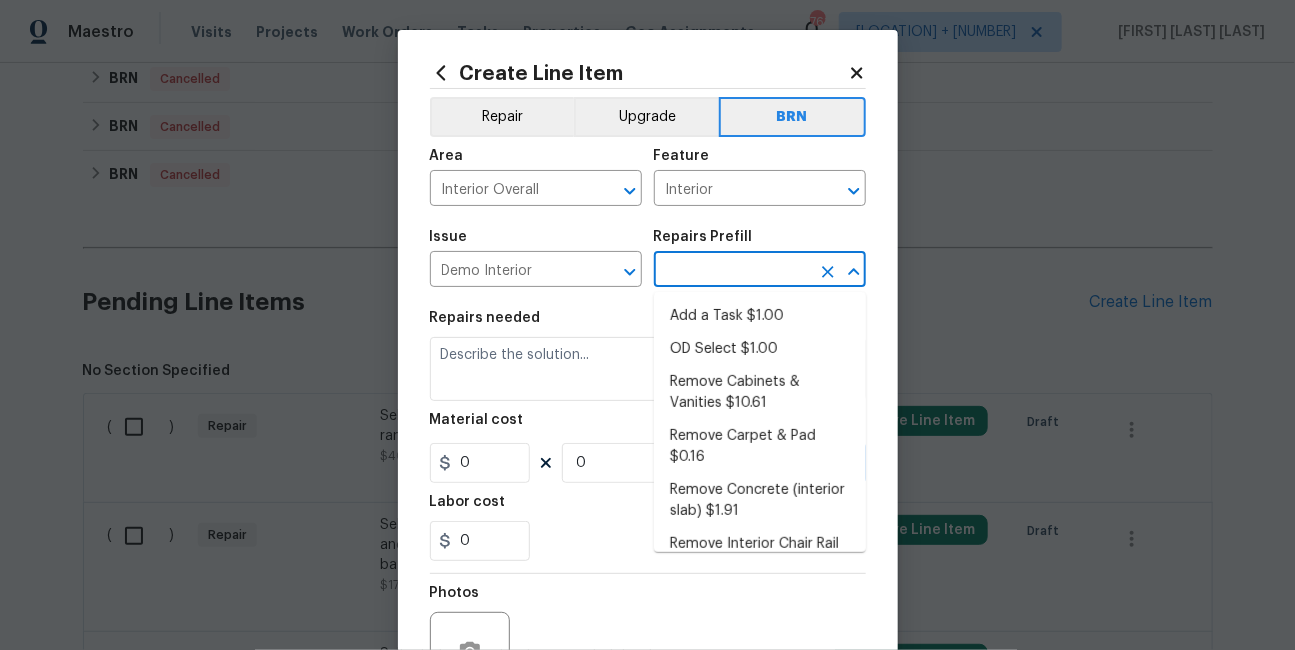 click at bounding box center [732, 271] 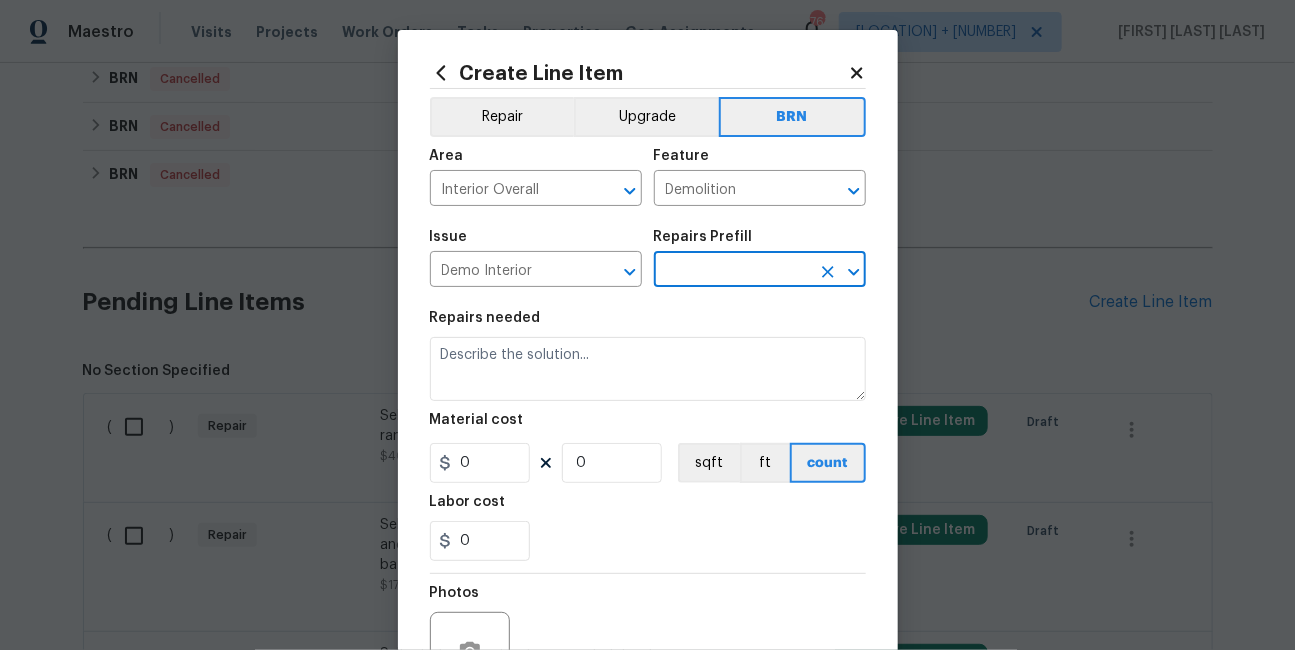 type on "Add a Task $1.00" 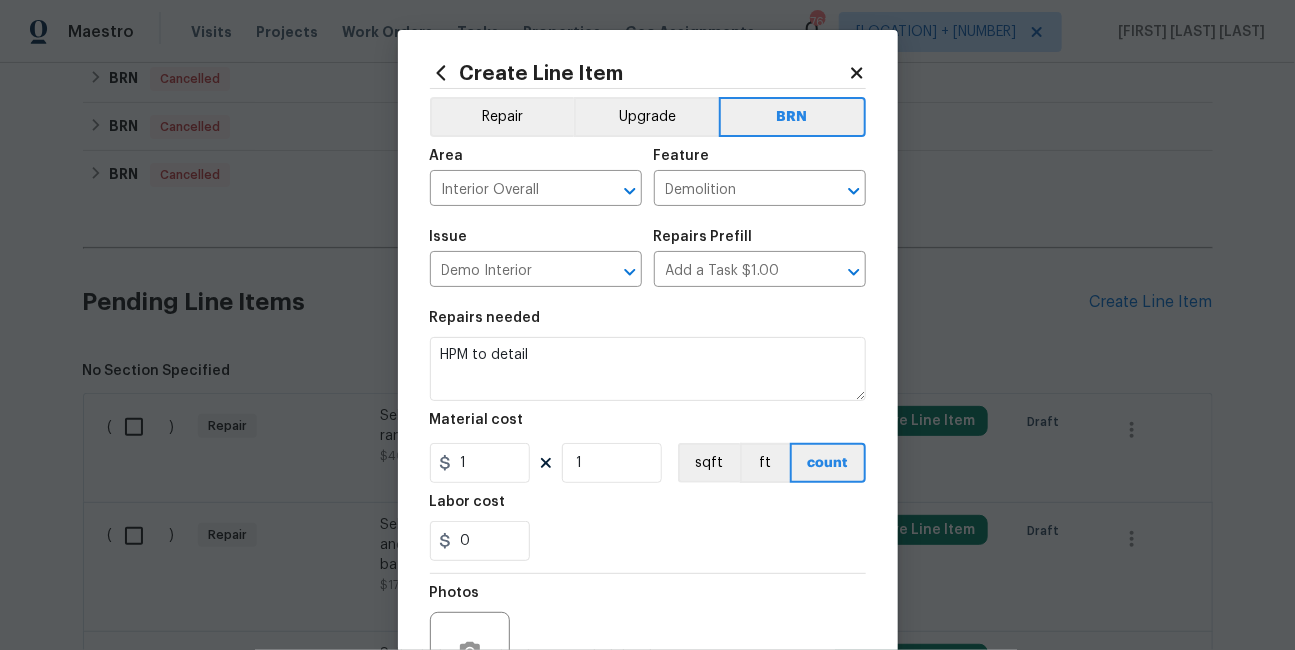 click on "Repairs needed" at bounding box center (648, 324) 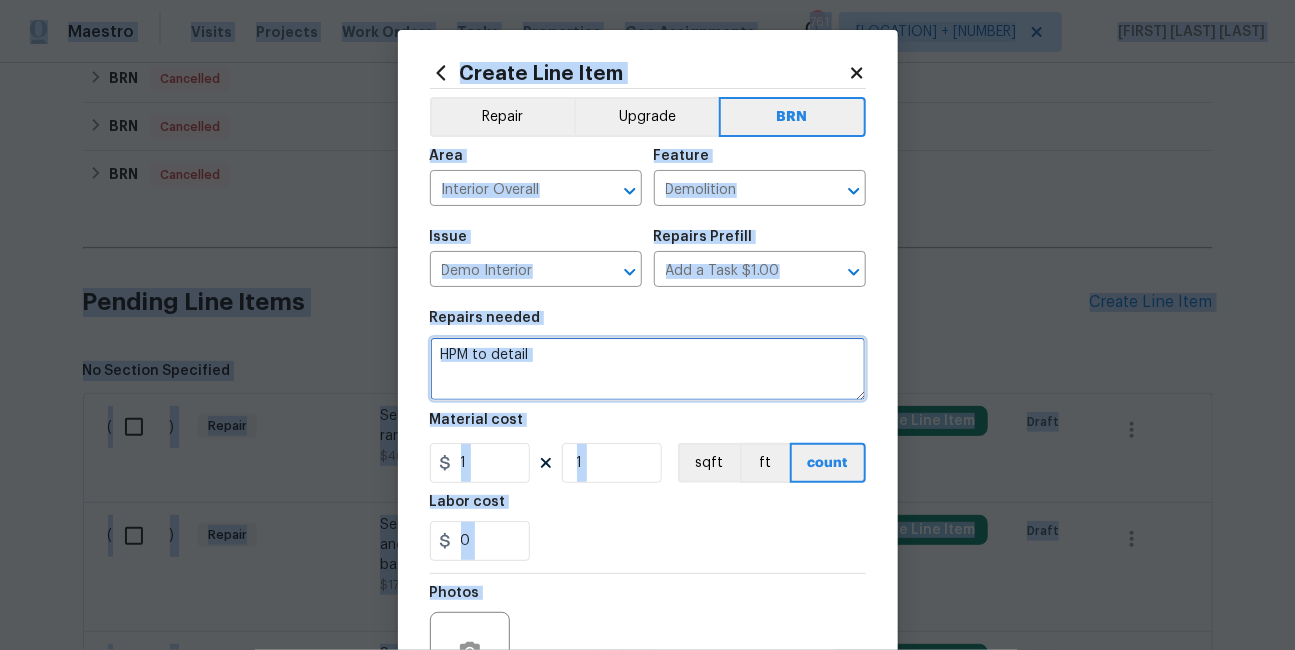 click on "HPM to detail" at bounding box center [648, 369] 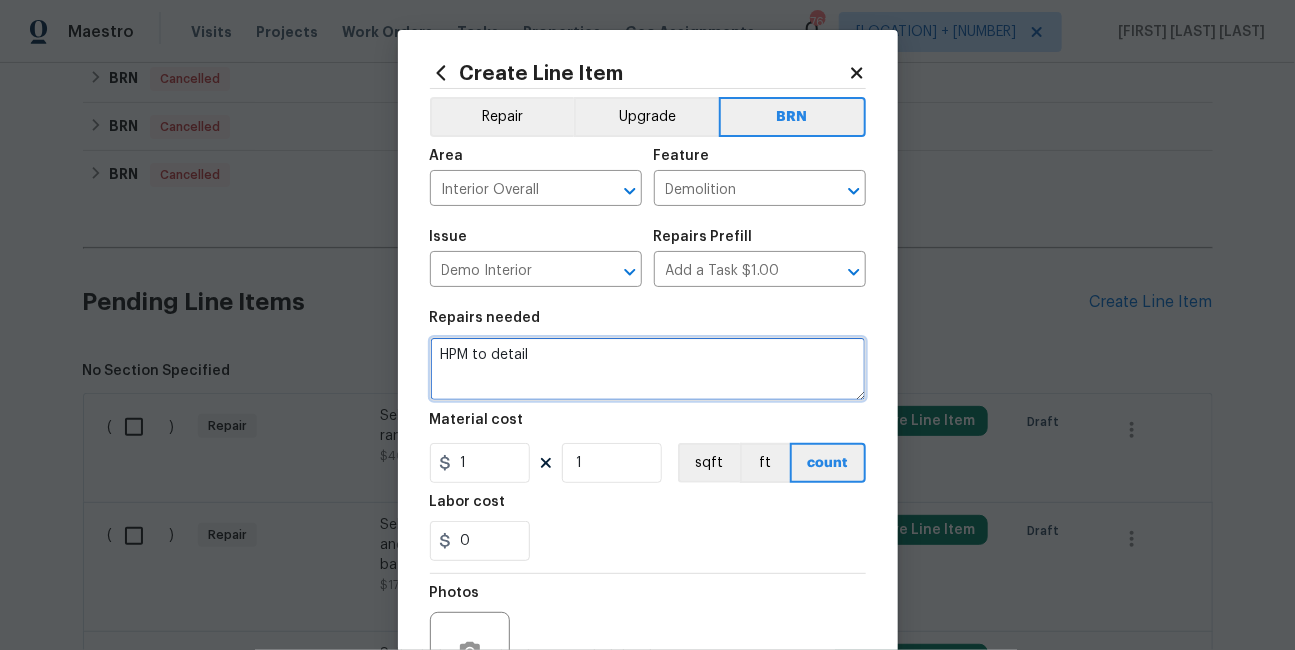 click on "HPM to detail" at bounding box center (648, 369) 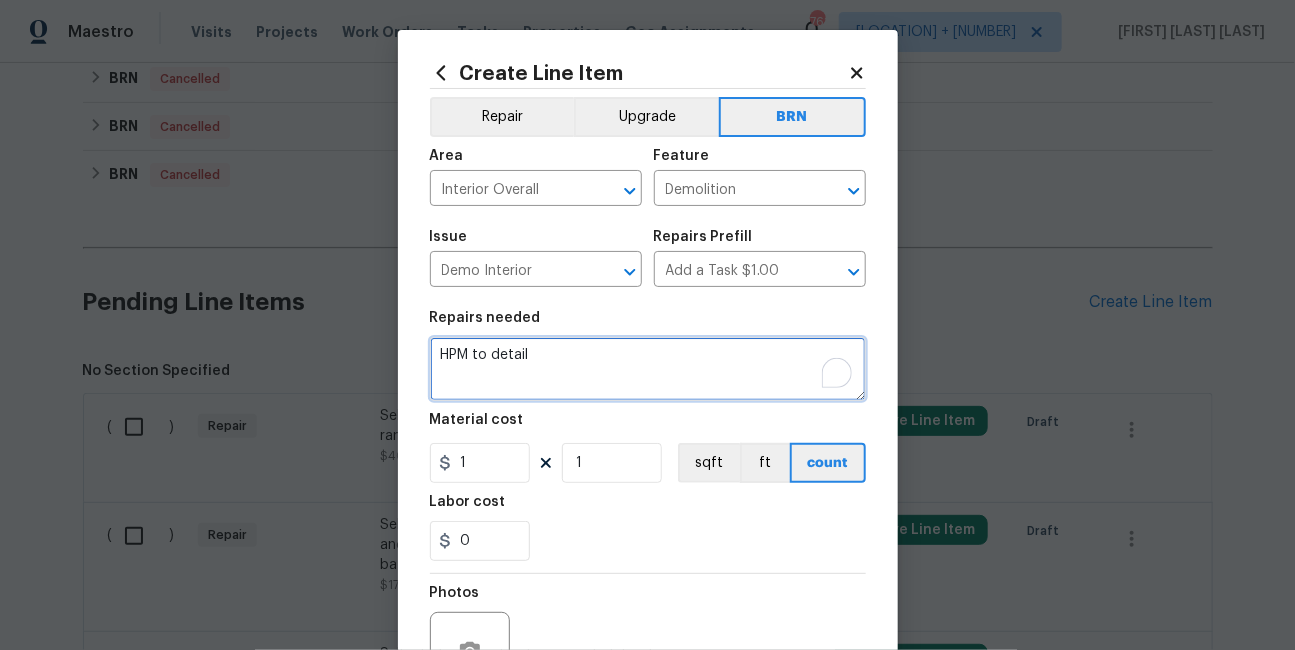 click on "HPM to detail" at bounding box center (648, 369) 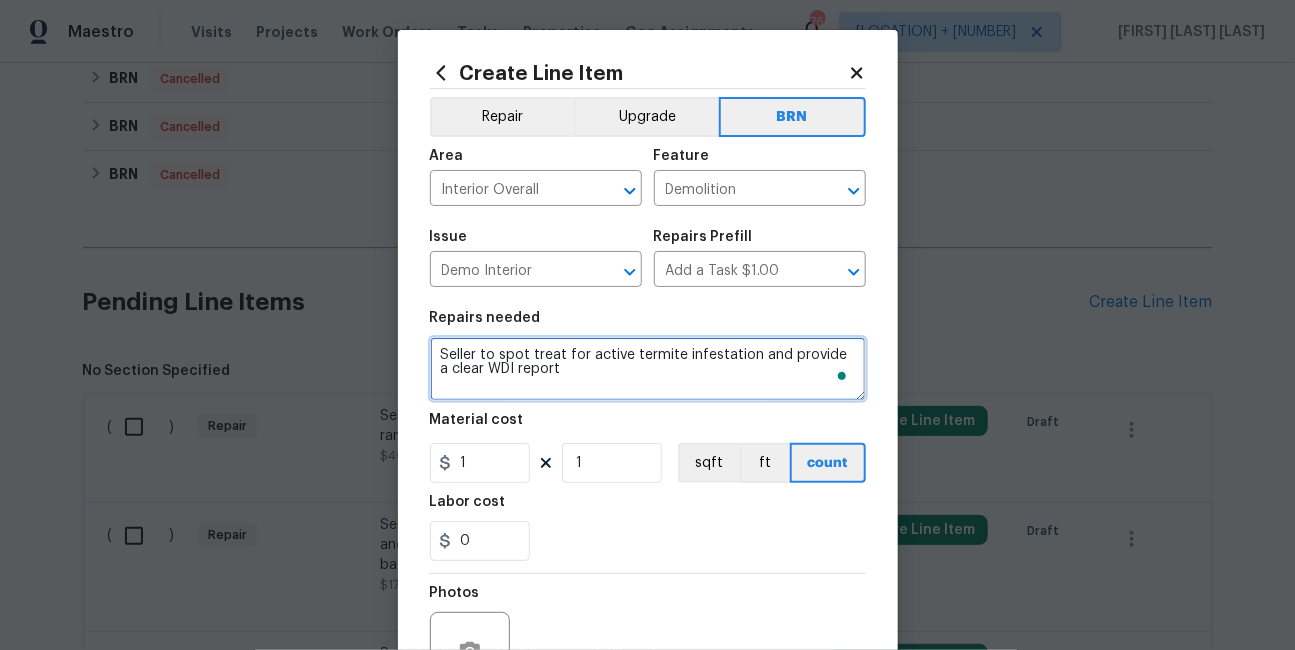 type on "Seller to spot treat for active termite infestation and provide a clear WDI report" 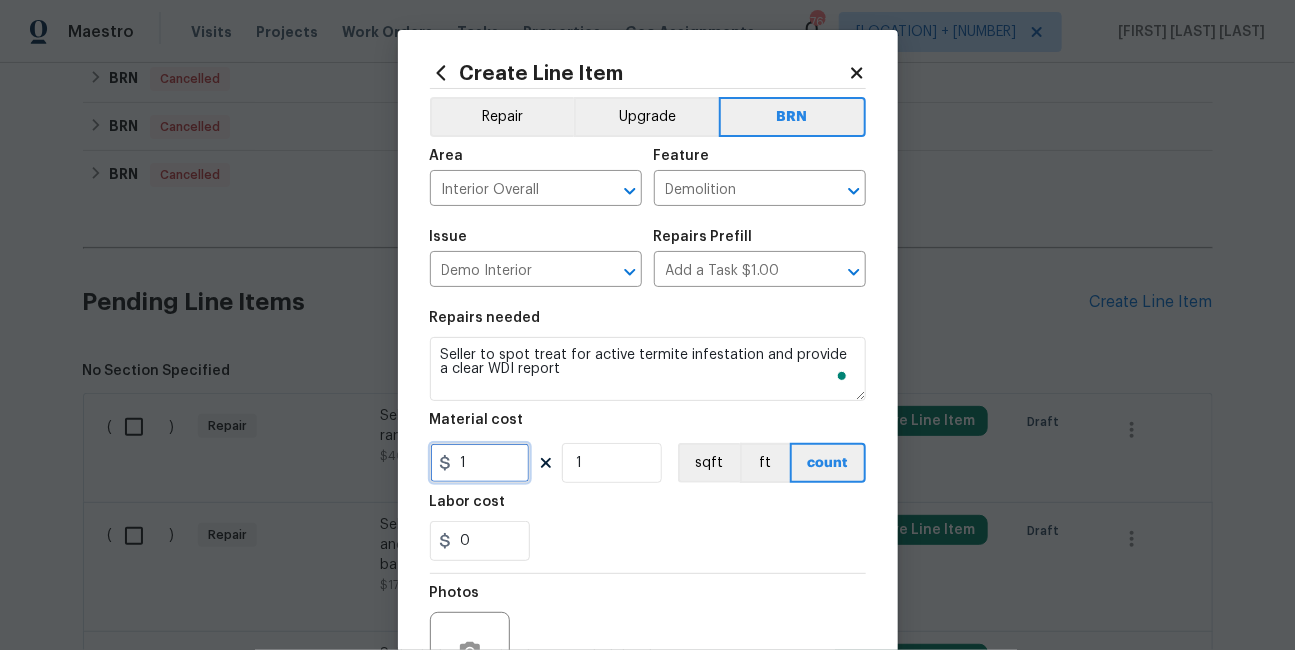 click on "1" at bounding box center [480, 463] 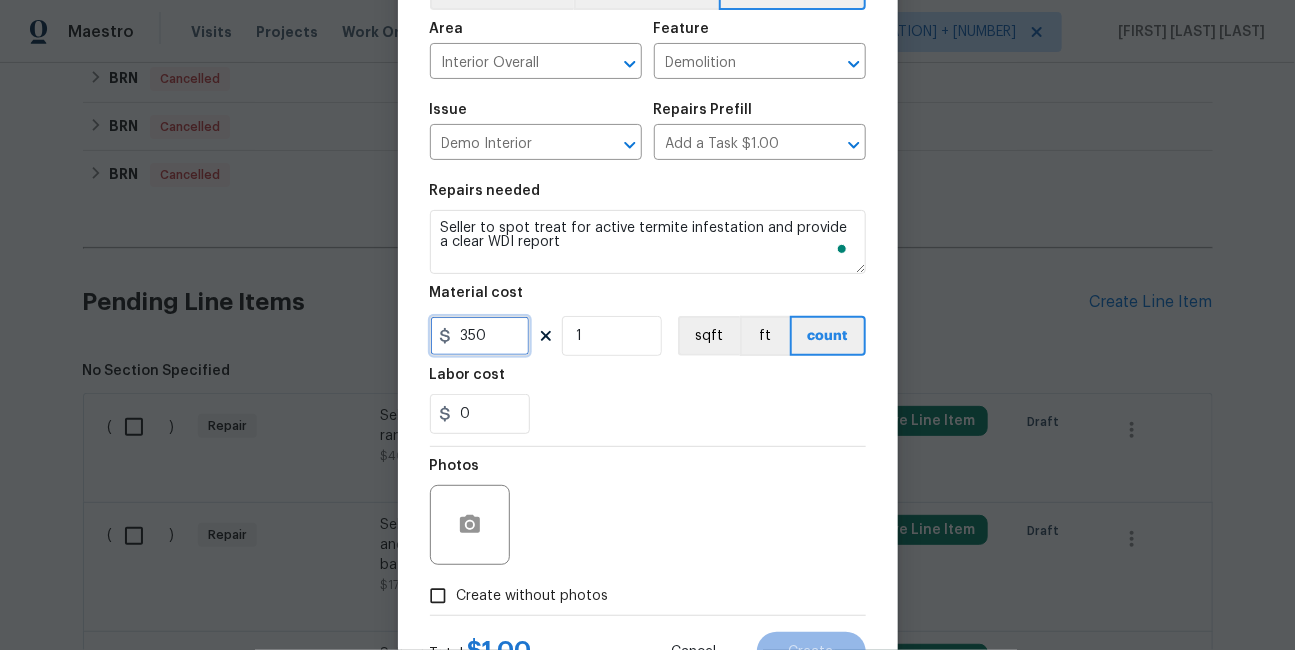 scroll, scrollTop: 141, scrollLeft: 0, axis: vertical 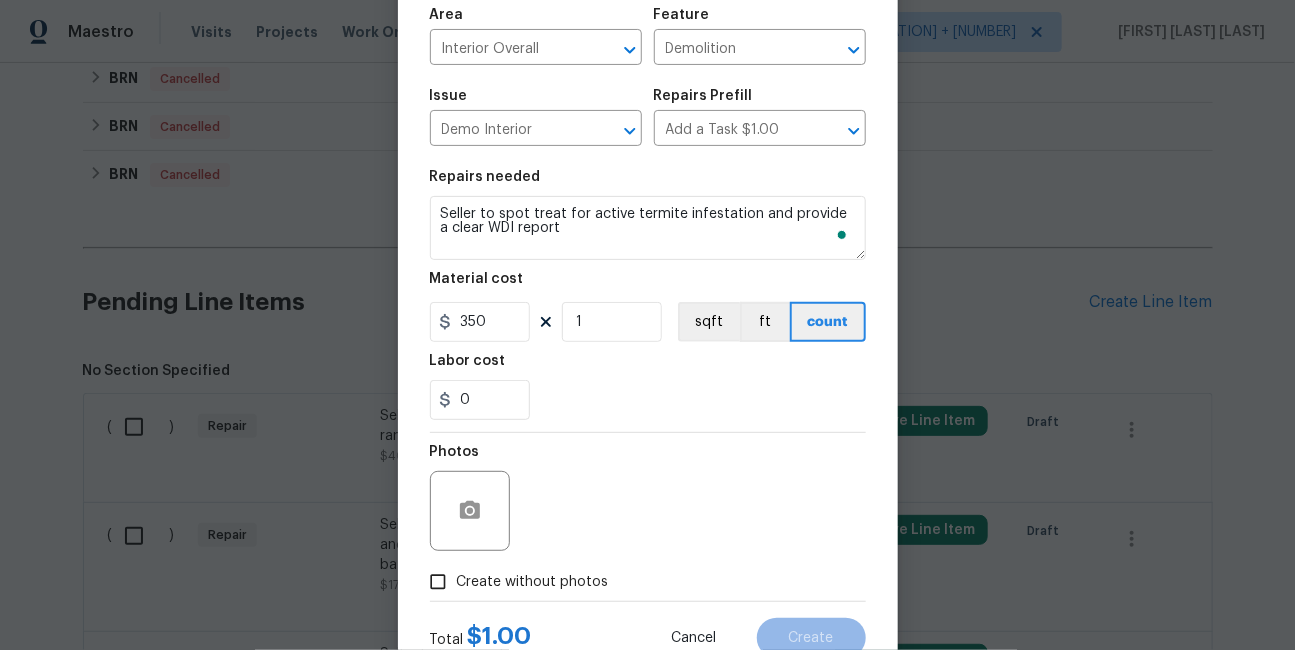 type on "350" 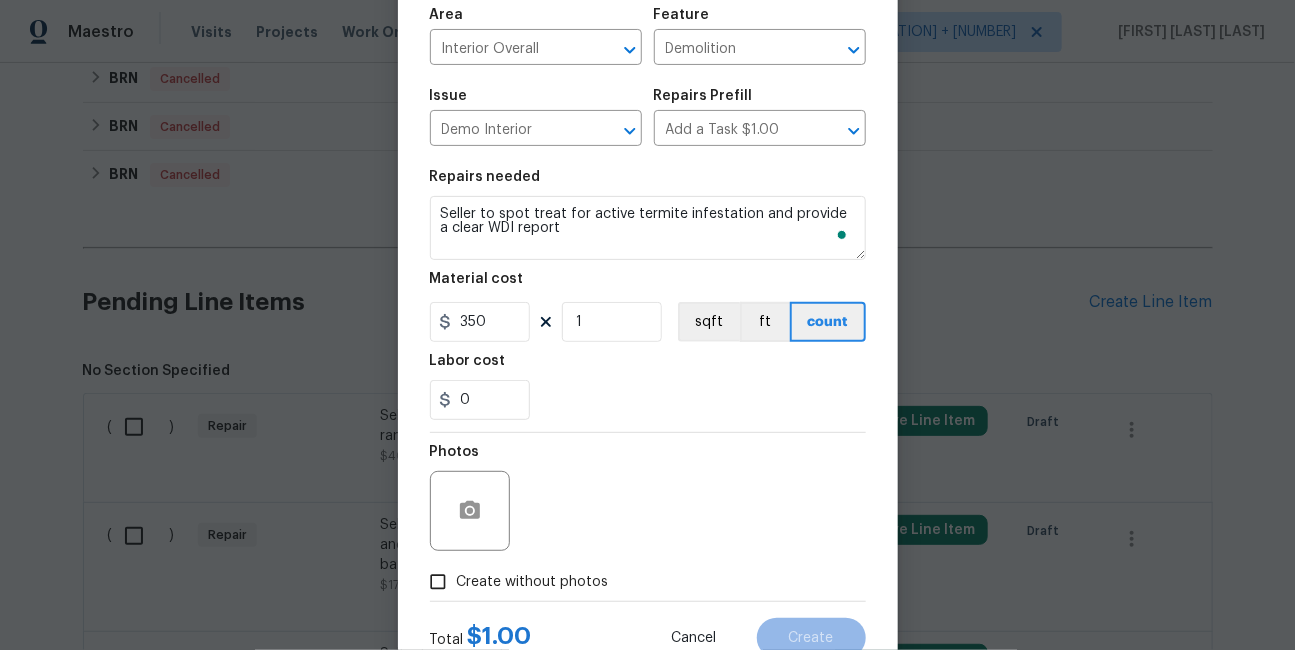 click on "Create without photos" at bounding box center (533, 582) 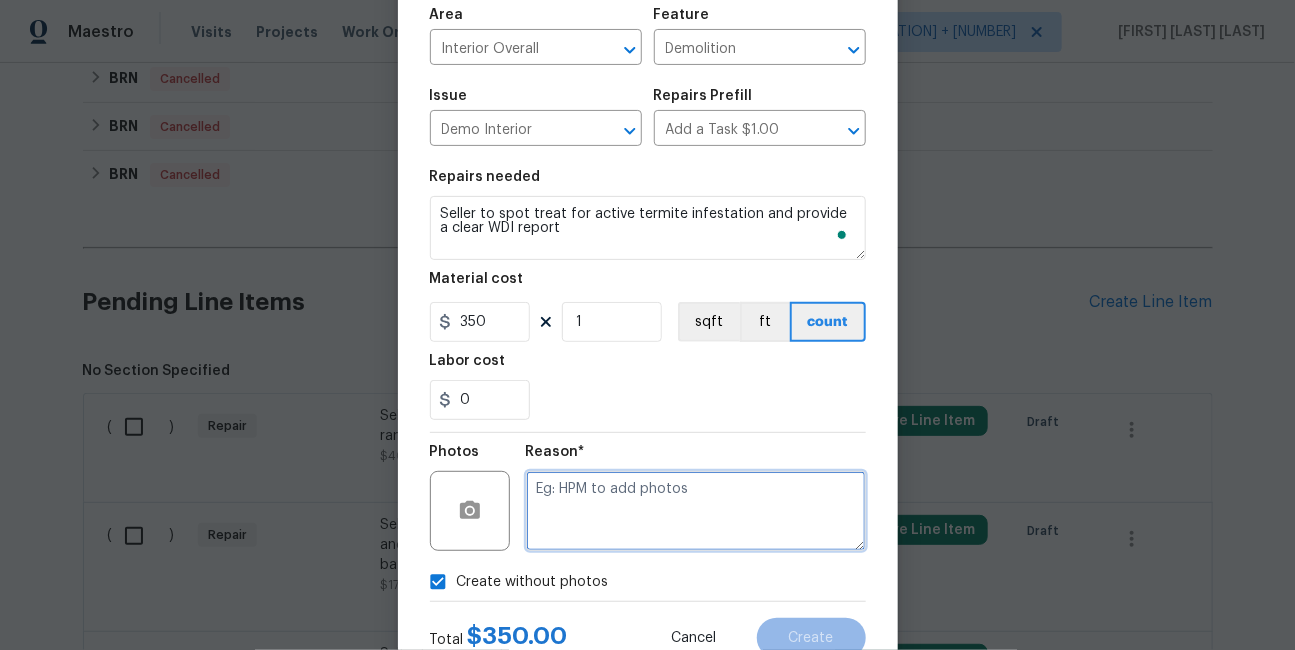 click at bounding box center [696, 511] 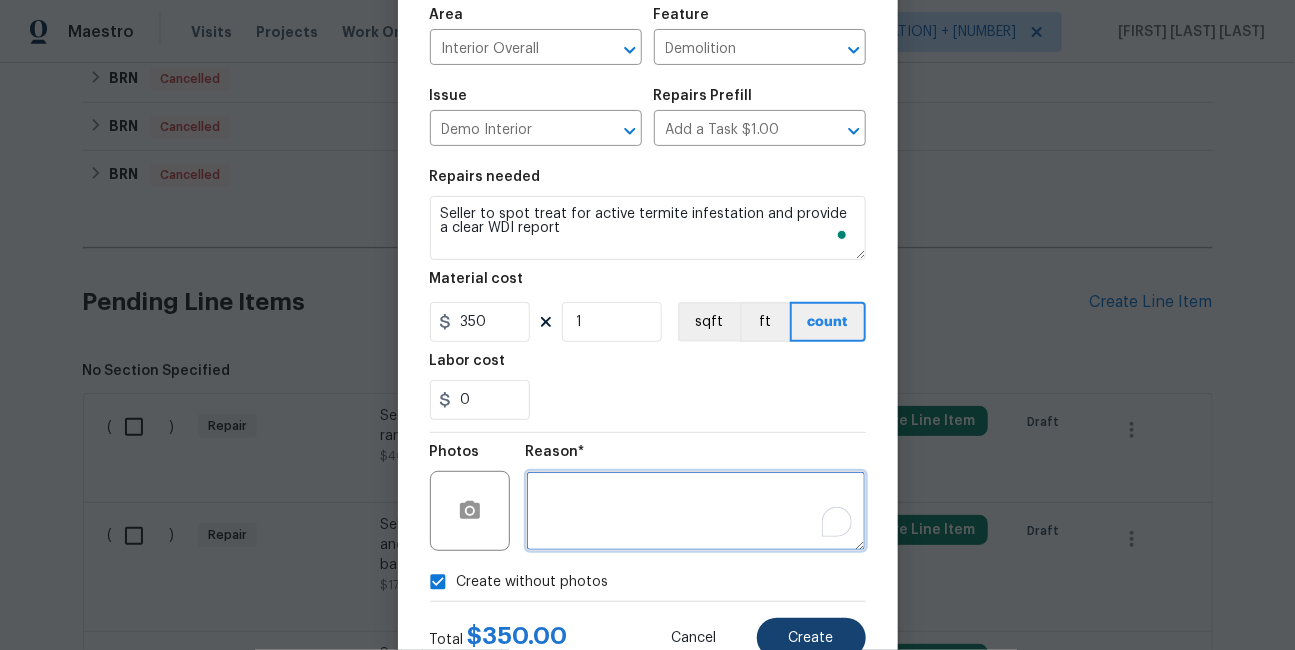 type 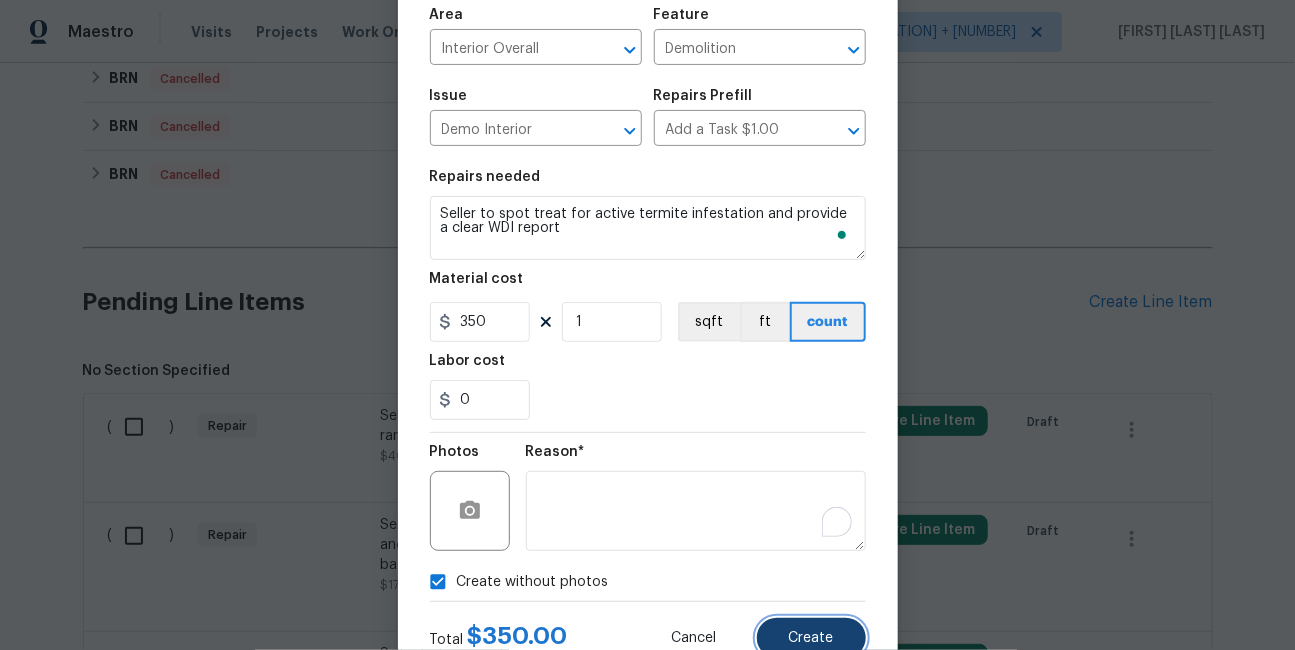 click on "Create" at bounding box center [811, 638] 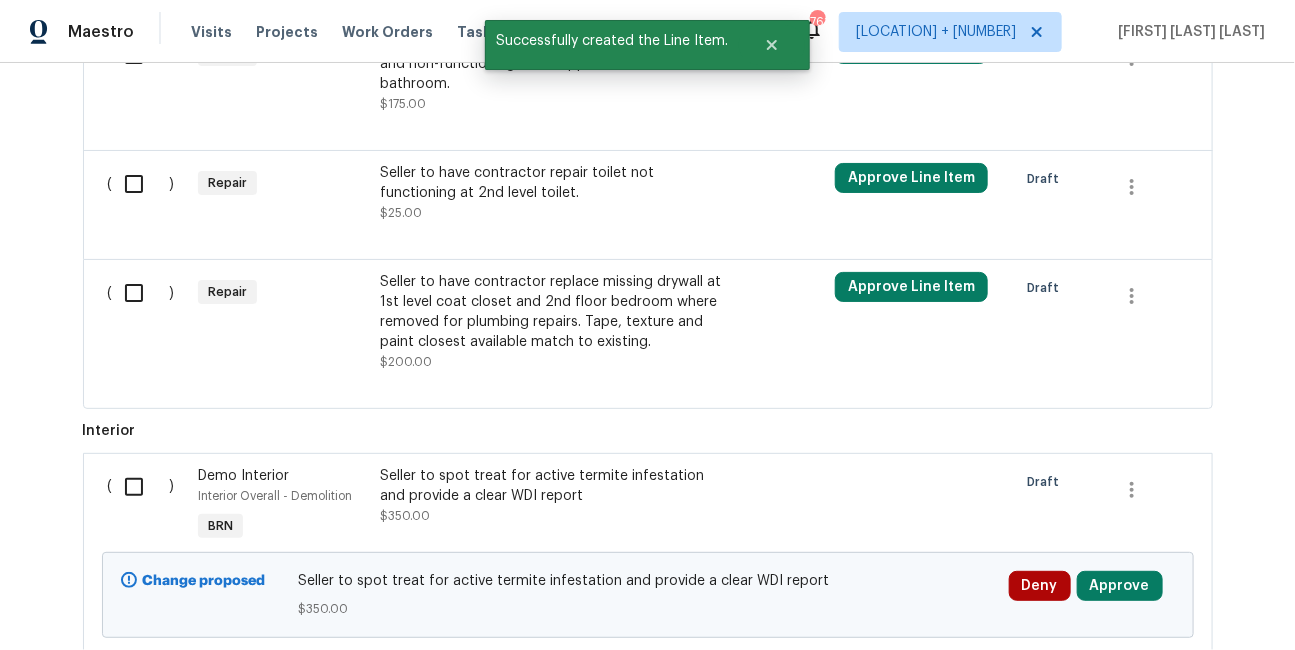 scroll, scrollTop: 1409, scrollLeft: 0, axis: vertical 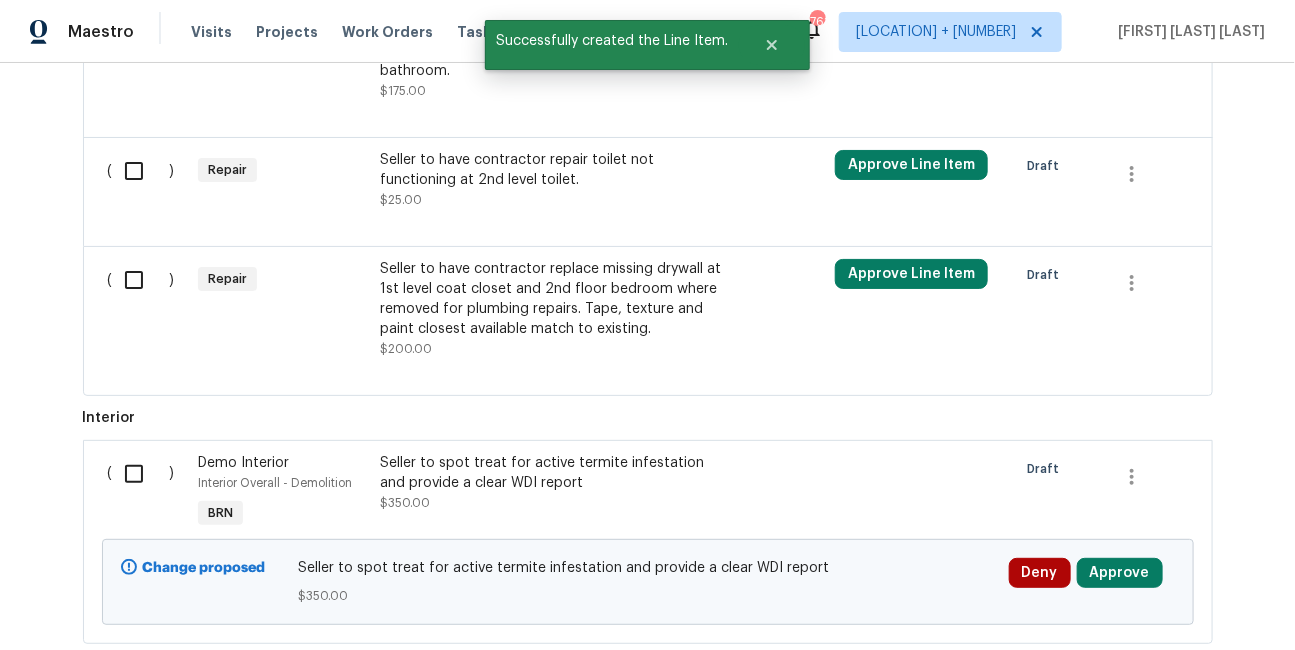 click at bounding box center [141, 474] 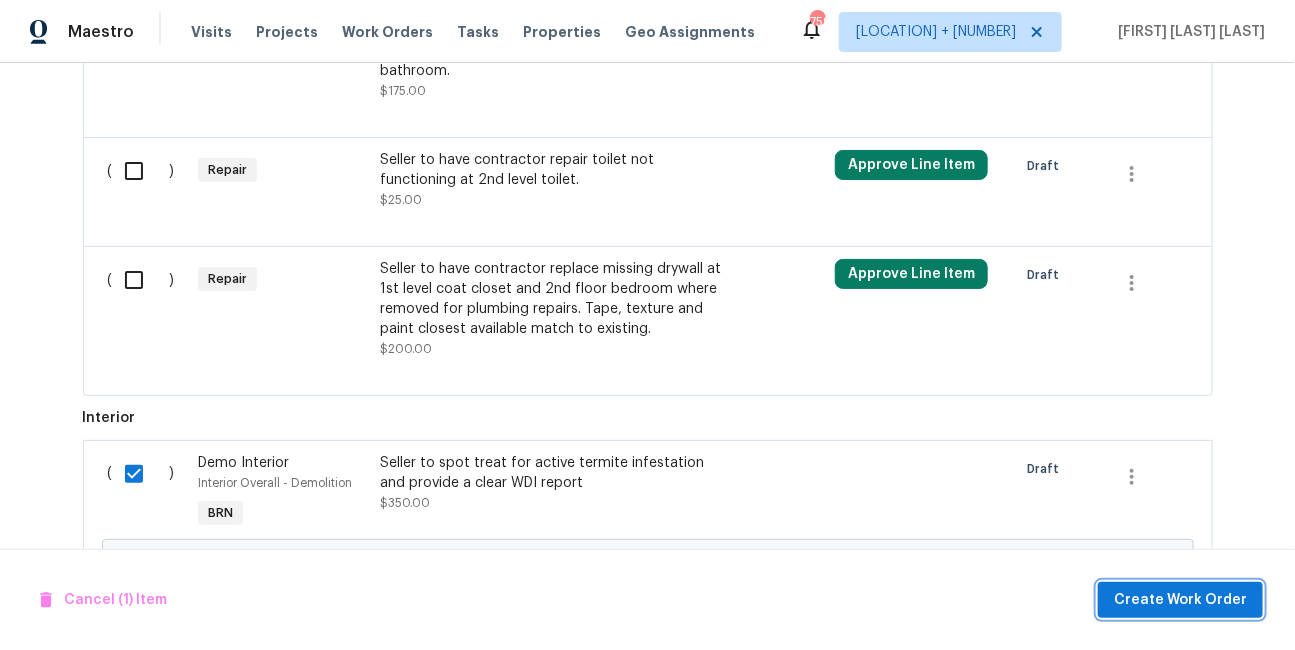 click on "Create Work Order" at bounding box center [1180, 600] 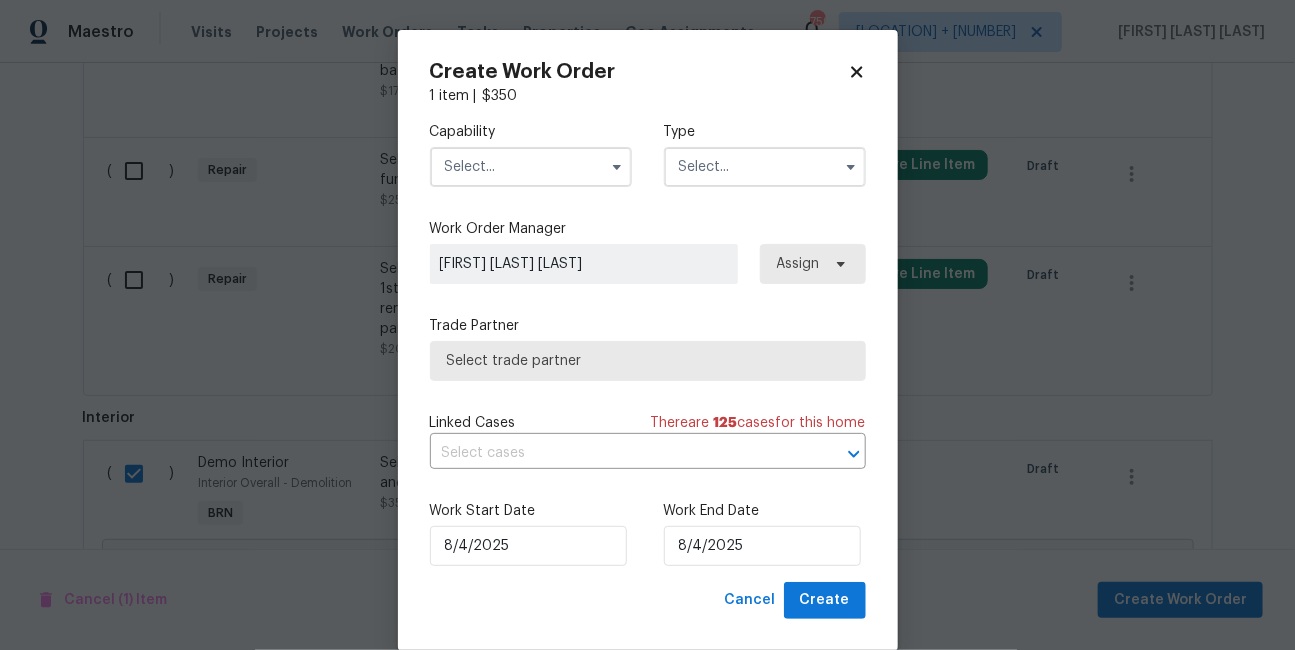 click at bounding box center [531, 167] 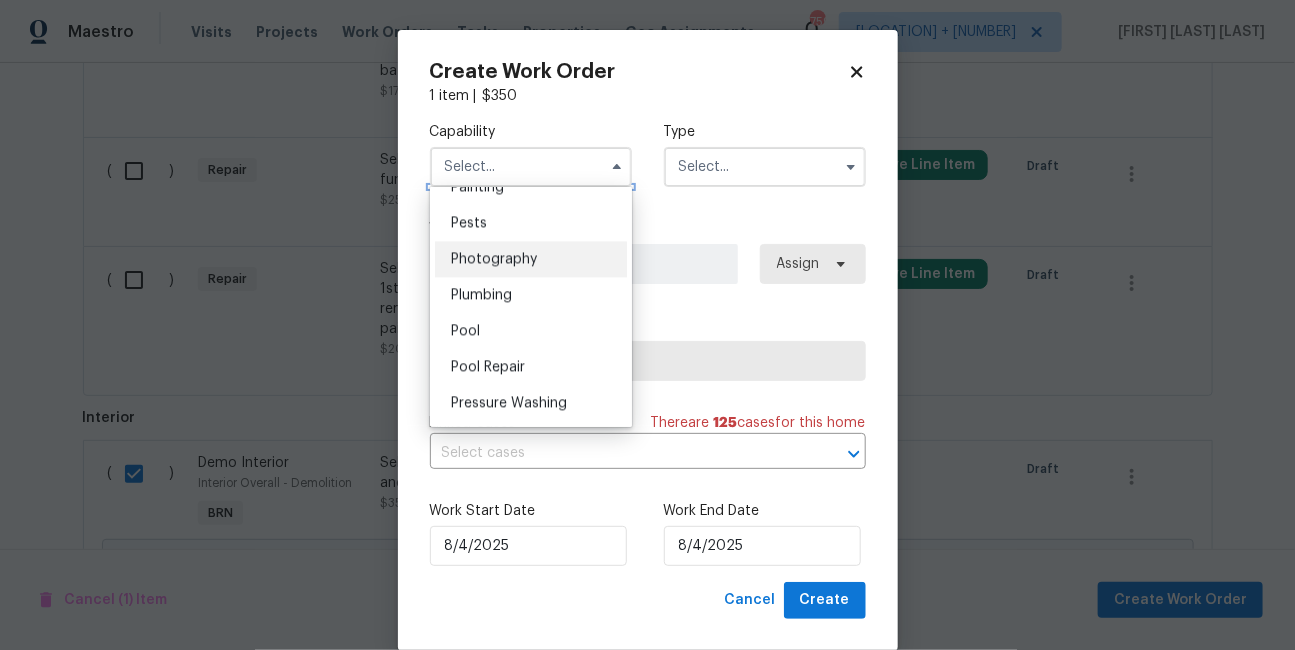 scroll, scrollTop: 1696, scrollLeft: 0, axis: vertical 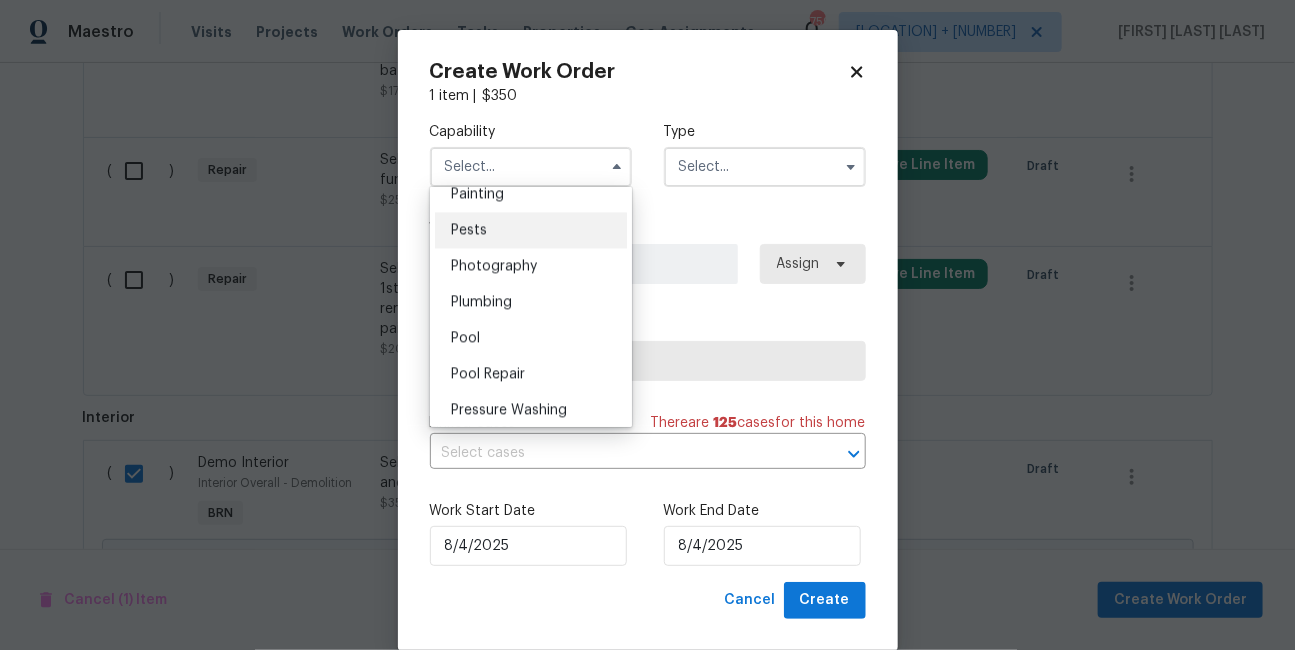 click on "Pests" at bounding box center [531, 230] 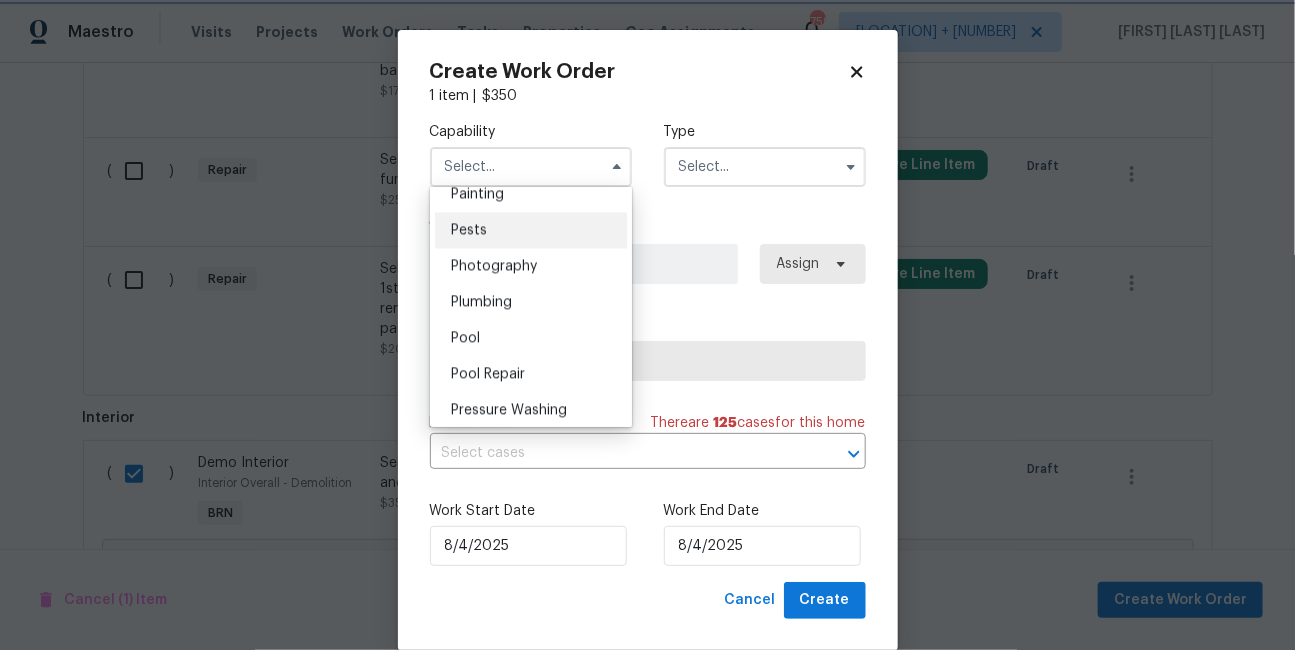 type on "Pests" 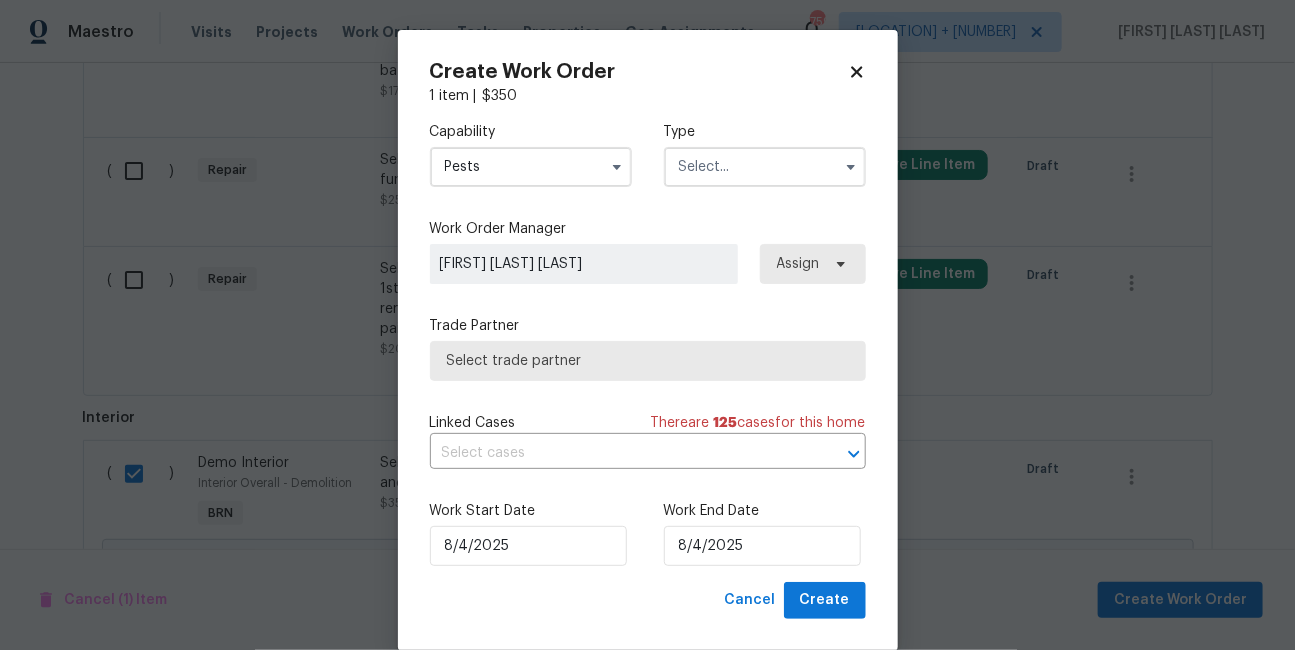 click at bounding box center (765, 167) 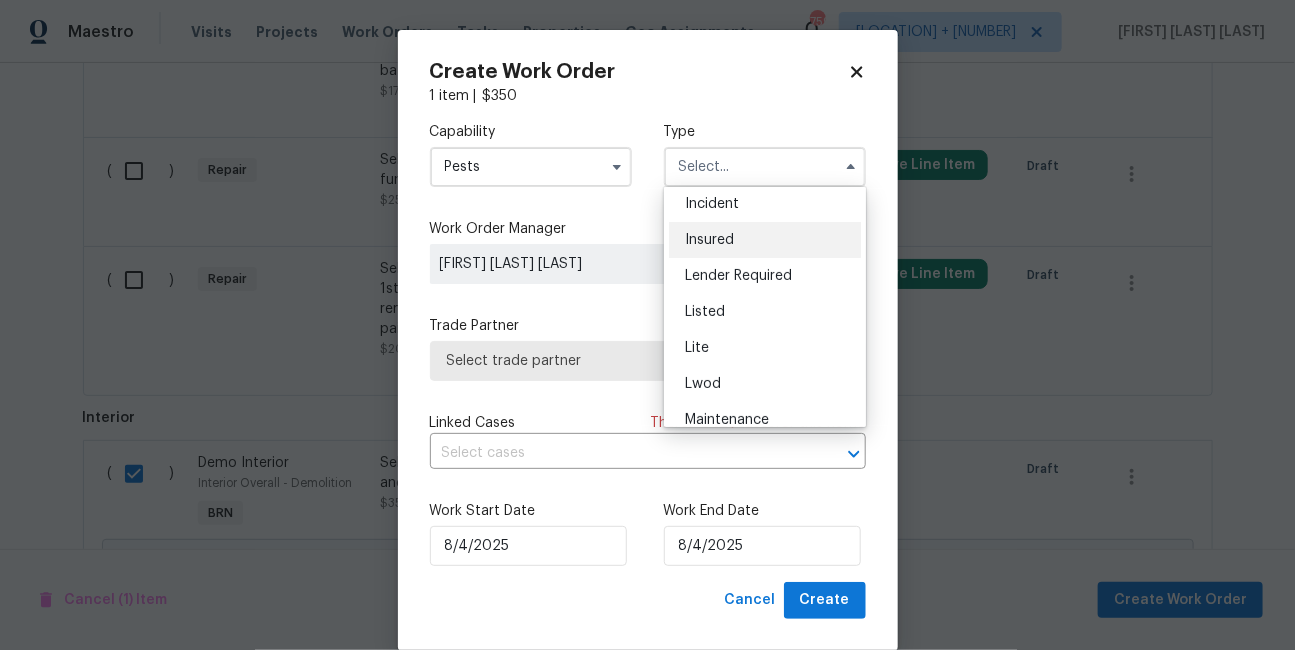 scroll, scrollTop: 454, scrollLeft: 0, axis: vertical 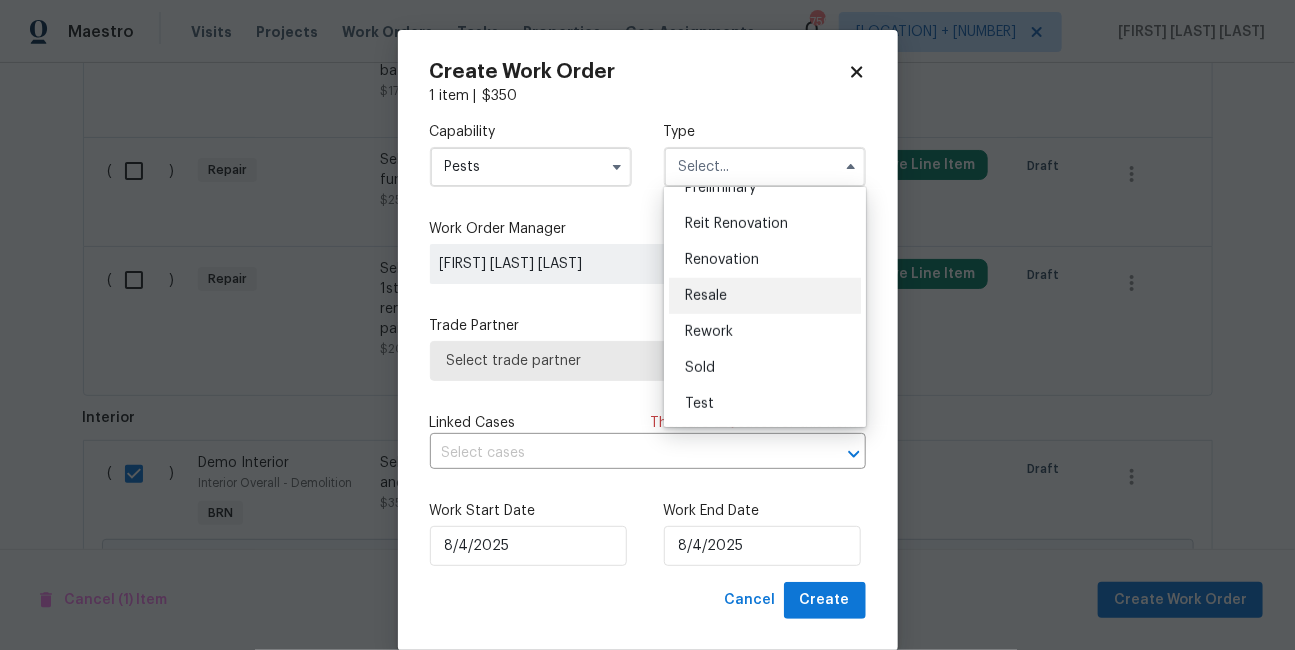 click on "Resale" at bounding box center (706, 296) 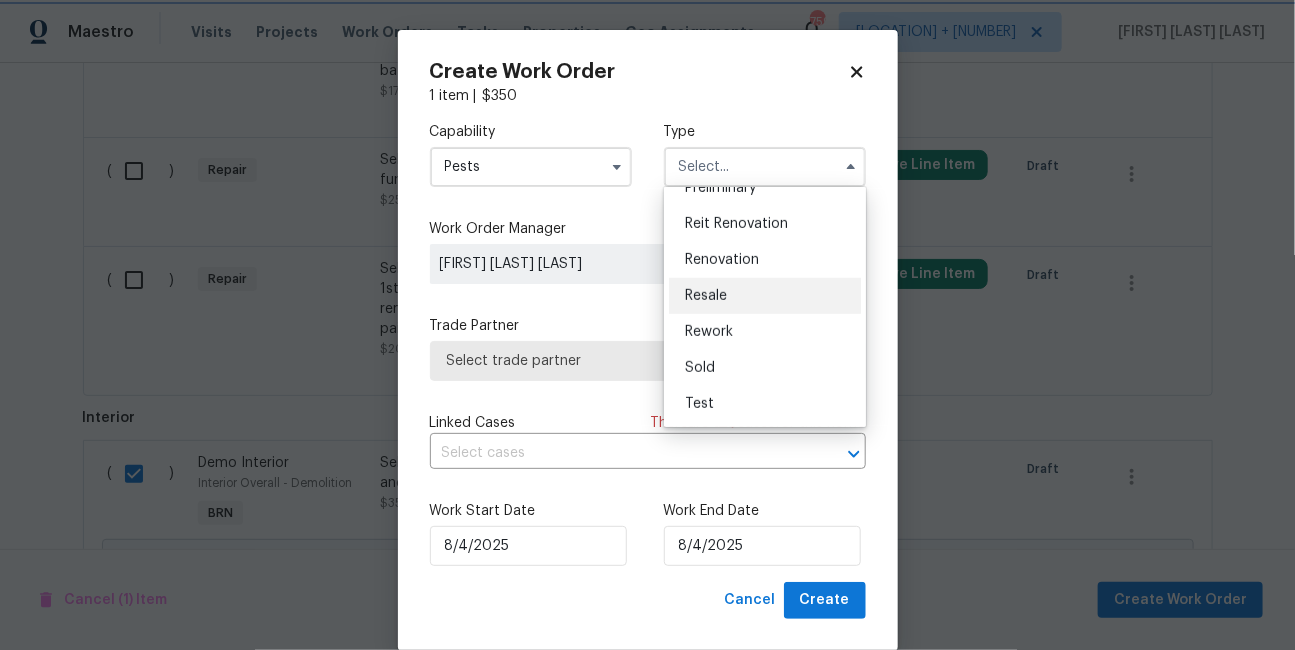 type on "Resale" 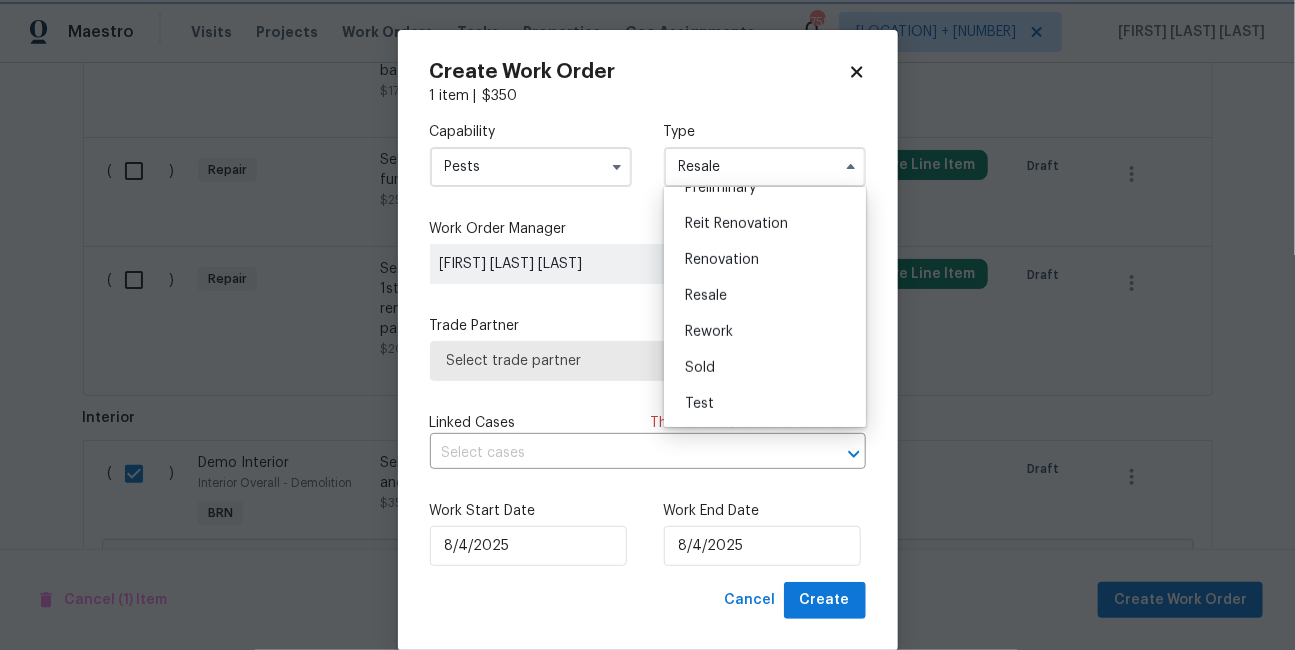 scroll, scrollTop: 0, scrollLeft: 0, axis: both 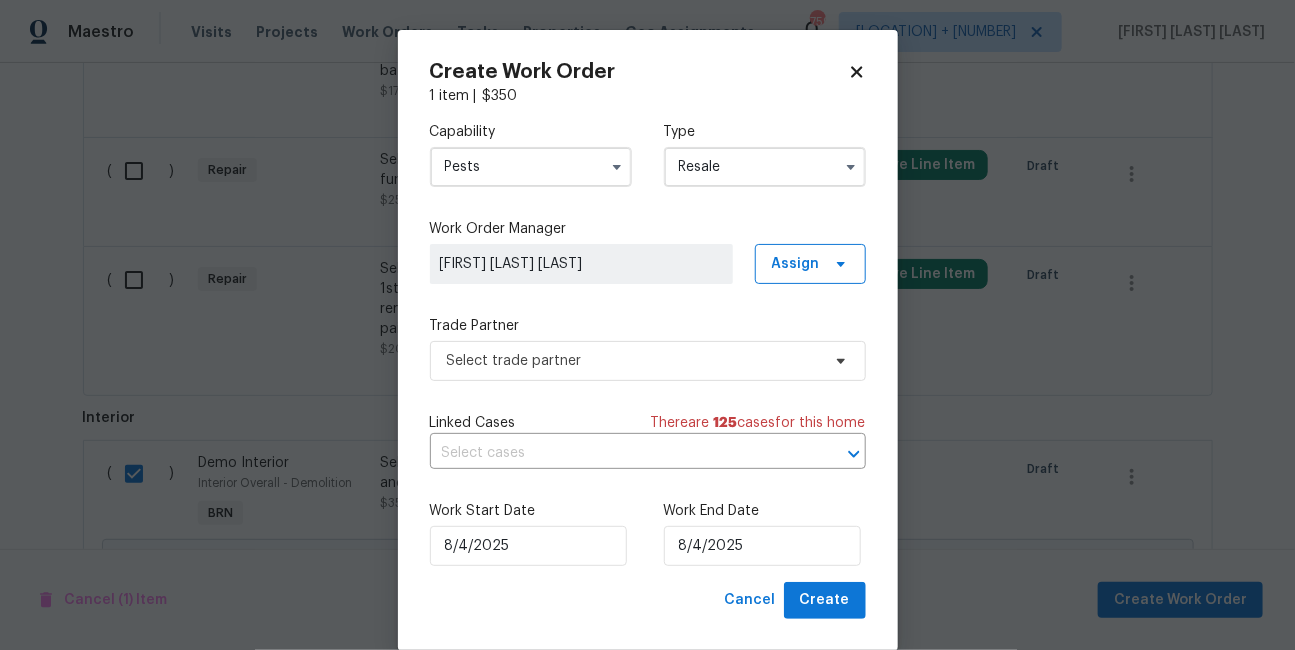 click on "Capability Pests Type Resale Work Order Manager [FIRST] [LAST] Assign Trade Partner Select trade partner Linked Cases There are [NUMBER] cases for this home ​ Work Start Date [DATE] Work End Date [DATE]" at bounding box center (648, 344) 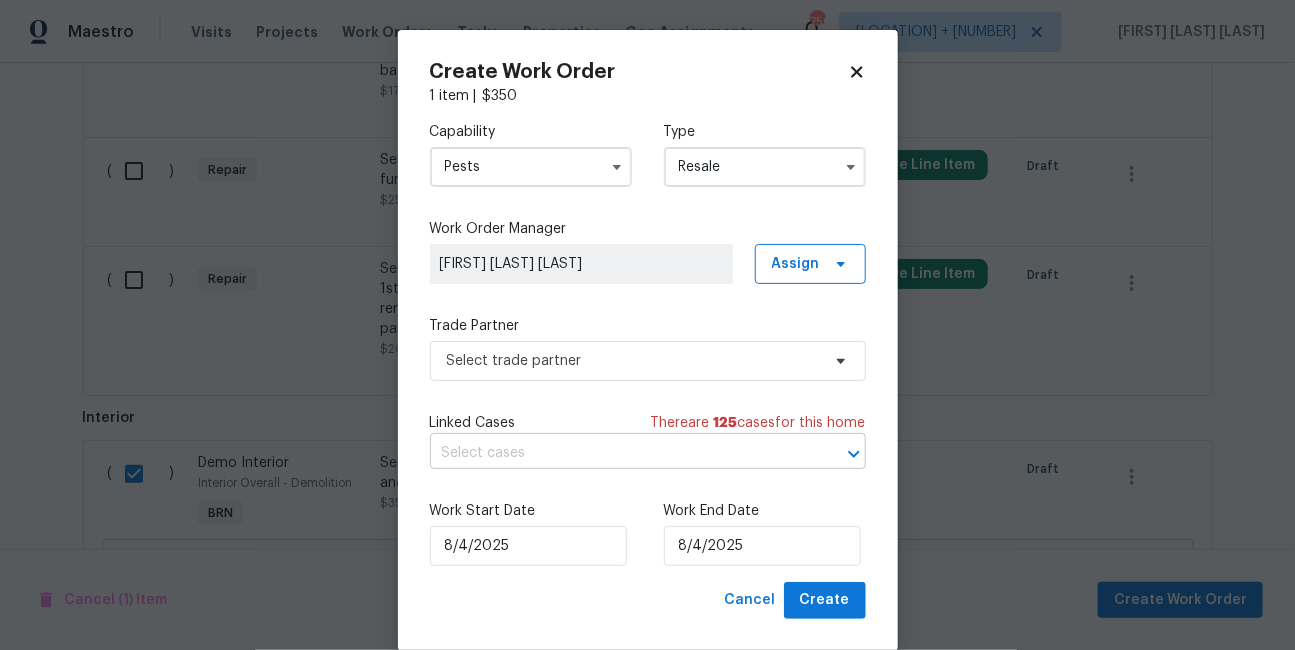 click at bounding box center (620, 453) 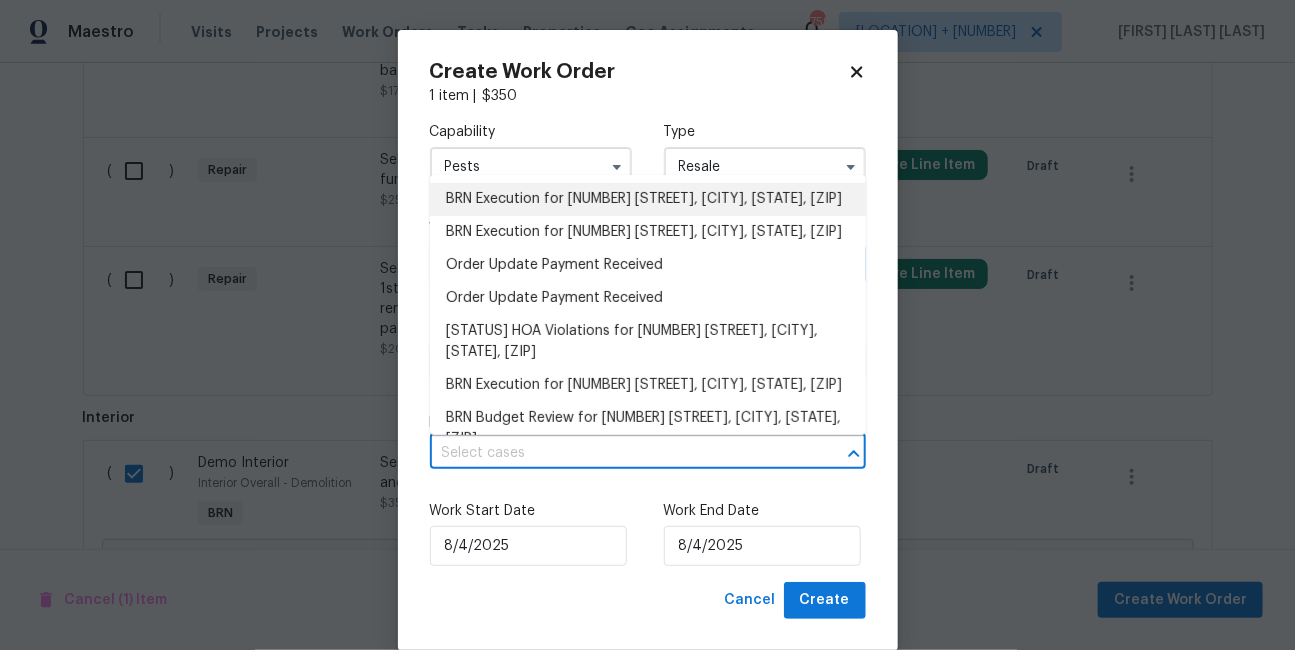 click on "BRN Execution for [NUMBER] [STREET], [CITY], [STATE], [ZIP]" at bounding box center [648, 199] 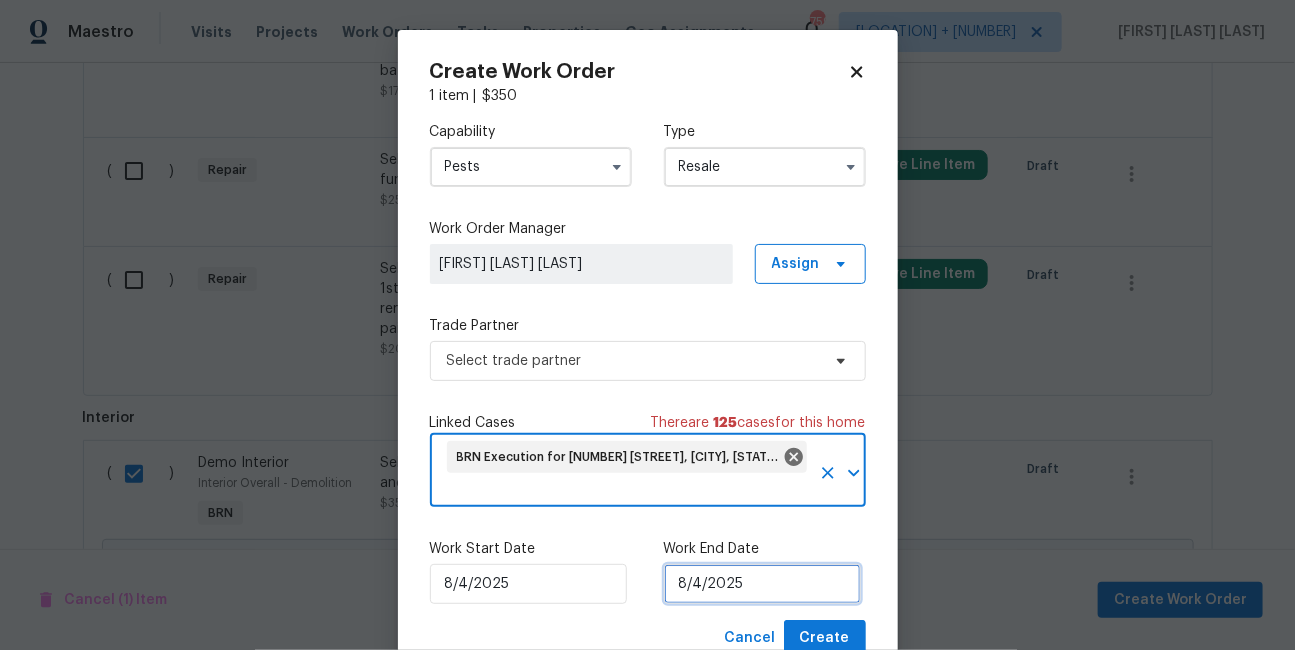 click on "8/4/2025" at bounding box center [762, 584] 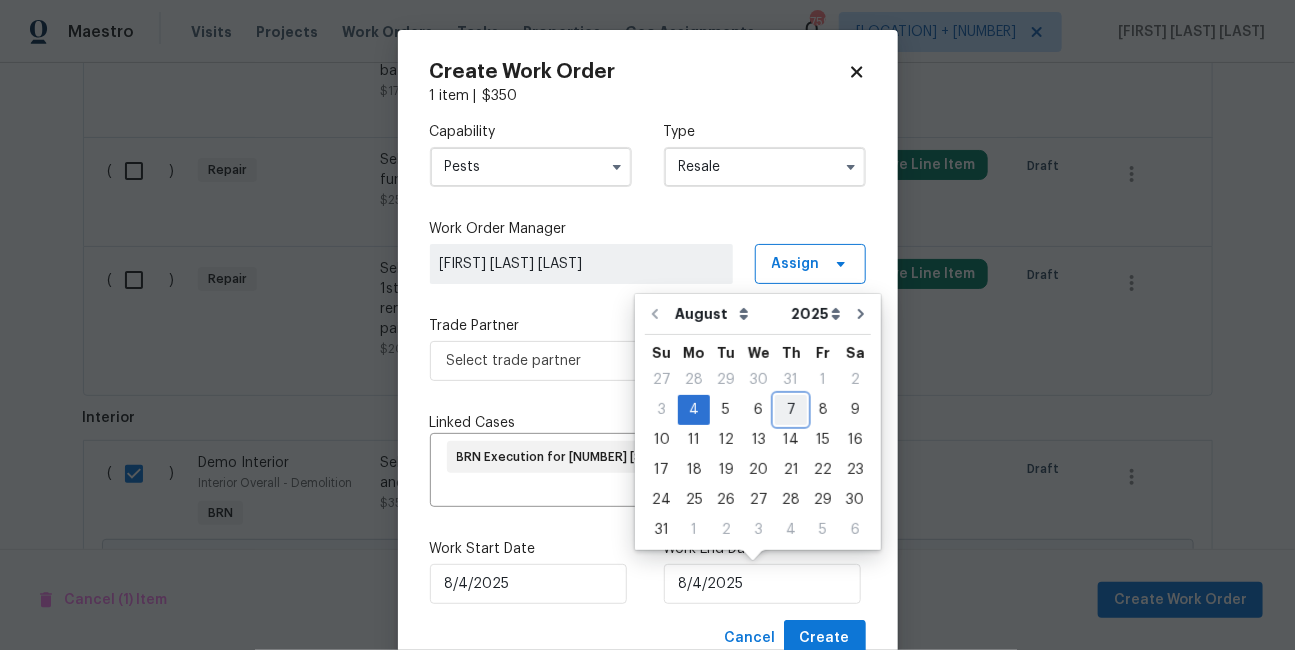 click on "7" at bounding box center (791, 410) 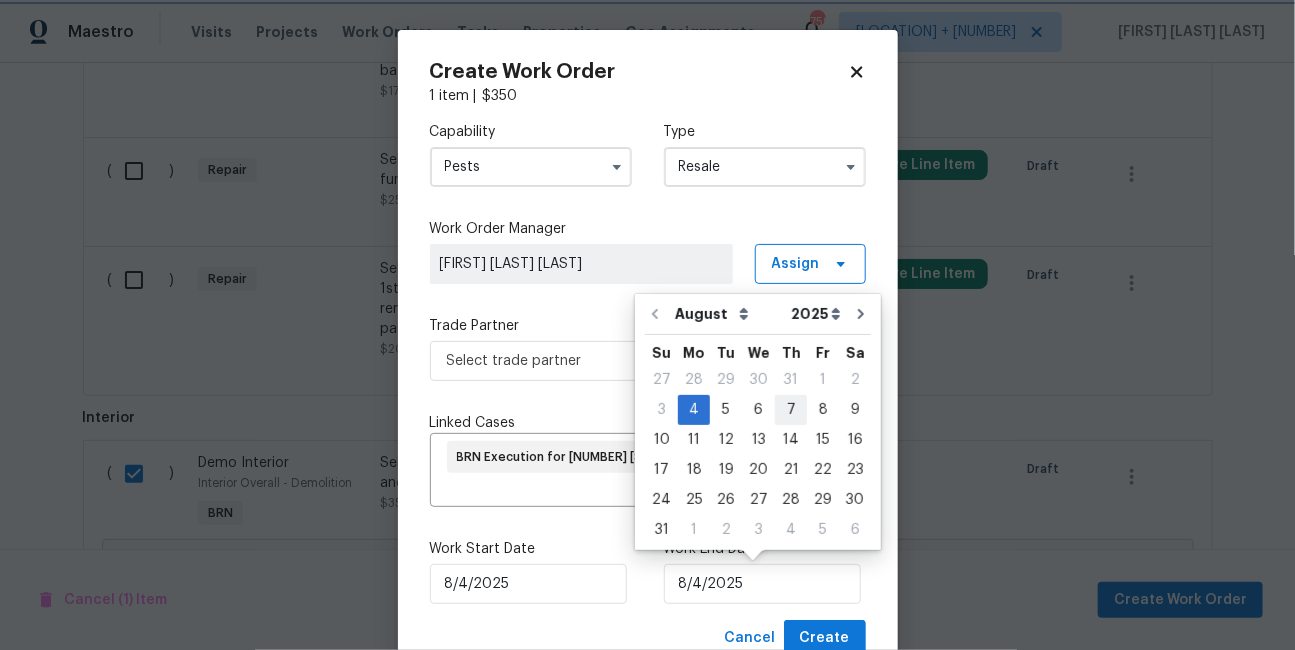 type on "8/7/2025" 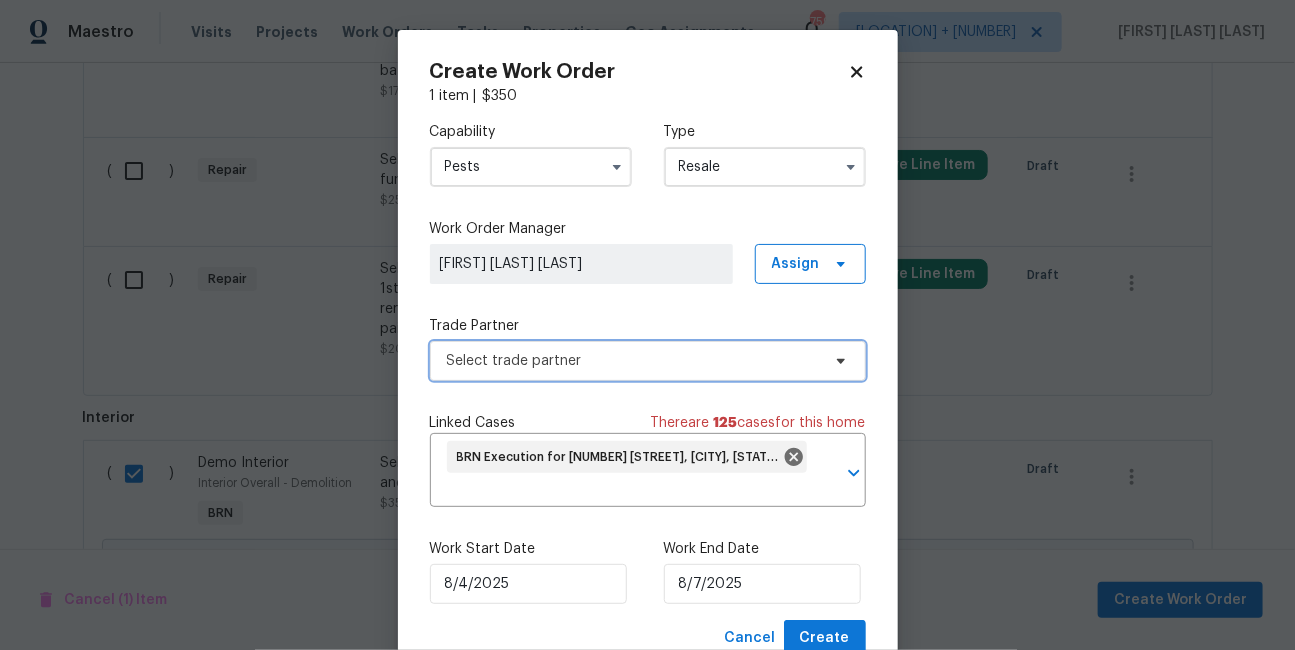 click on "Select trade partner" at bounding box center (648, 361) 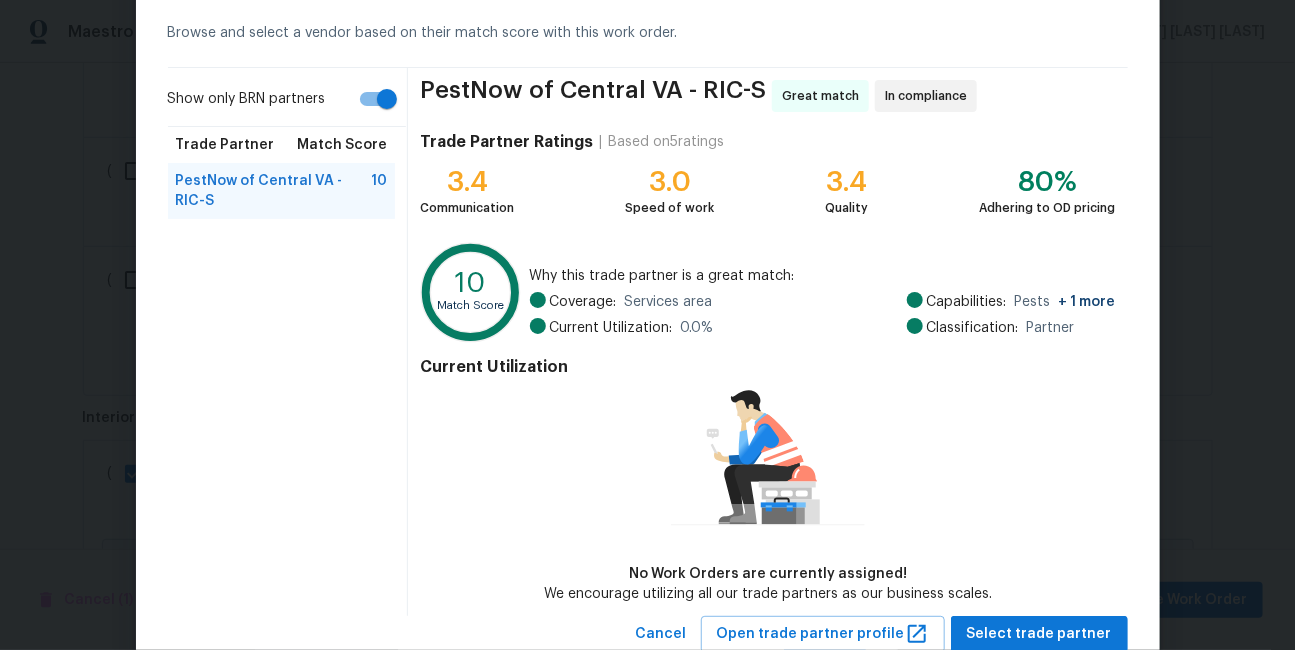 scroll, scrollTop: 129, scrollLeft: 0, axis: vertical 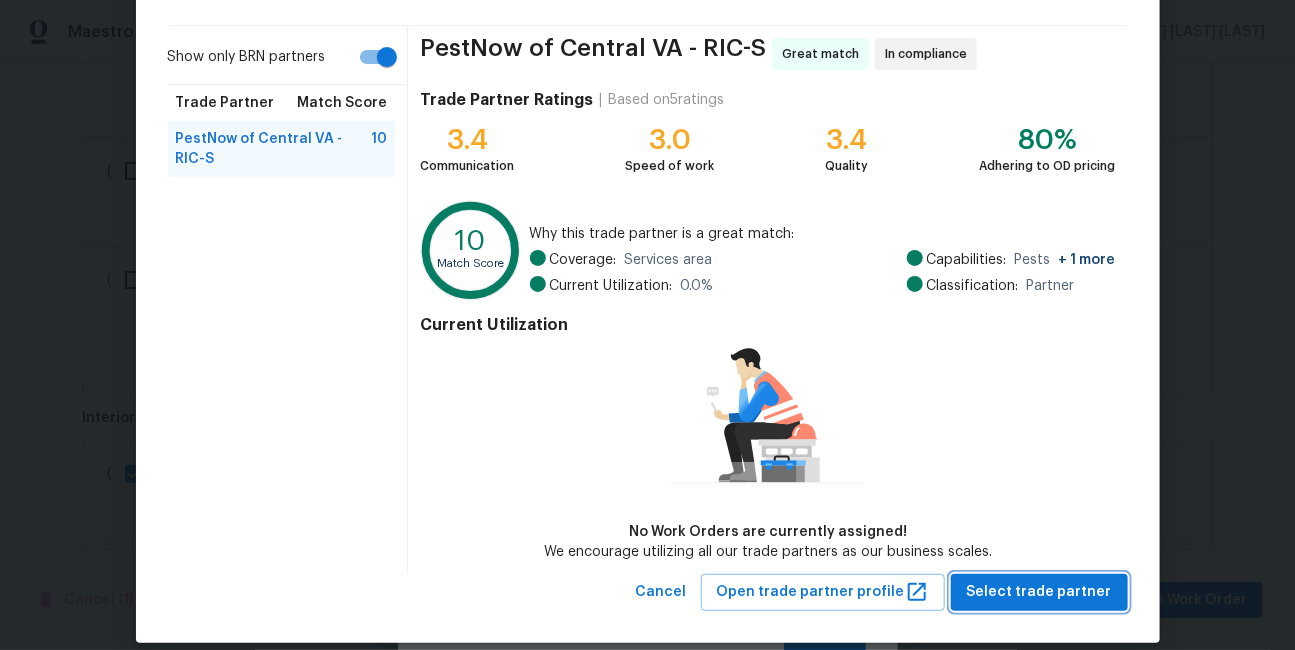 click on "Select trade partner" at bounding box center (1039, 592) 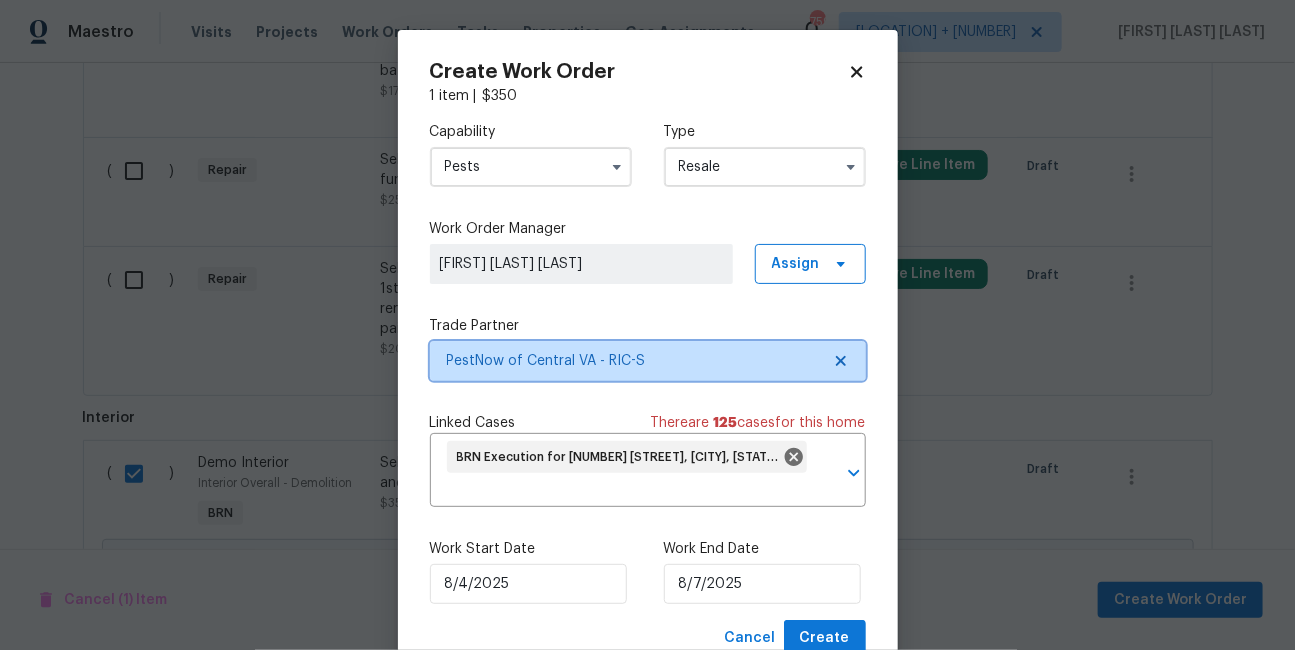 scroll, scrollTop: 0, scrollLeft: 0, axis: both 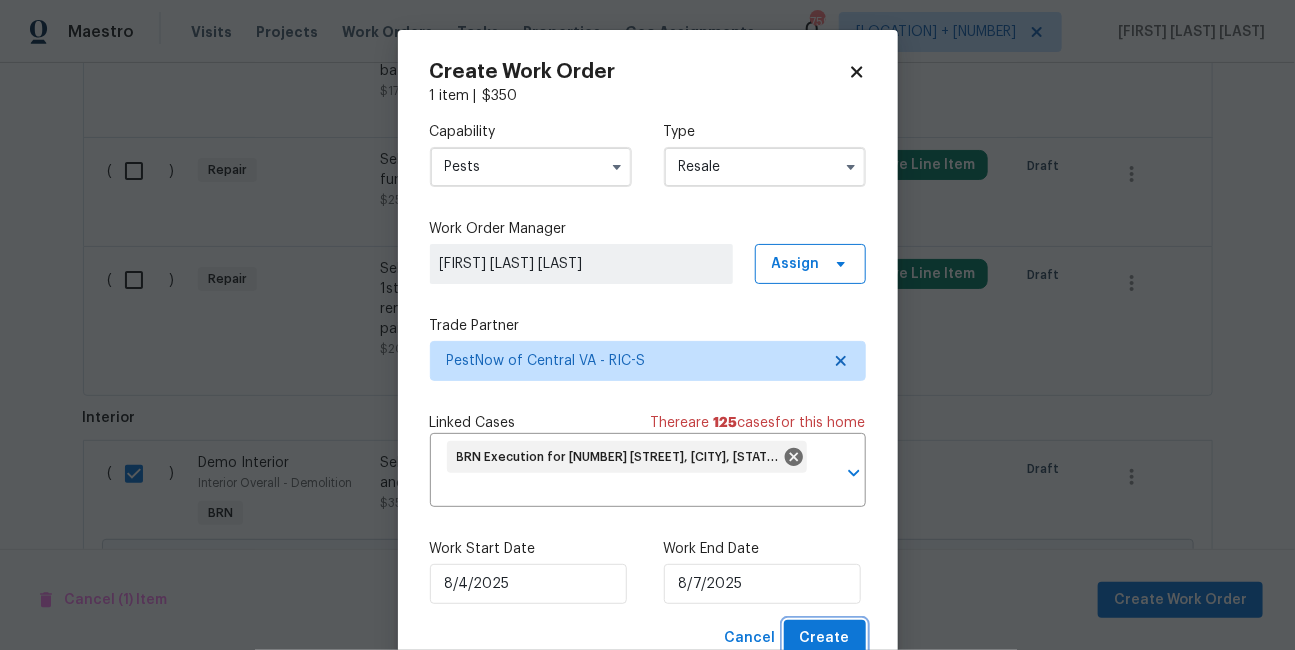 click on "Create" at bounding box center [825, 638] 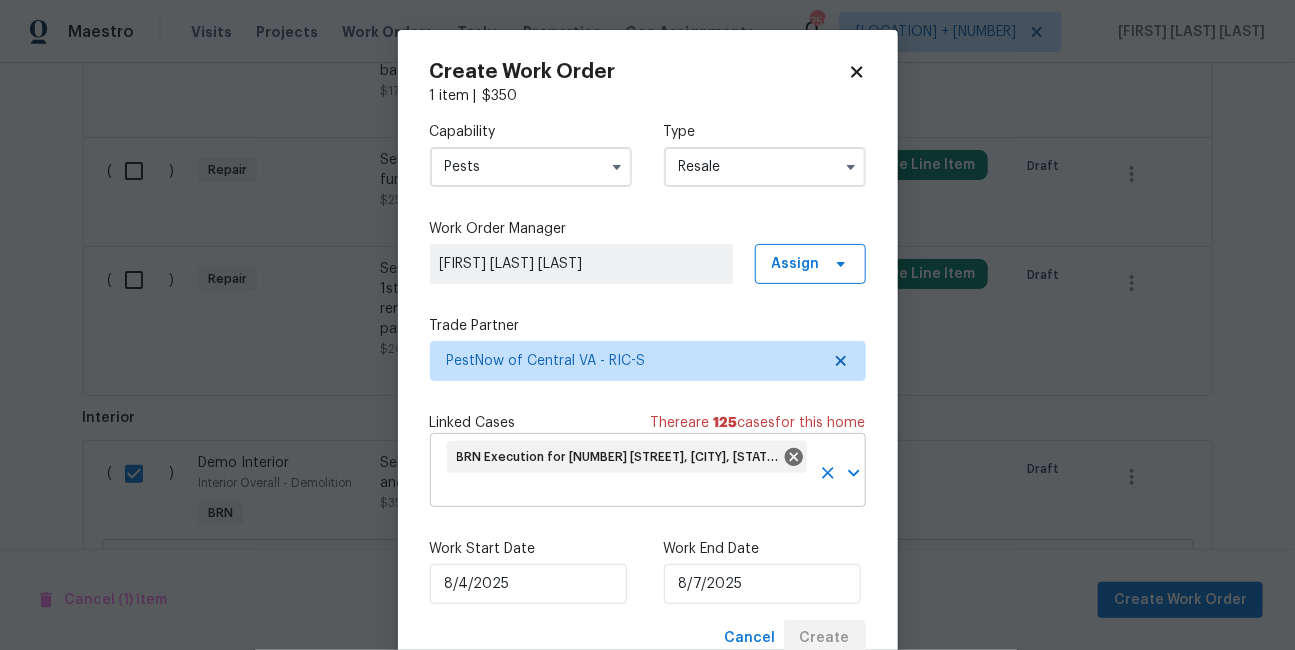 checkbox on "false" 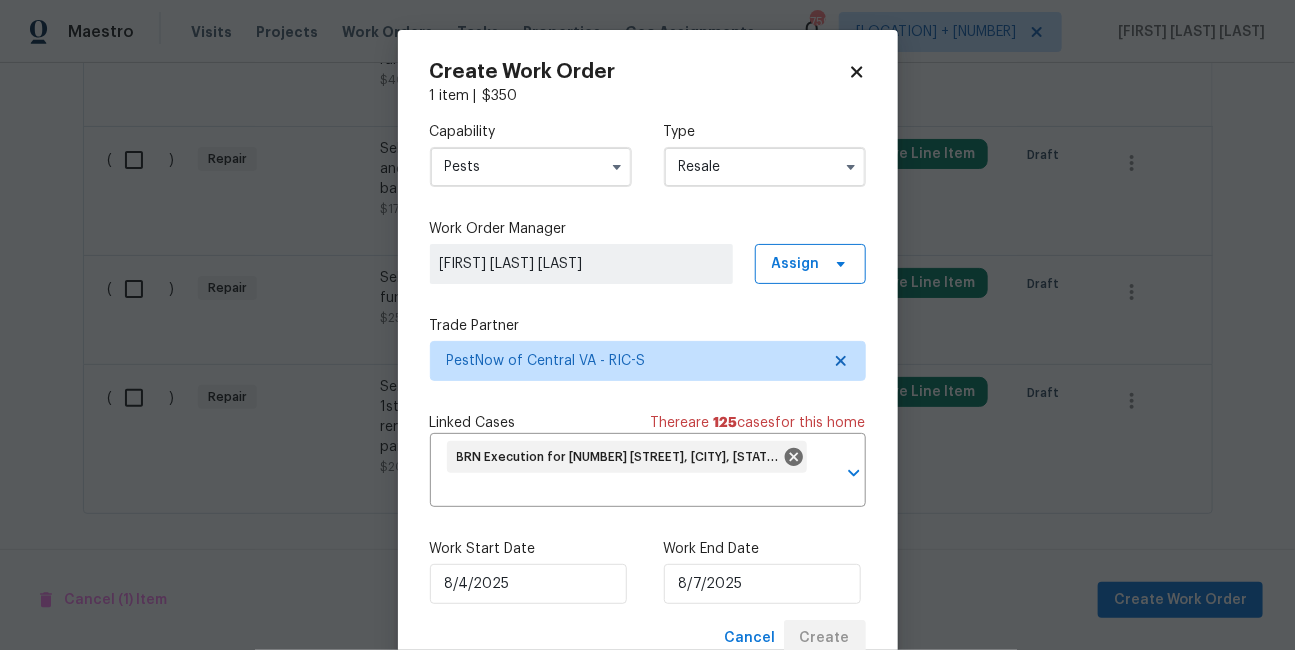 scroll, scrollTop: 1343, scrollLeft: 0, axis: vertical 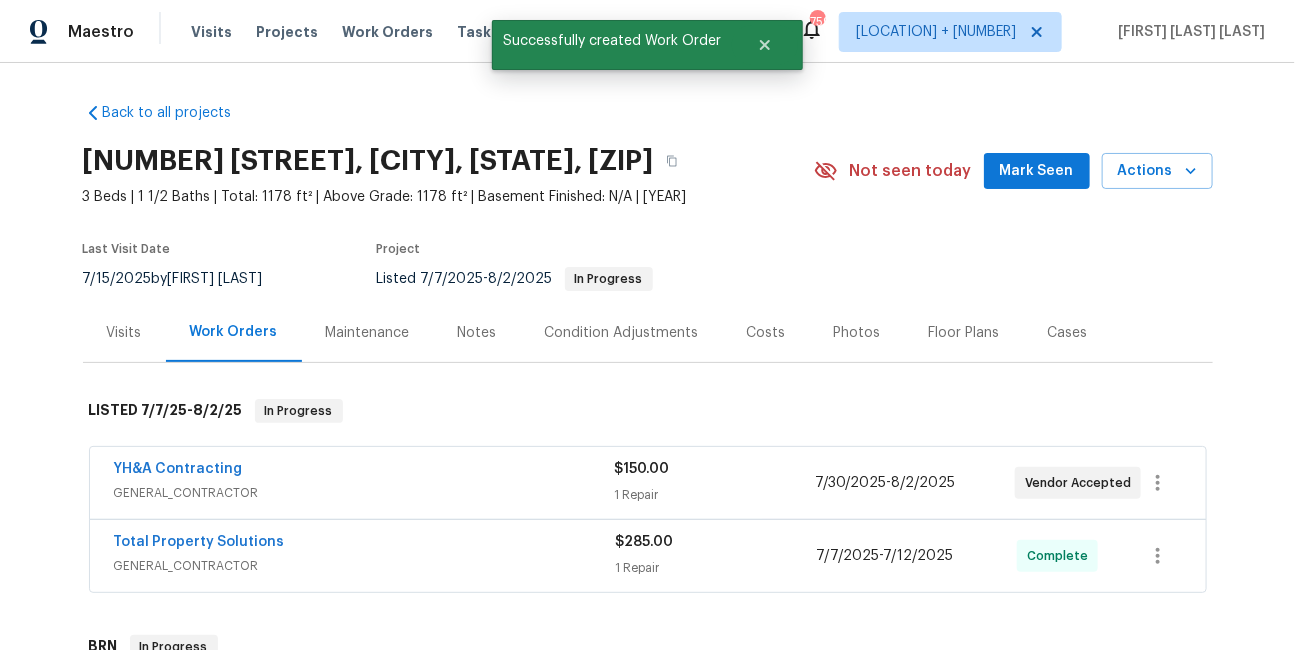 click on "[COMPANY] GENERAL_CONTRACTOR [PRICE] [NUMBER] [DATE] - [DATE] Vendor Accepted" at bounding box center [648, 483] 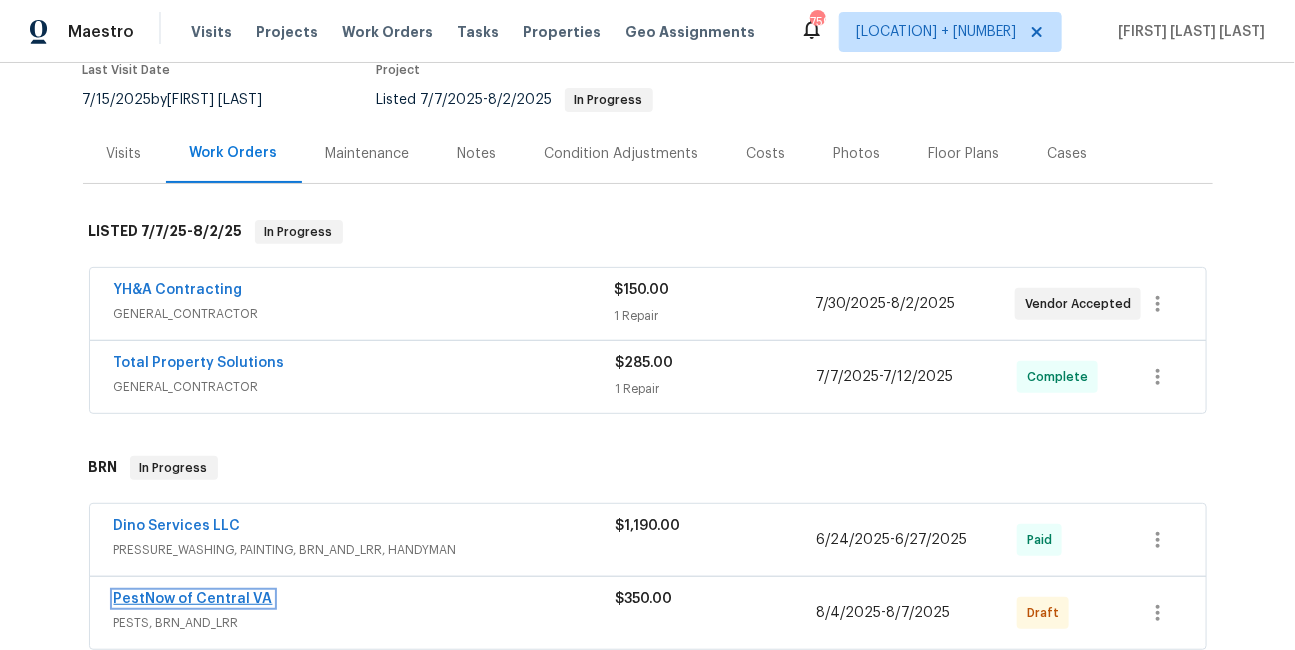 click on "PestNow of Central VA" at bounding box center [193, 599] 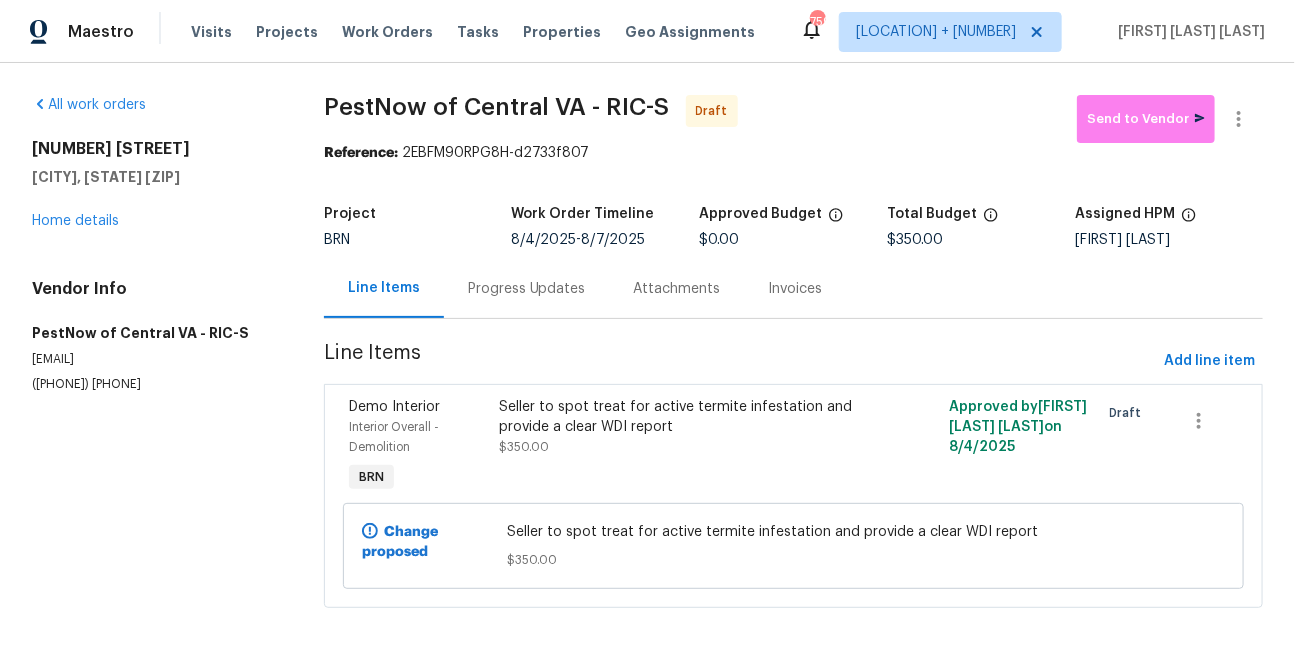 click on "Progress Updates" at bounding box center (527, 288) 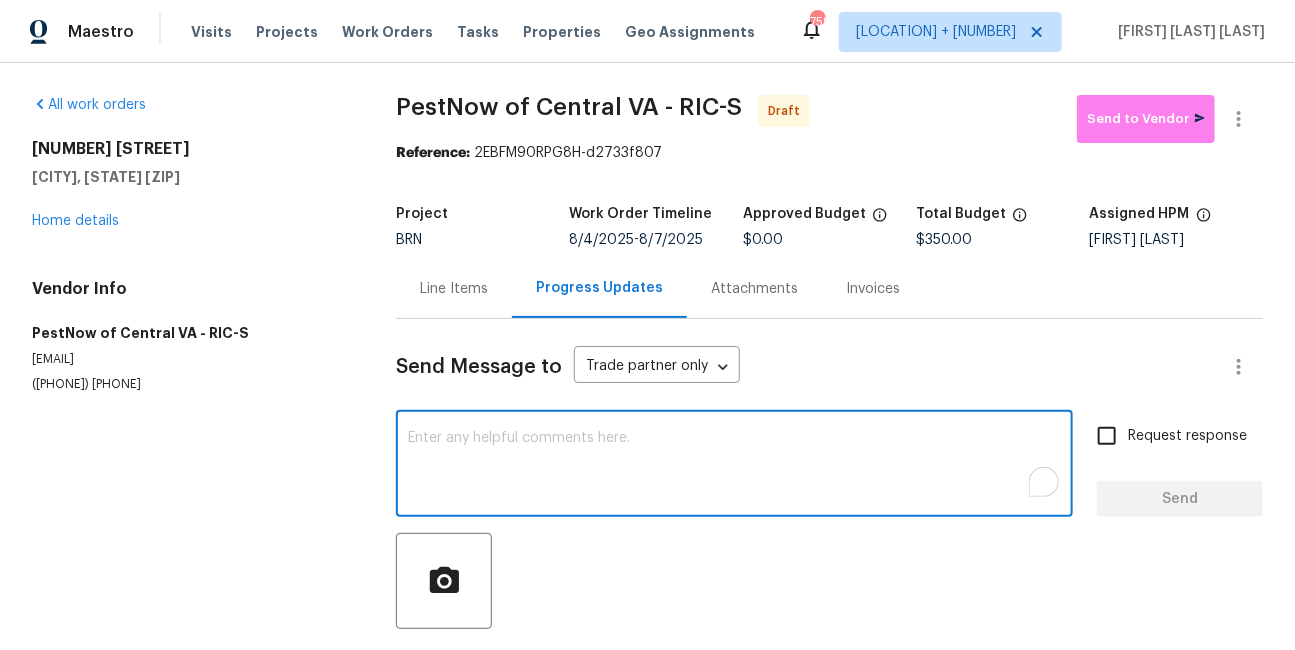 click at bounding box center [734, 466] 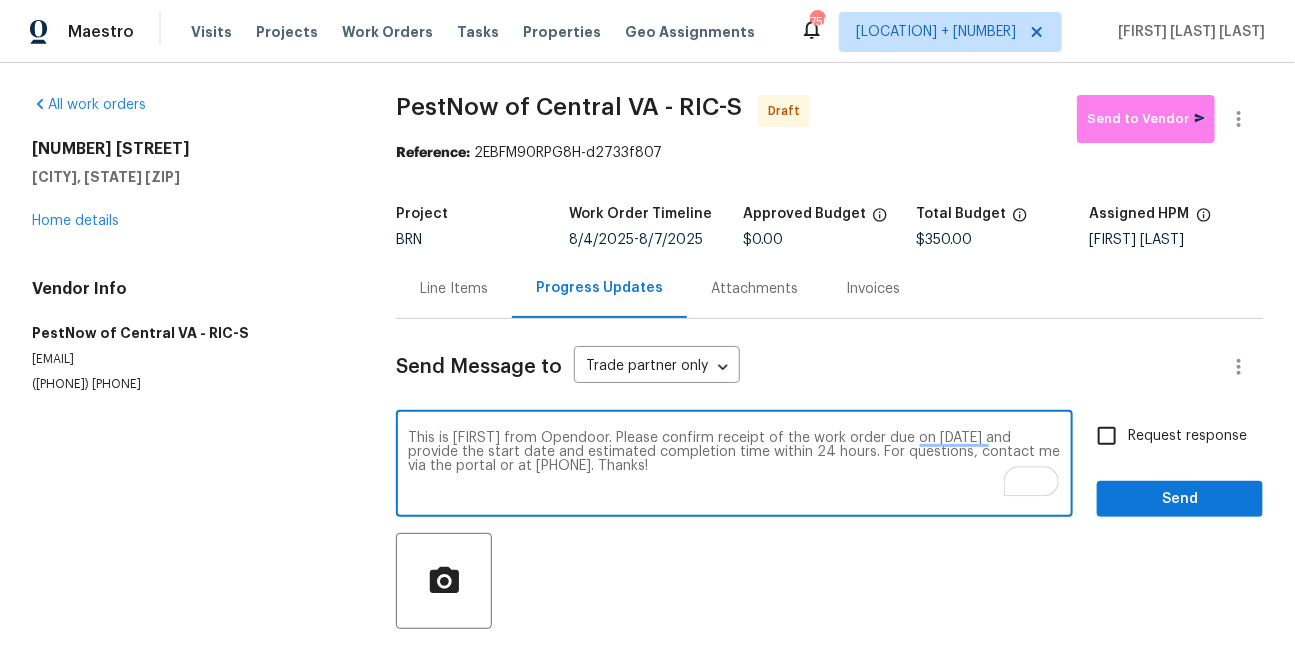 click on "This is [FIRST] from Opendoor. Please confirm receipt of the work order due on [DATE] and provide the start date and estimated completion time within 24 hours. For questions, contact me via the portal or at [PHONE]. Thanks!" at bounding box center [734, 466] 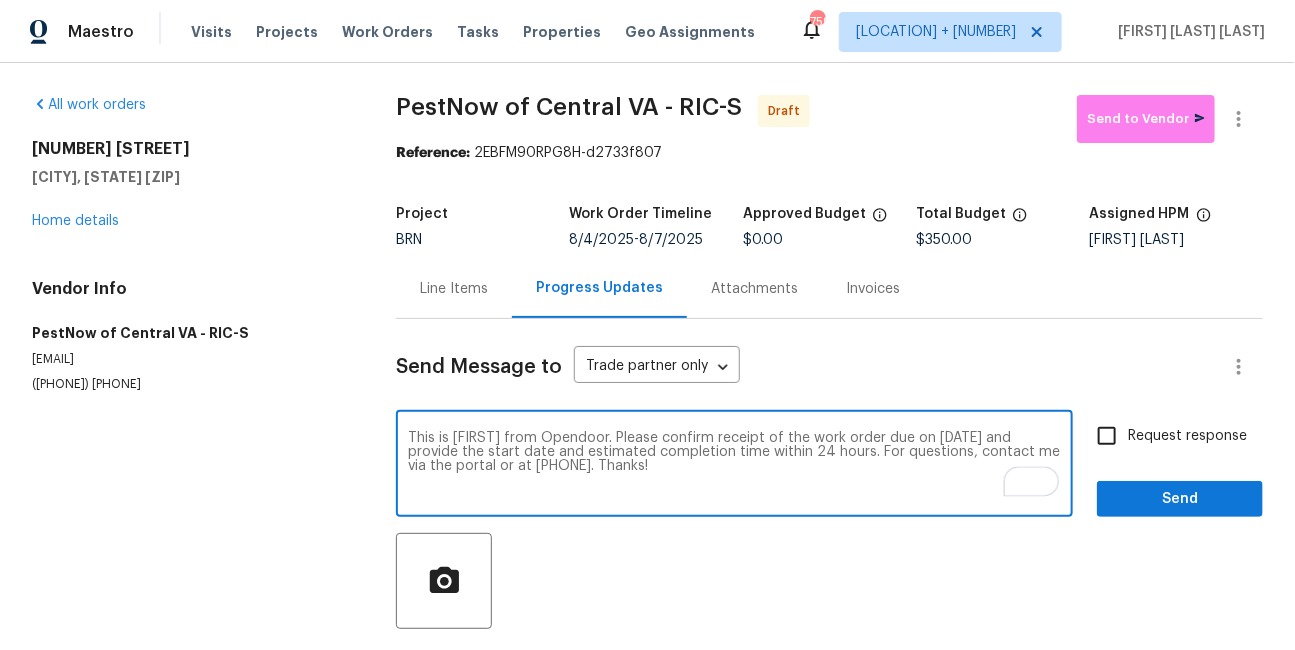 click on "This is [FIRST] from Opendoor. Please confirm receipt of the work order due on [DATE] and provide the start date and estimated completion time within 24 hours. For questions, contact me via the portal or at [PHONE]. Thanks!" at bounding box center (734, 466) 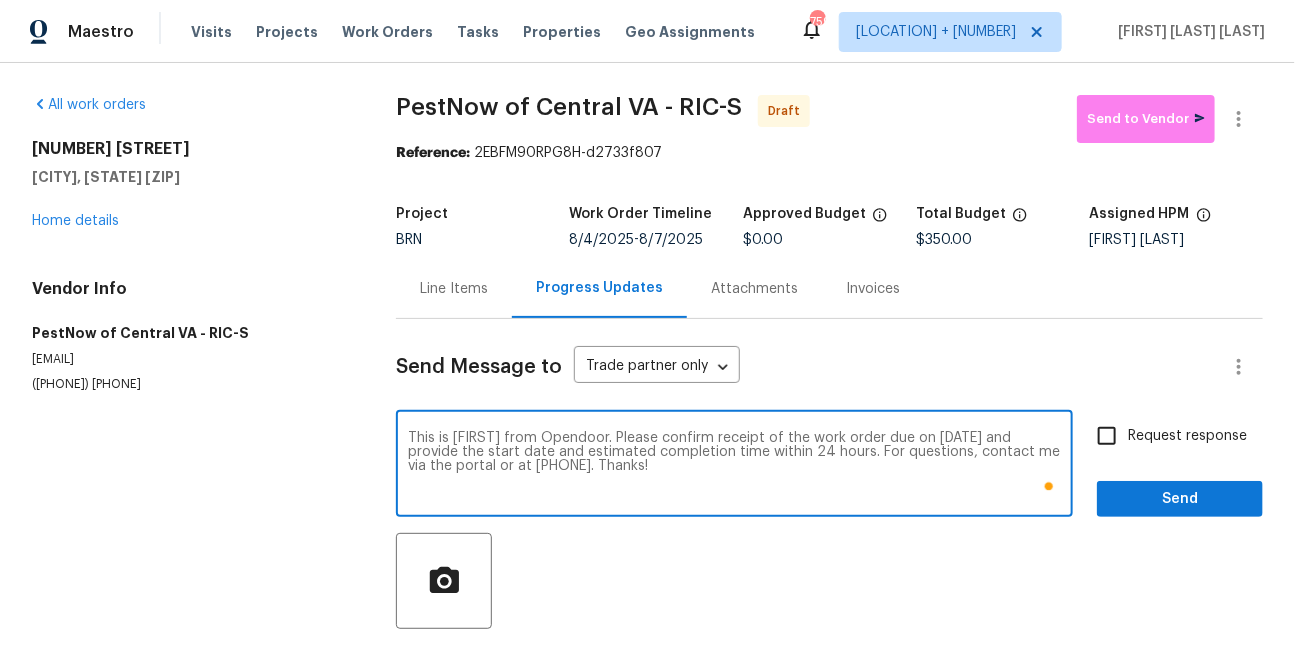 type on "This is [FIRST] from Opendoor. Please confirm receipt of the work order due on [DATE] and provide the start date and estimated completion time within 24 hours. For questions, contact me via the portal or at [PHONE]. Thanks!" 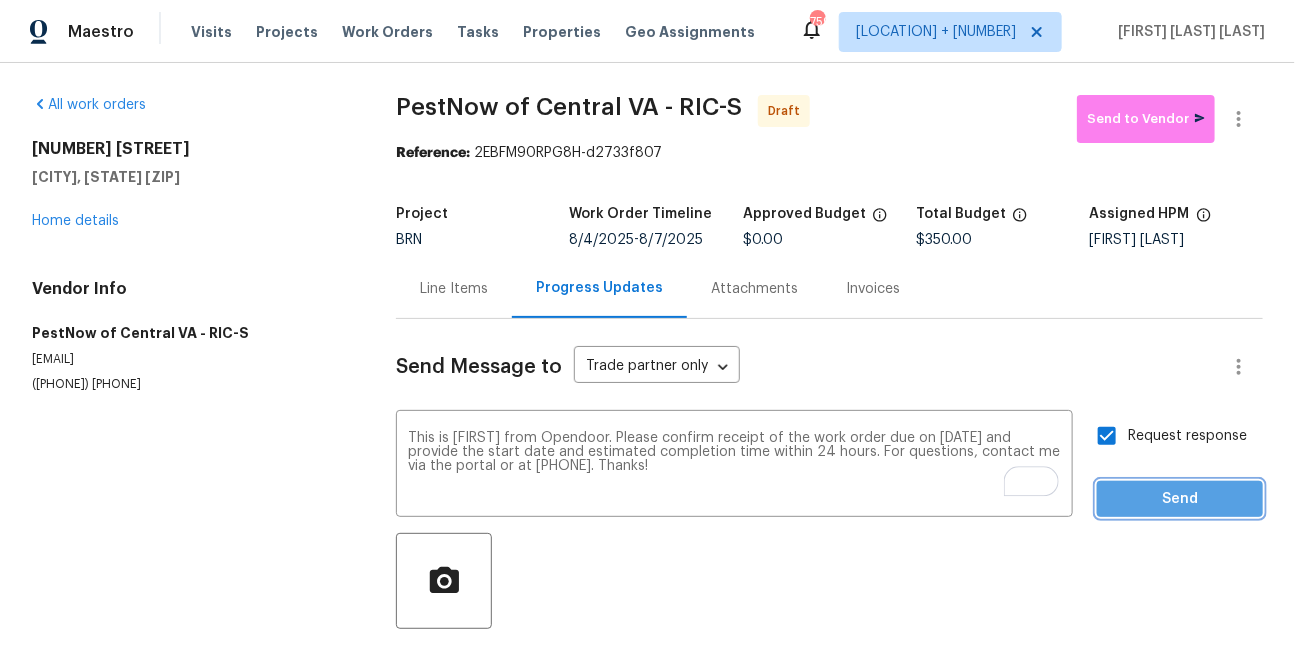 click on "Send" at bounding box center (1180, 499) 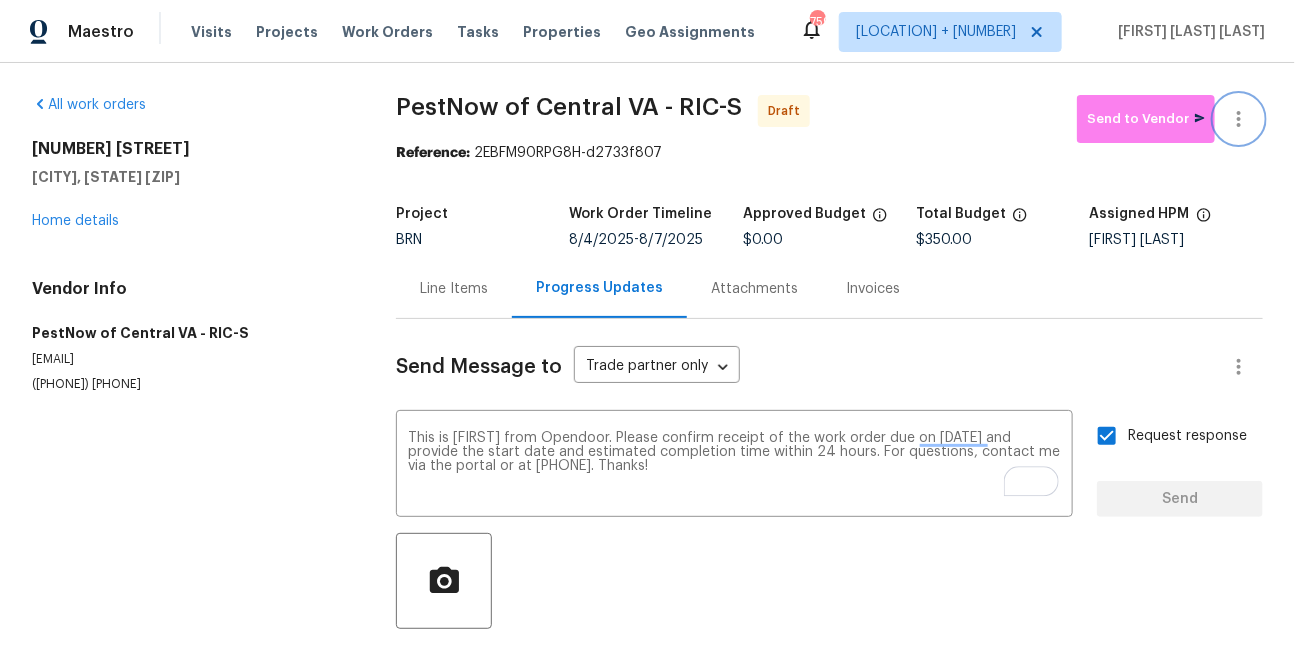 type 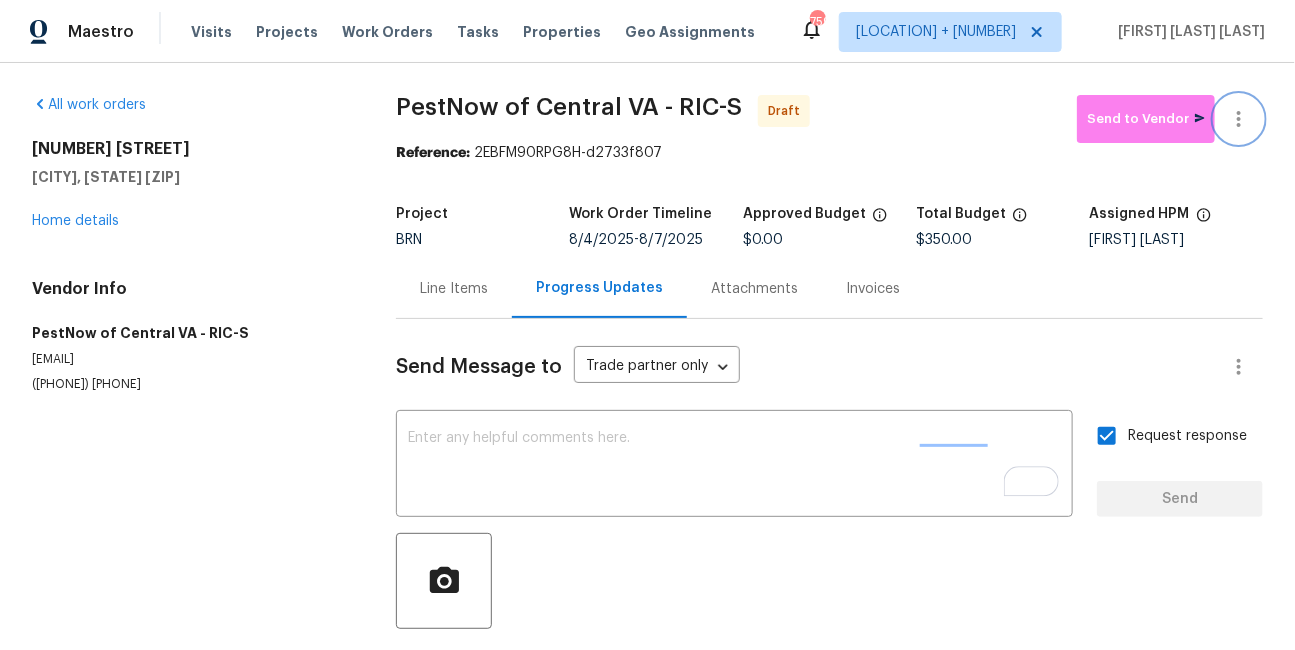 click 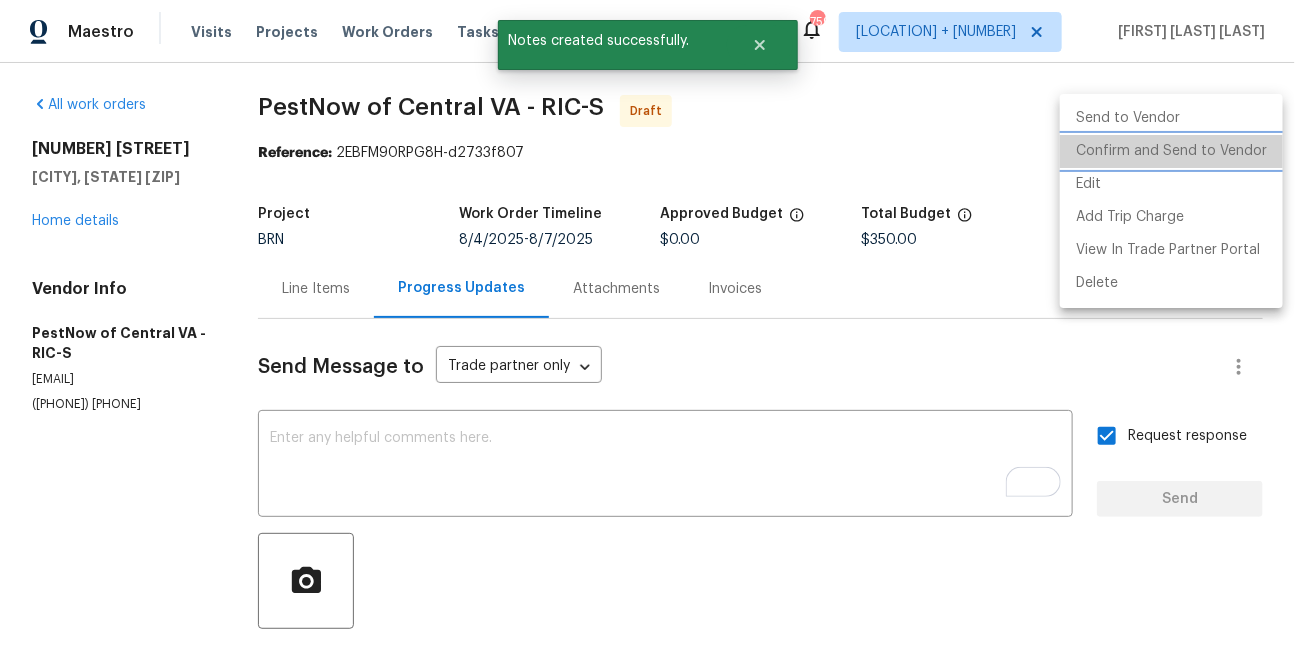 click on "Confirm and Send to Vendor" at bounding box center (1171, 151) 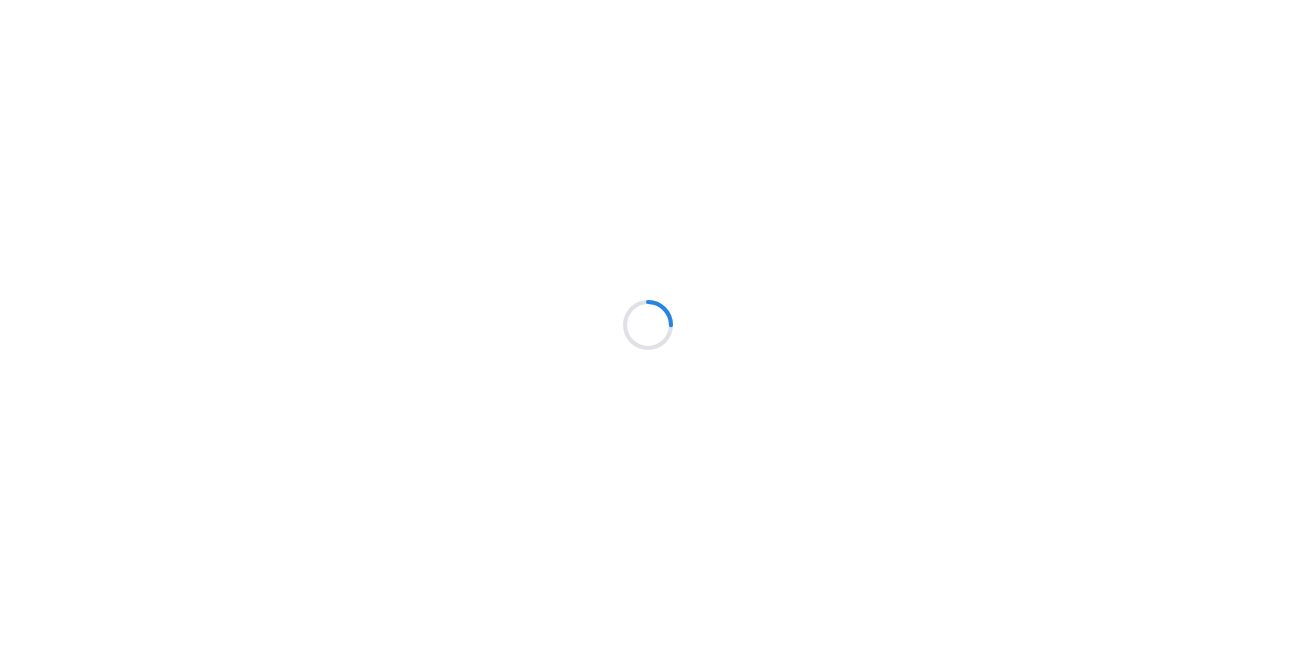 scroll, scrollTop: 0, scrollLeft: 0, axis: both 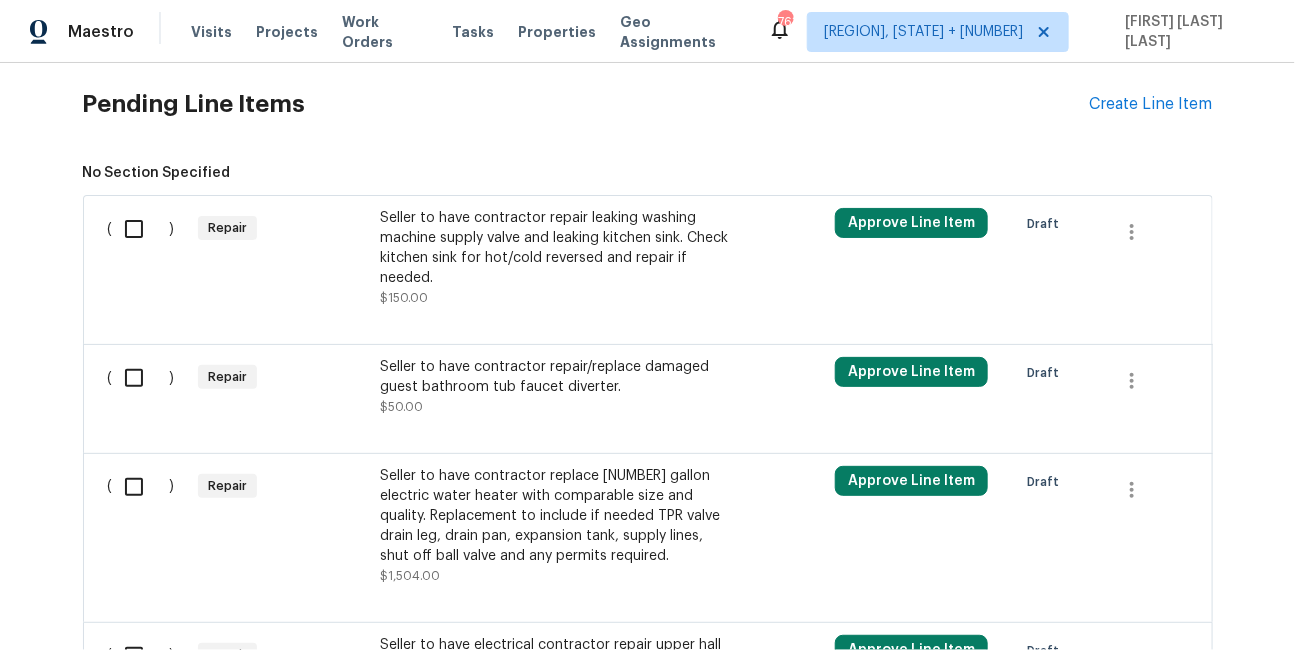 click on "Seller to have contractor repair/replace damaged guest bathroom tub faucet diverter." at bounding box center [556, 377] 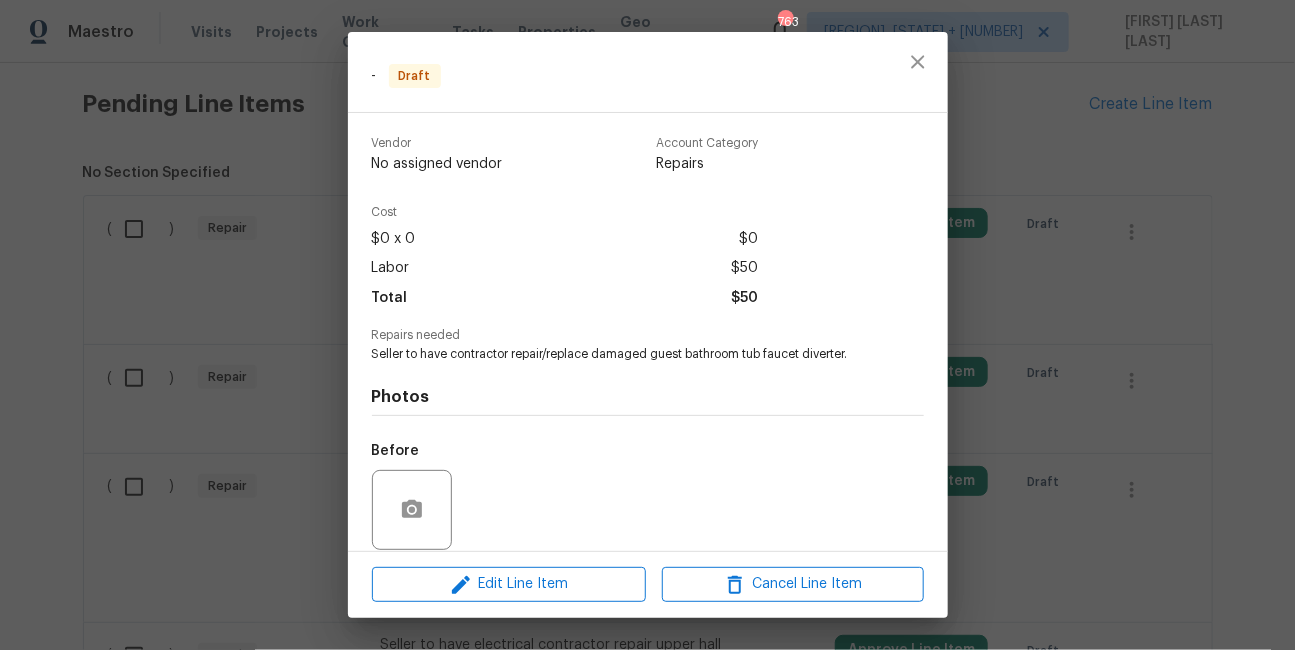 click on "Edit Line Item  Cancel Line Item" at bounding box center [648, 584] 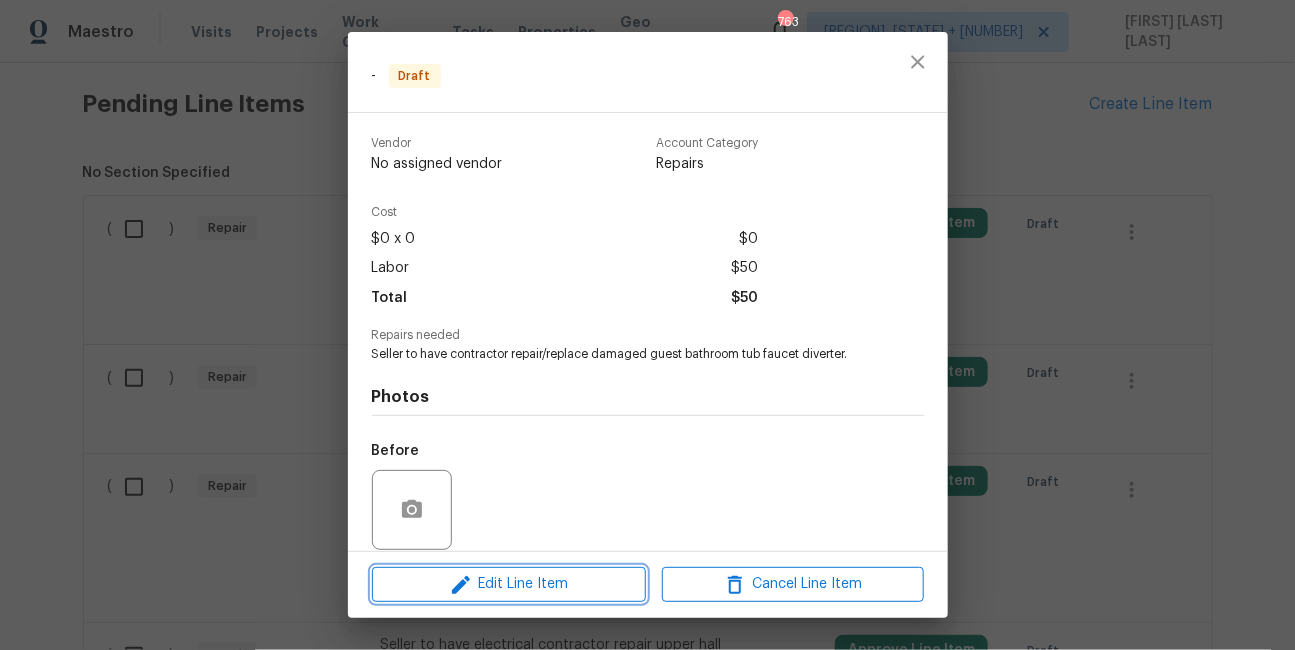click on "Edit Line Item" at bounding box center [509, 584] 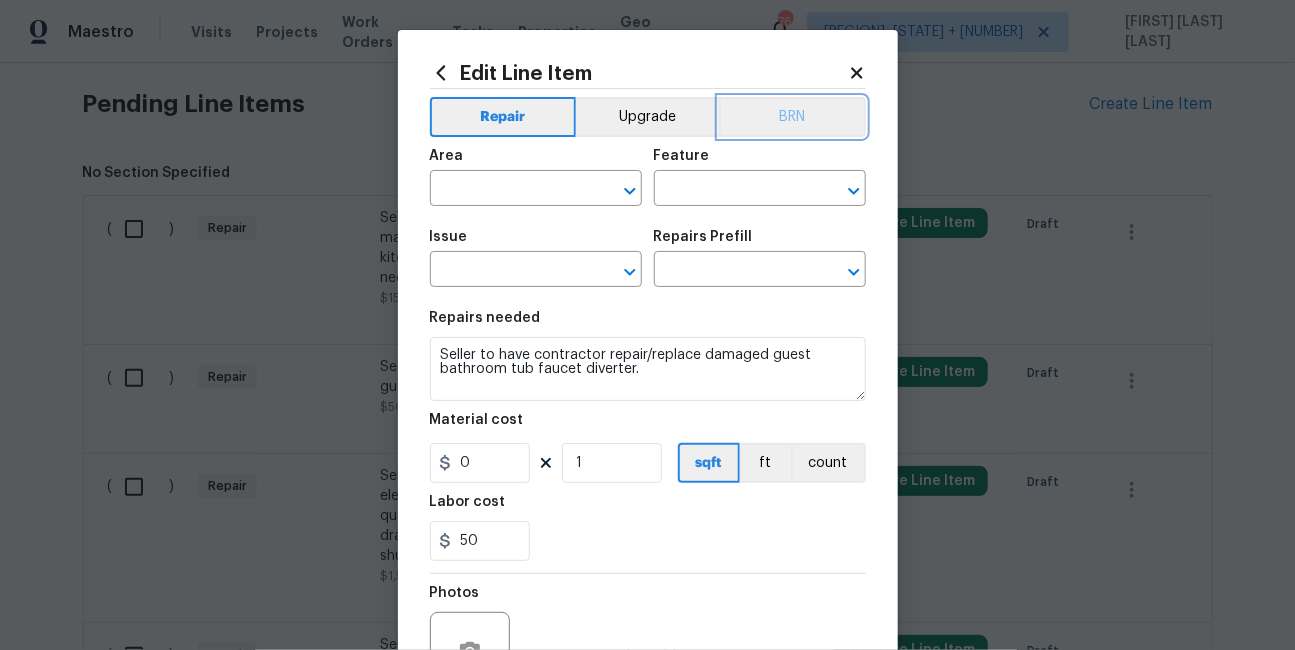 click on "BRN" at bounding box center (792, 117) 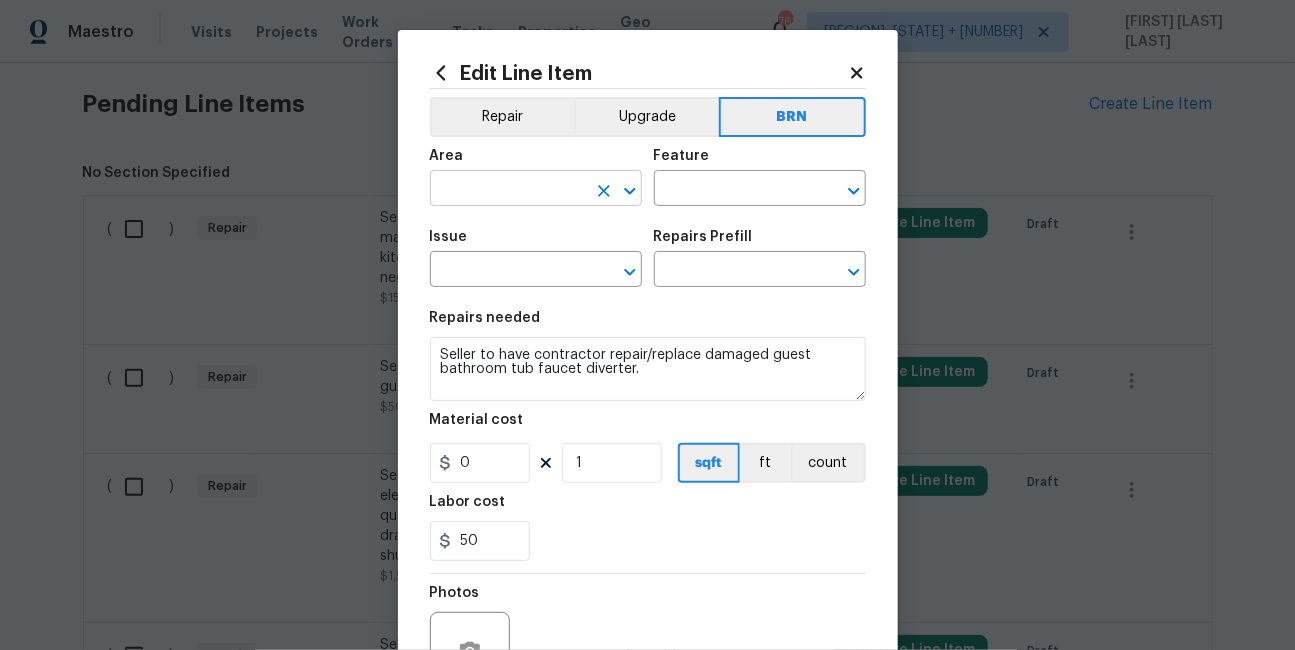 click at bounding box center (508, 190) 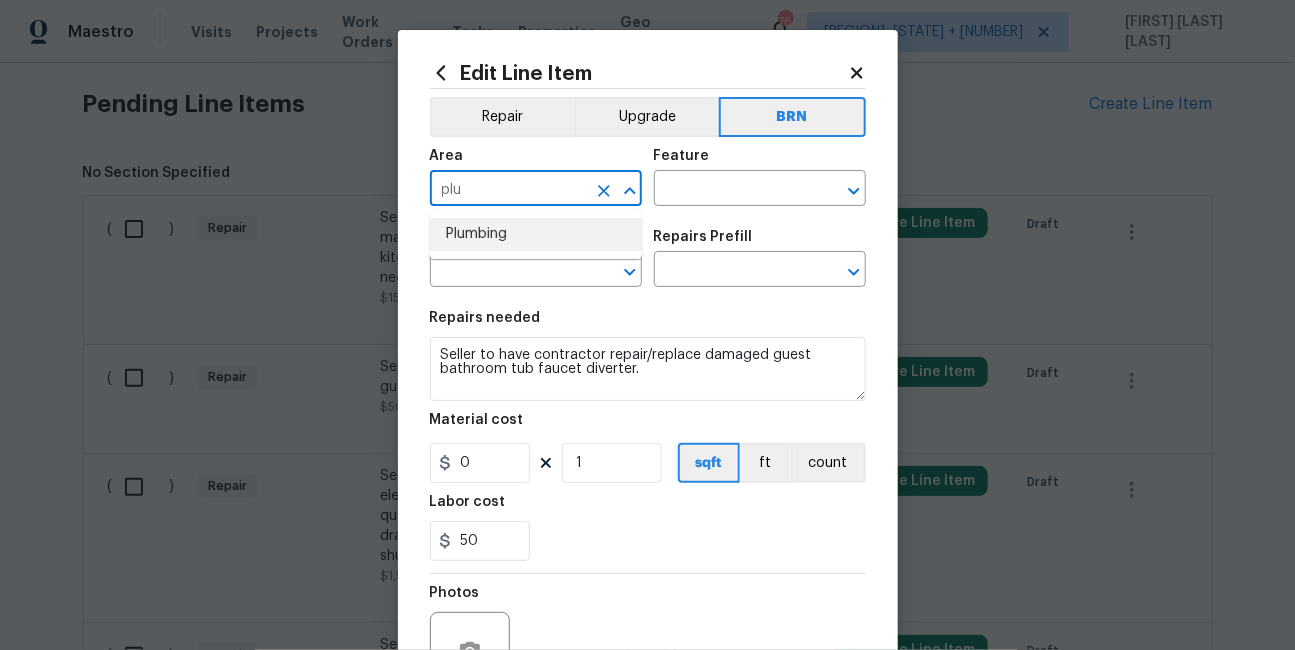 click on "Plumbing" at bounding box center (536, 234) 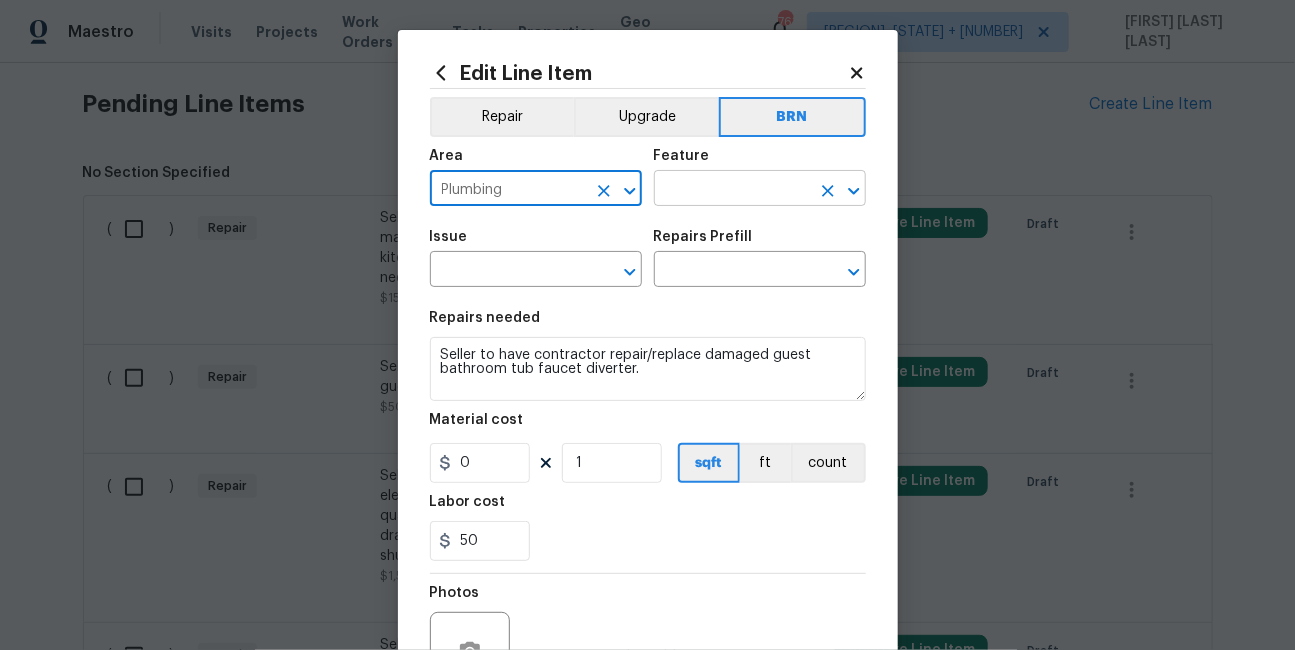 type on "Plumbing" 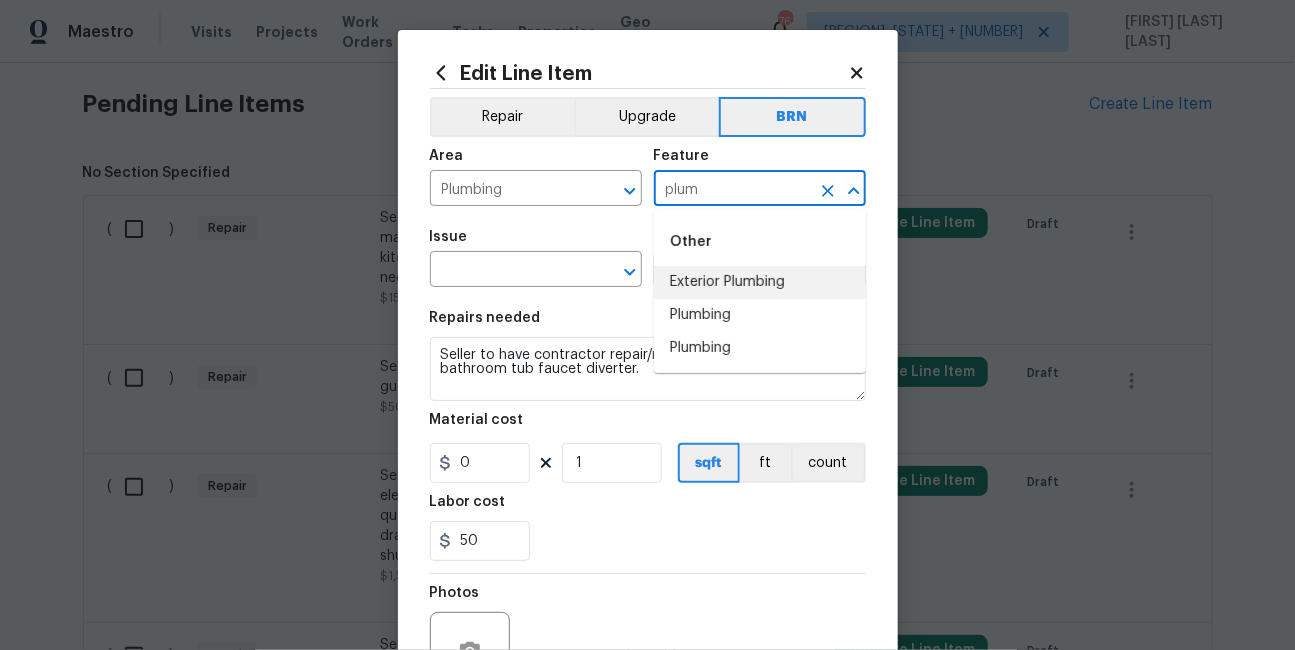 click on "Exterior Plumbing" at bounding box center [760, 282] 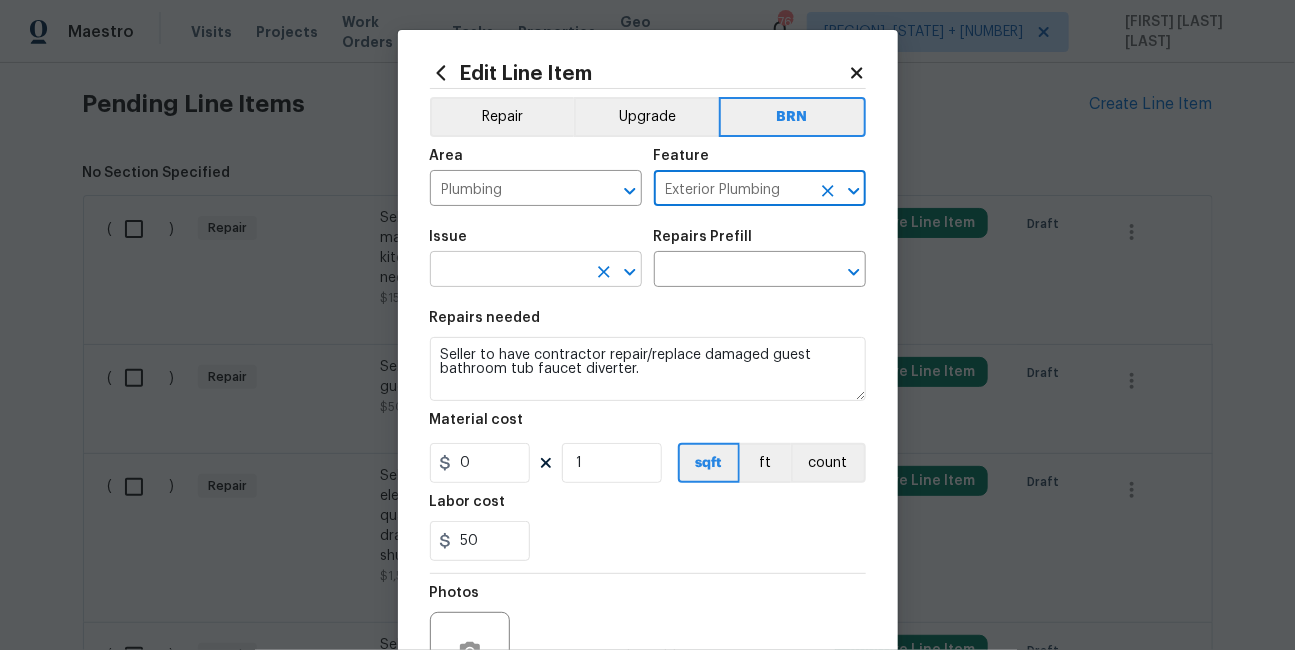 type on "Exterior Plumbing" 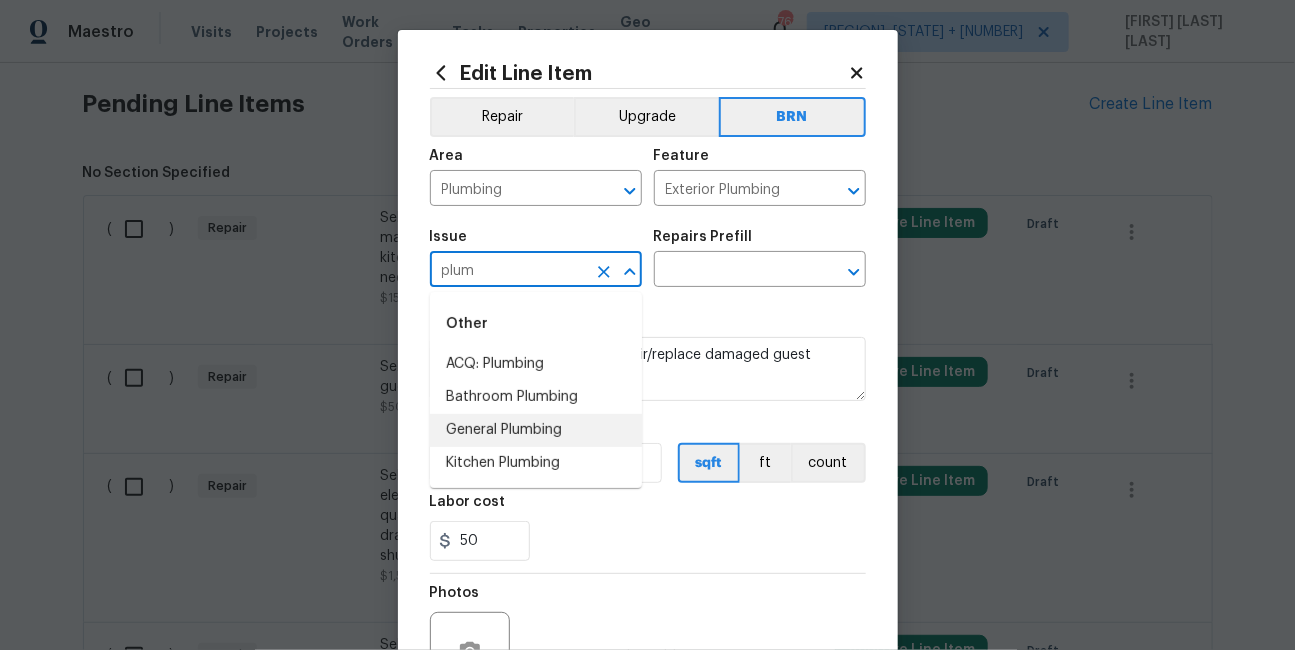 click on "General Plumbing" at bounding box center [536, 430] 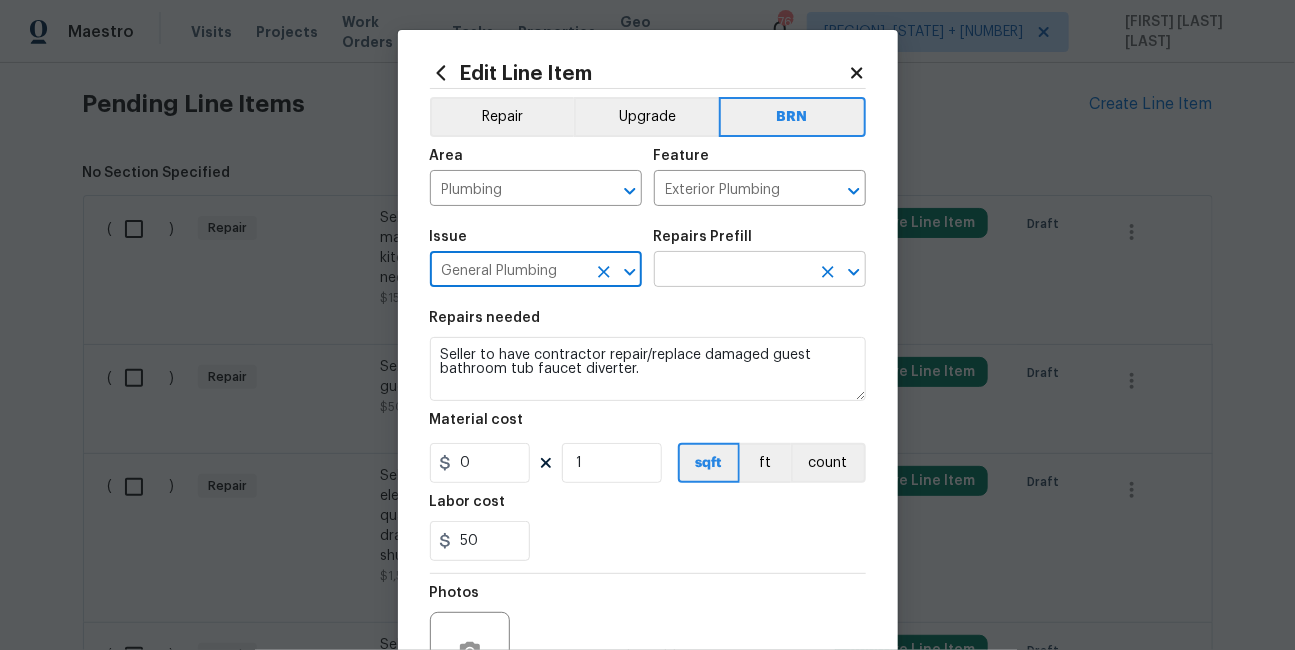 type on "General Plumbing" 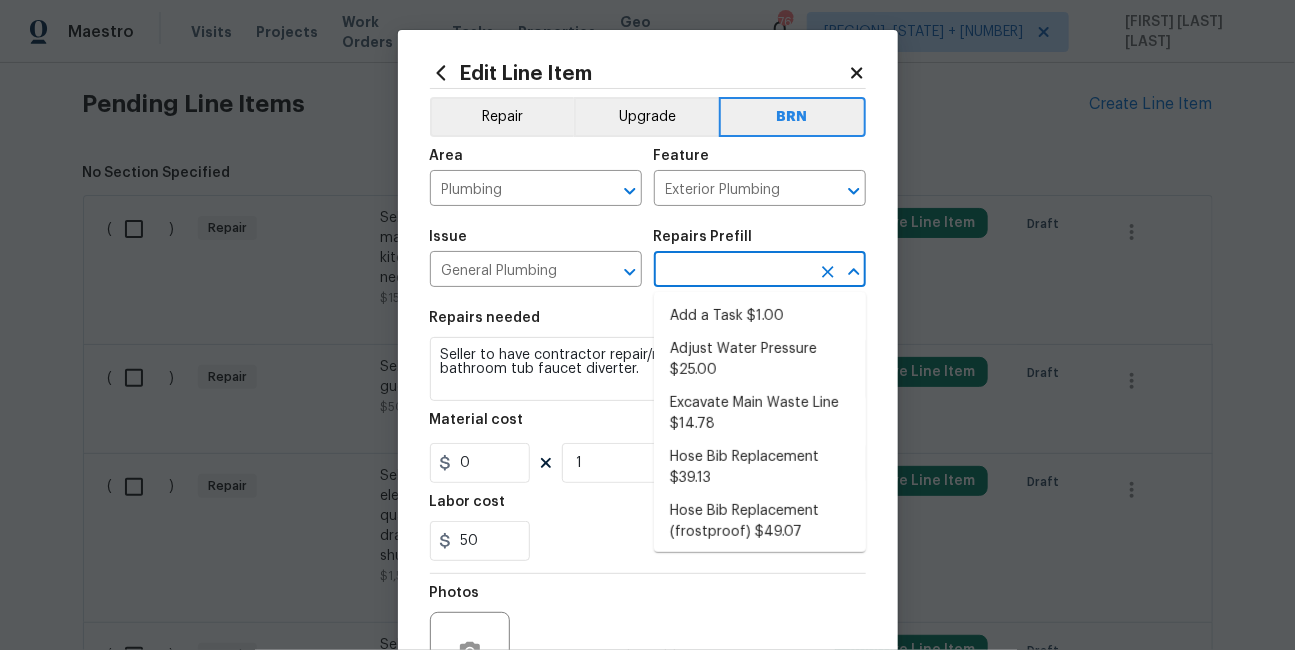 click at bounding box center (732, 271) 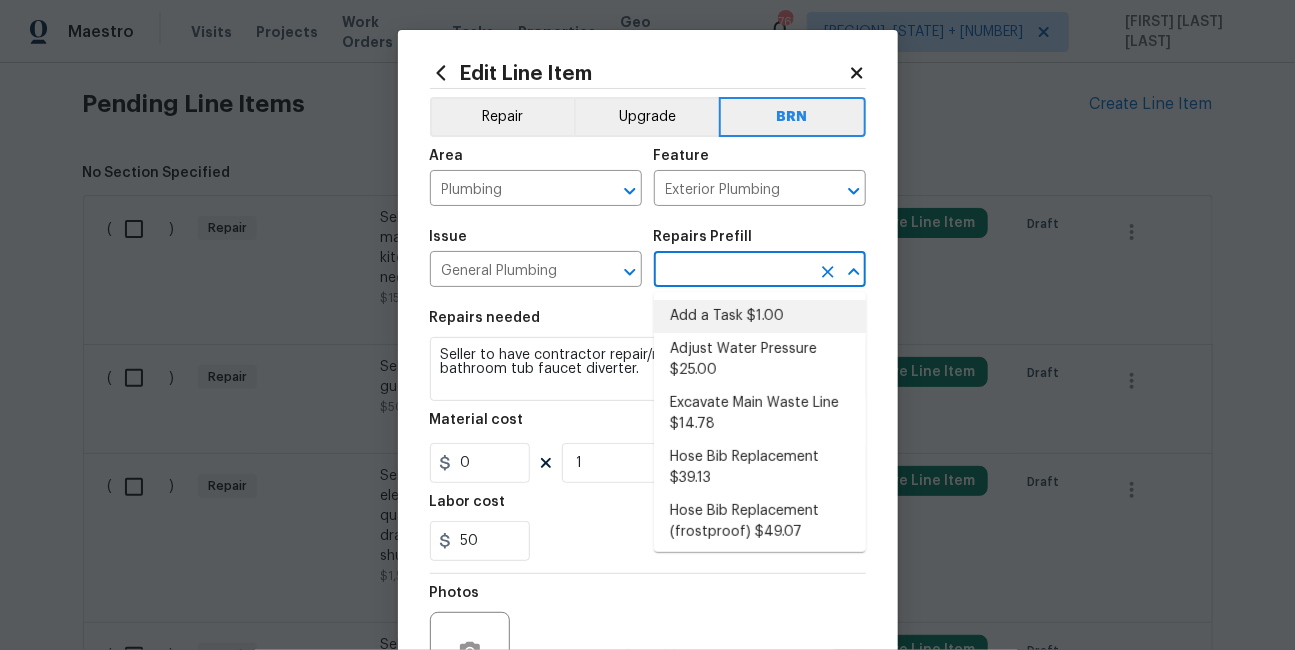 click on "Add a Task $1.00" at bounding box center (760, 316) 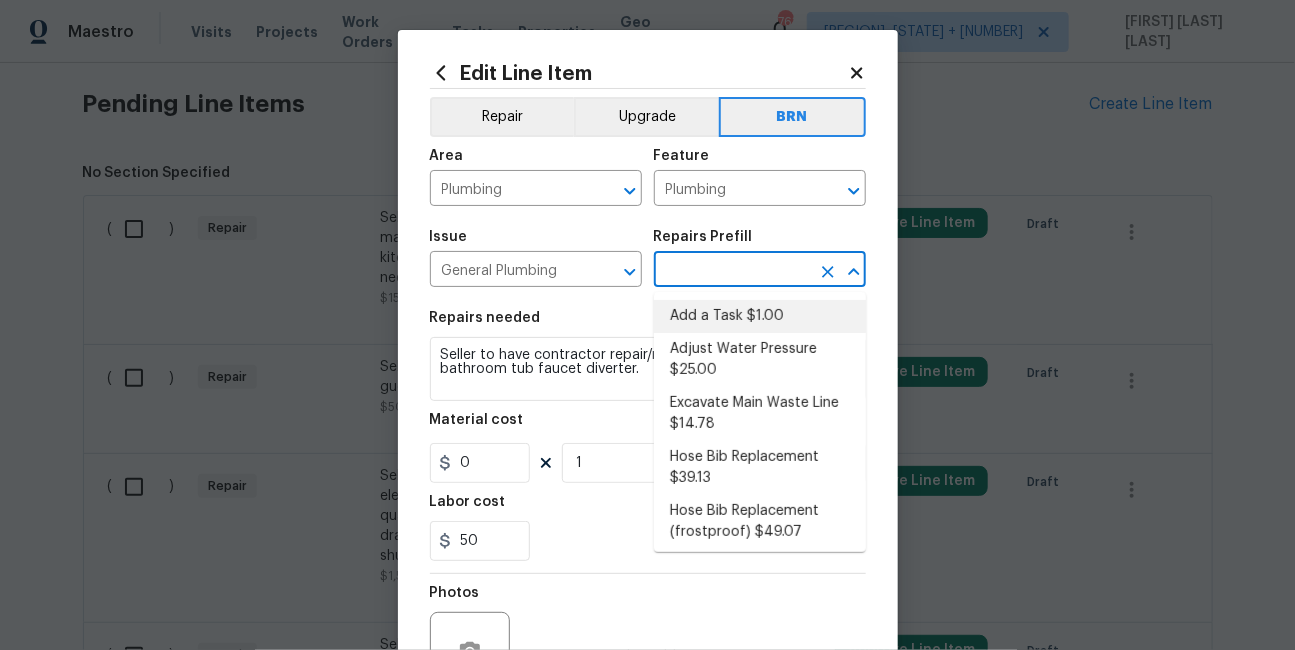 type on "Add a Task $1.00" 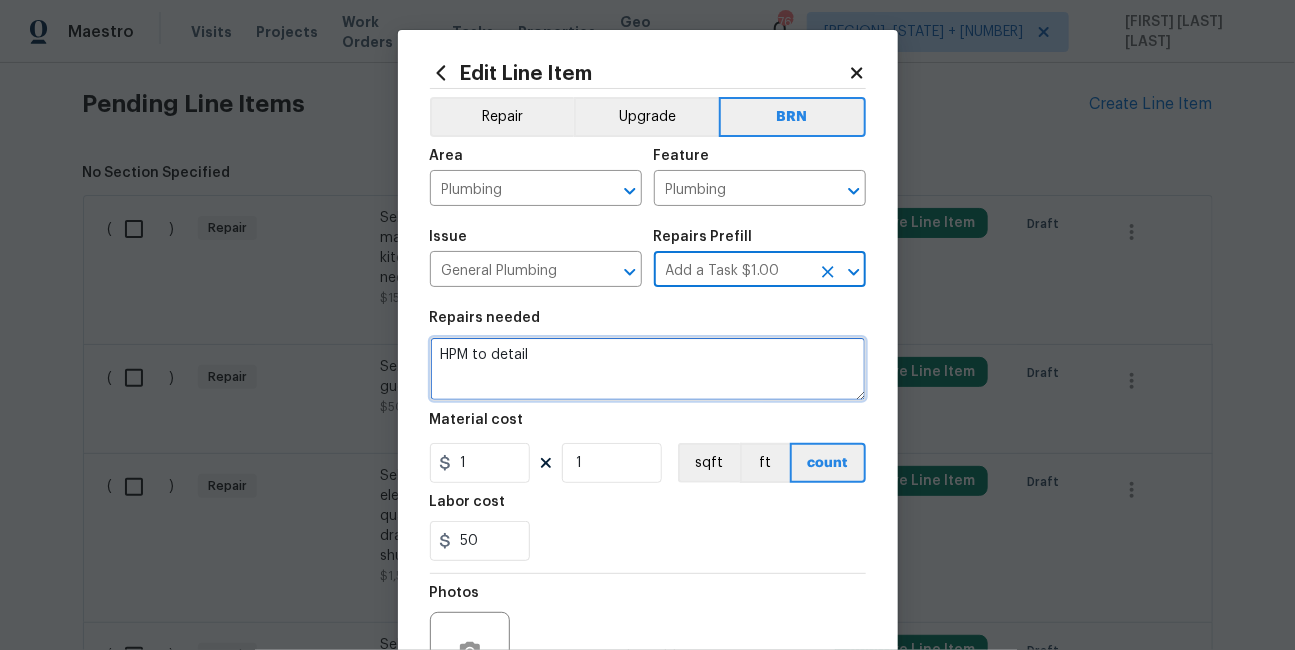 click on "HPM to detail" at bounding box center (648, 369) 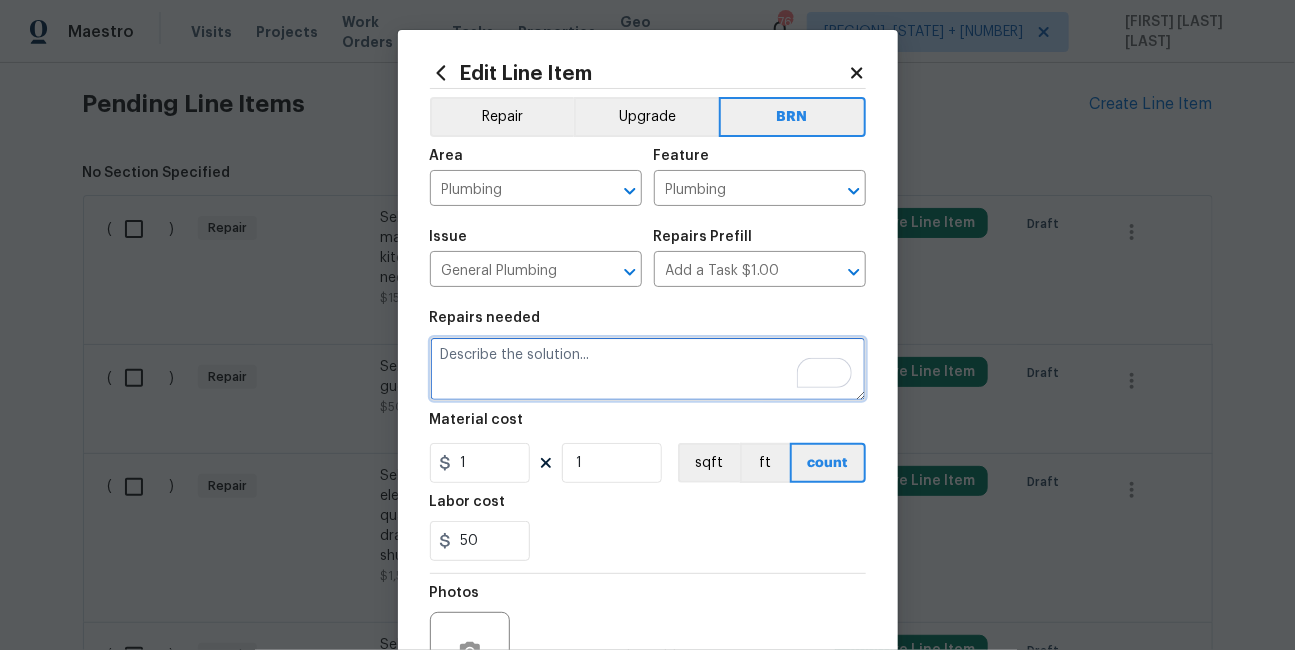paste on "Seller to have contractor repair/replace damaged guest bathroom tub faucet diverter." 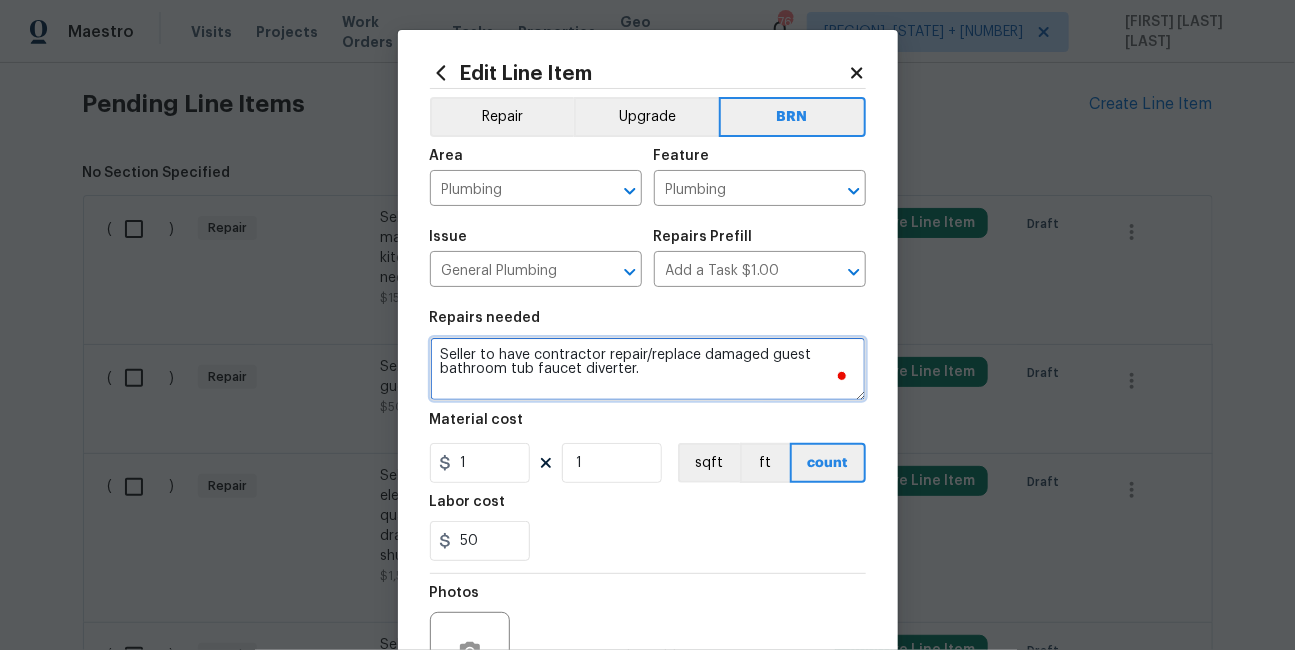 type on "Seller to have contractor repair/replace damaged guest bathroom tub faucet diverter." 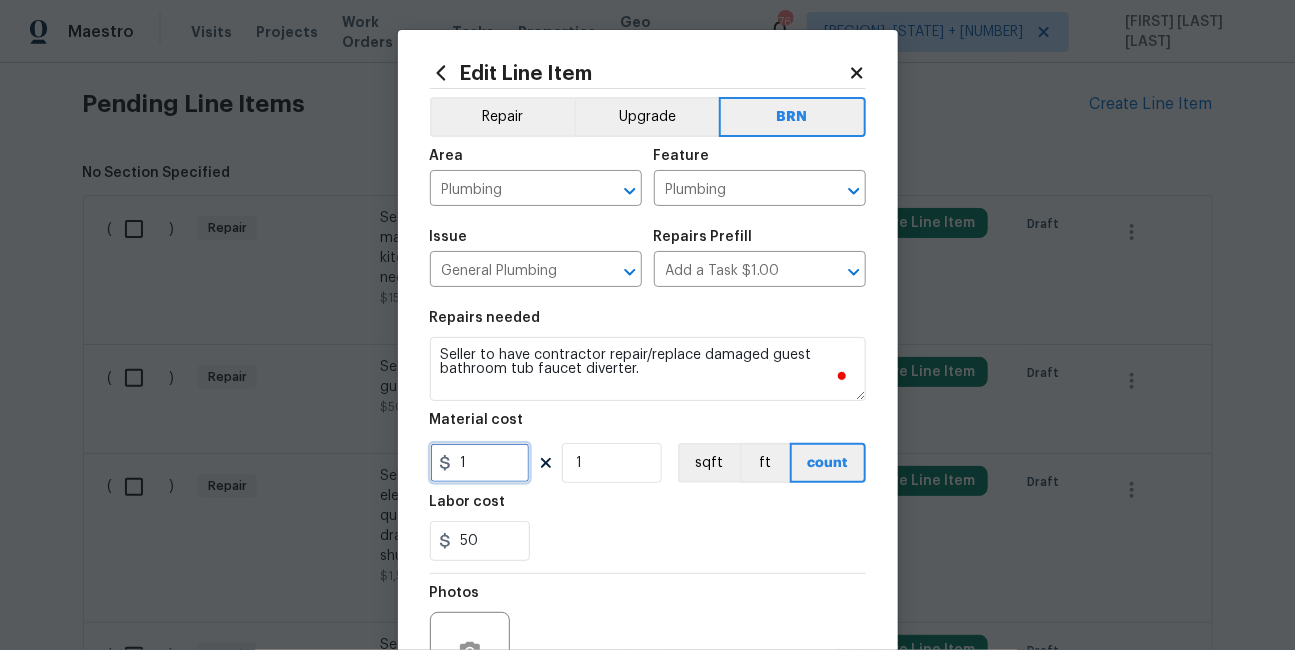 click on "1" at bounding box center [480, 463] 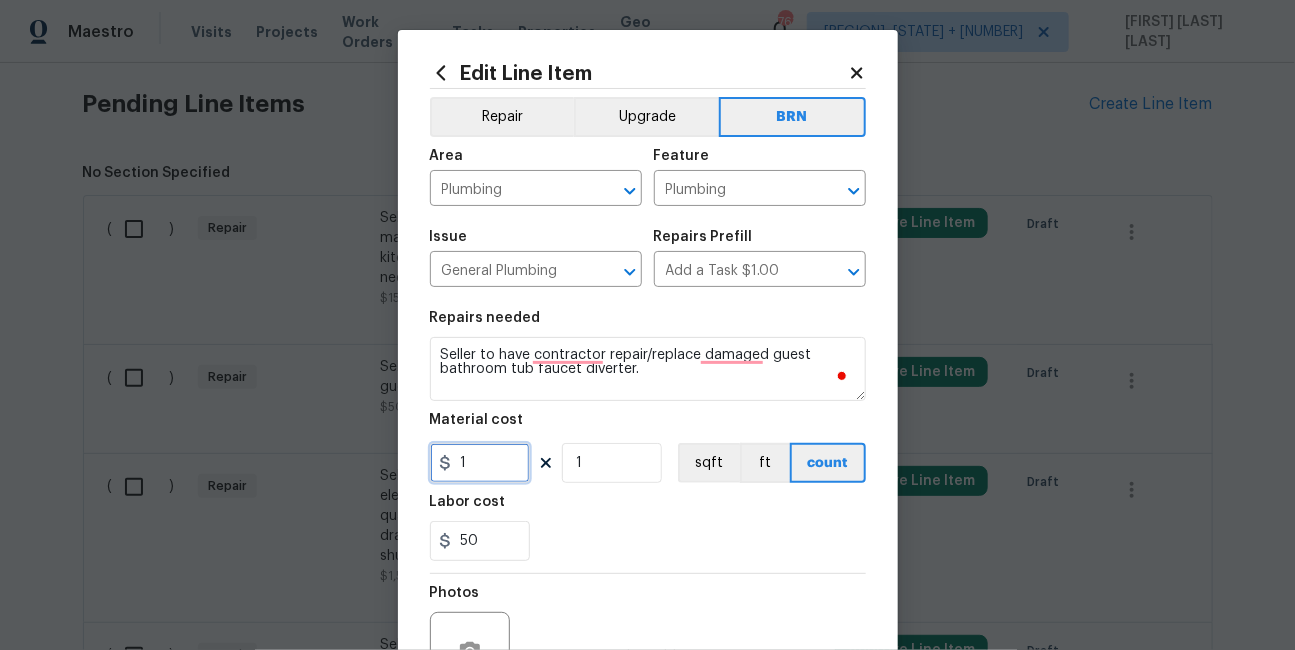 type on "0" 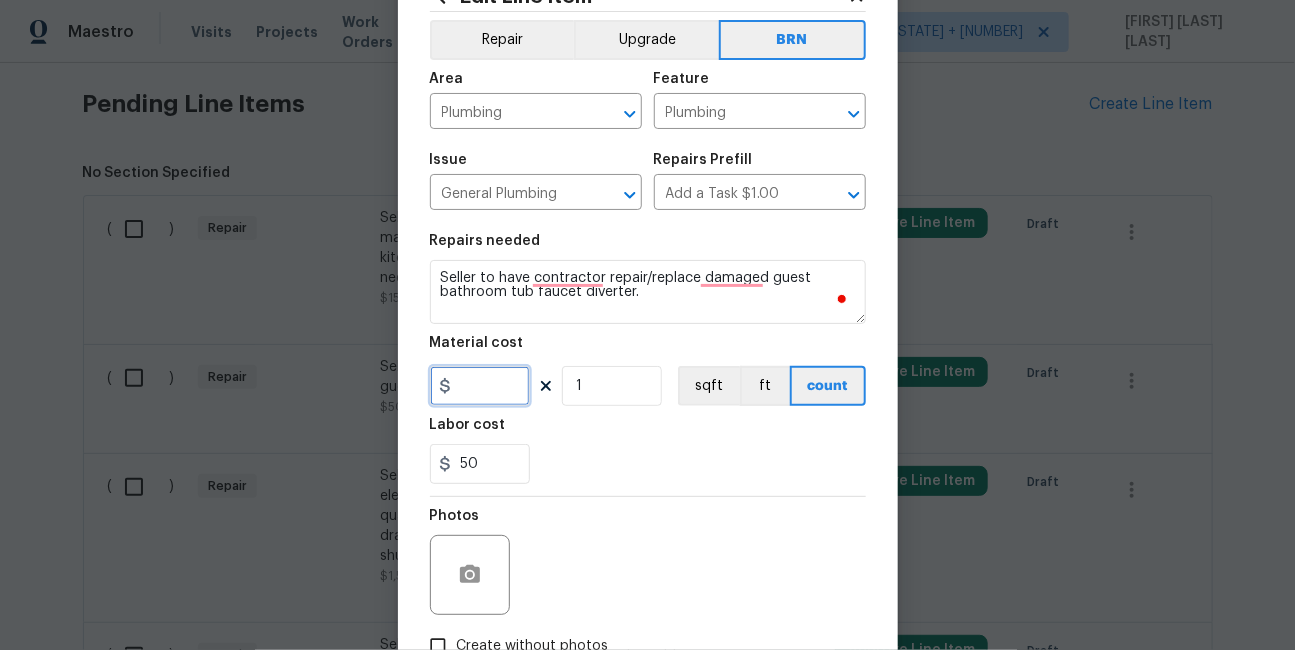 scroll, scrollTop: 113, scrollLeft: 0, axis: vertical 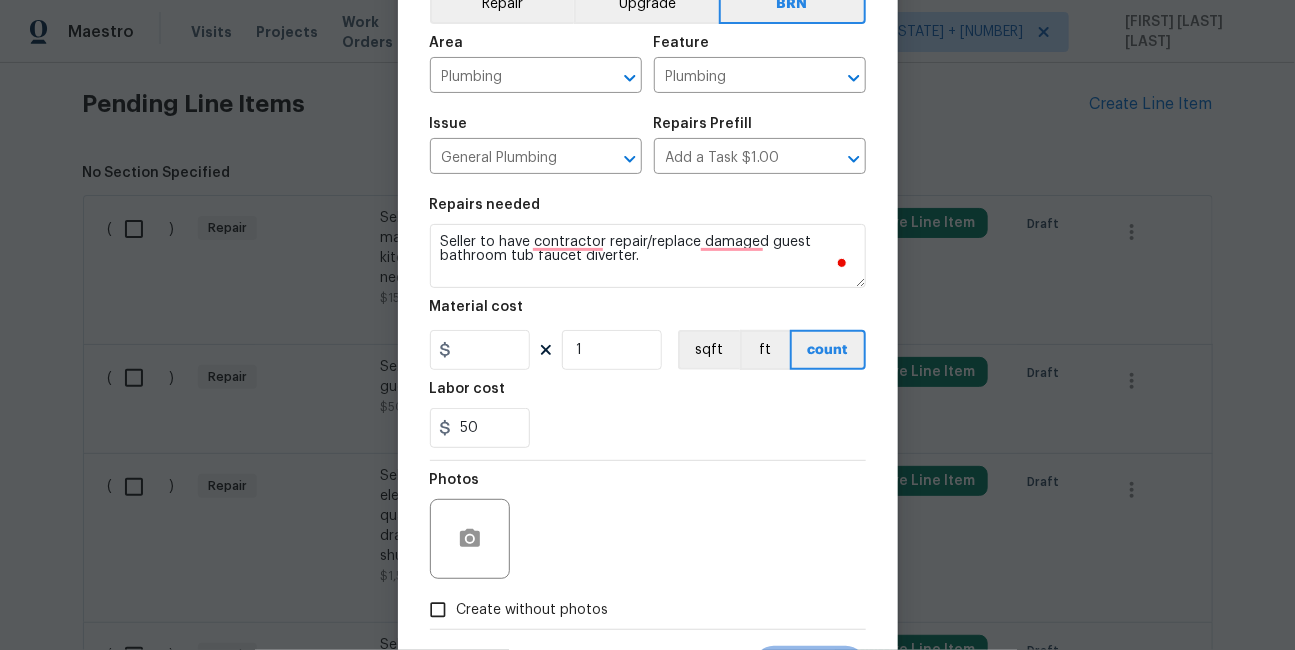 type on "0" 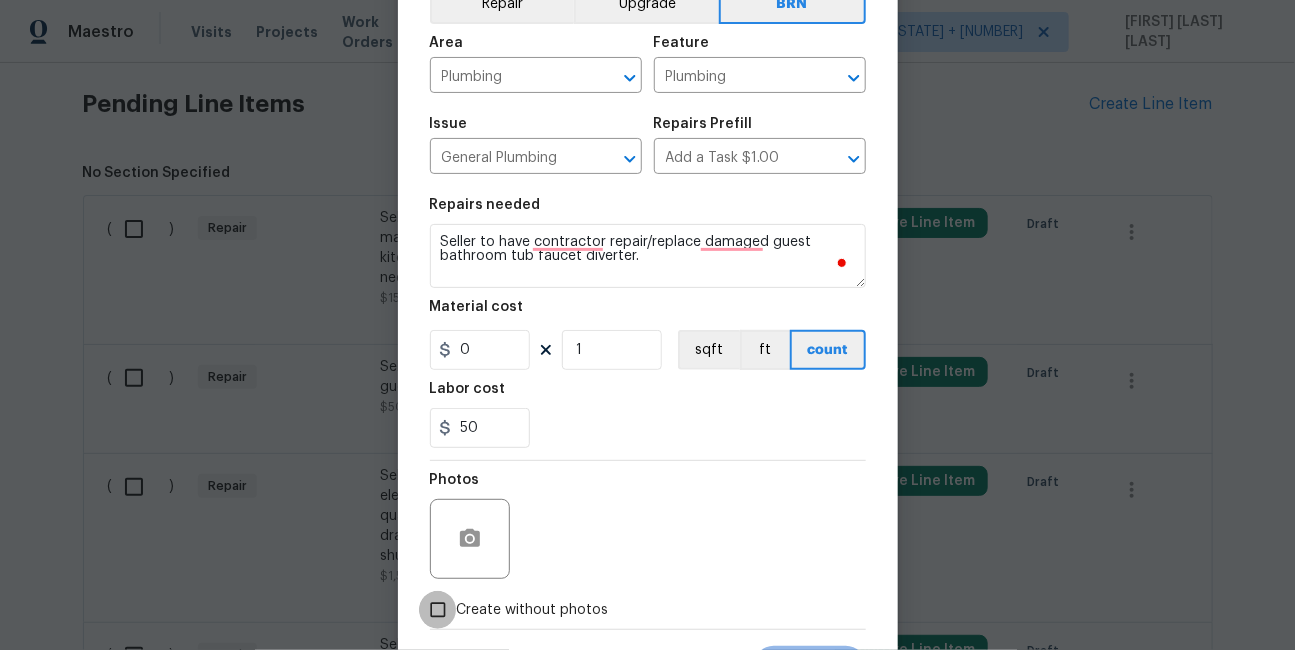 click on "Create without photos" at bounding box center (438, 610) 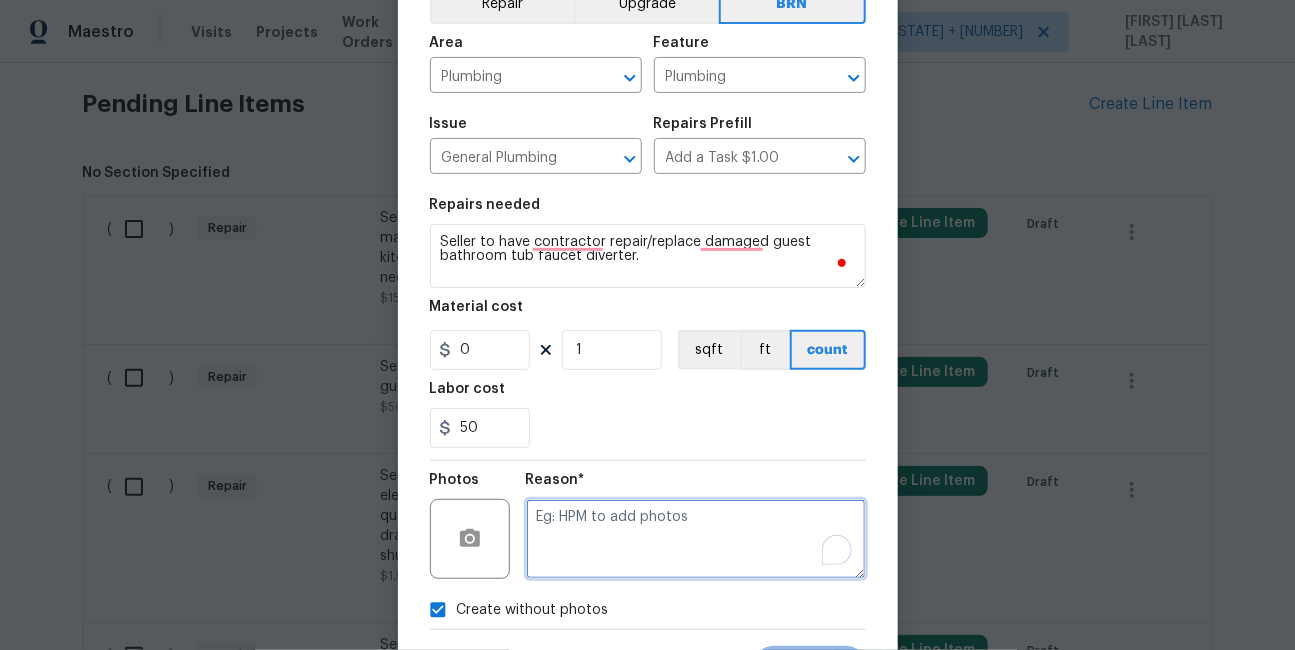 click at bounding box center [696, 539] 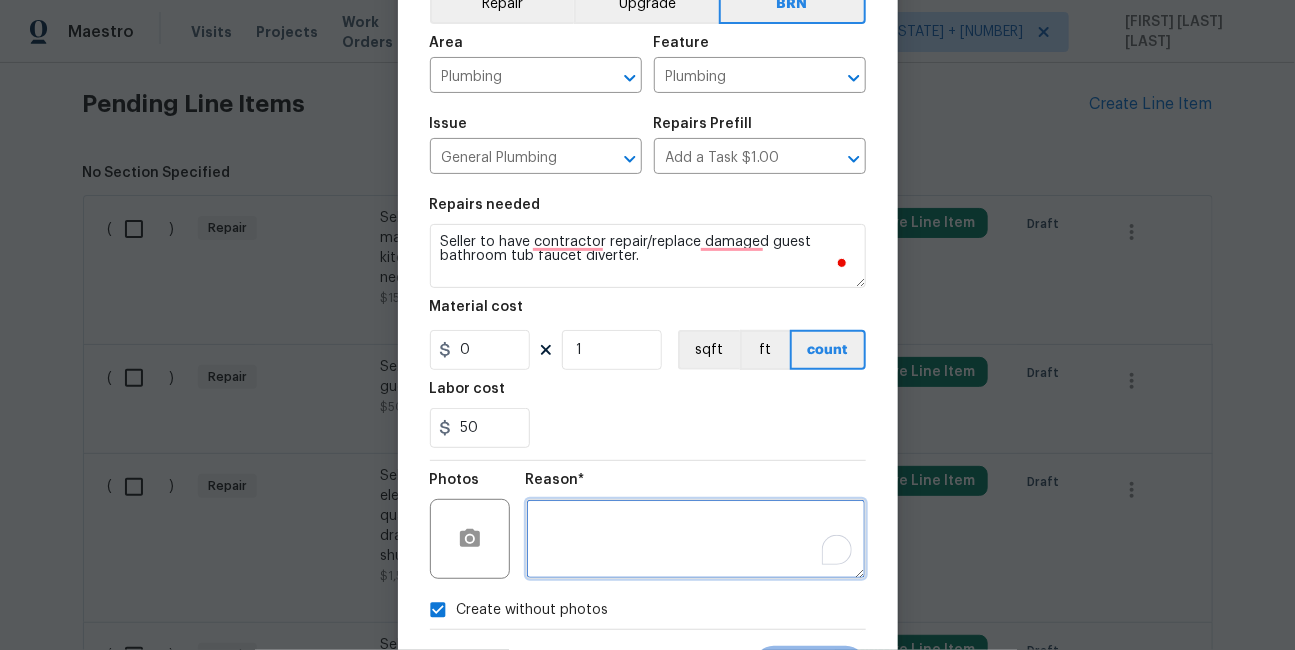 type on "b" 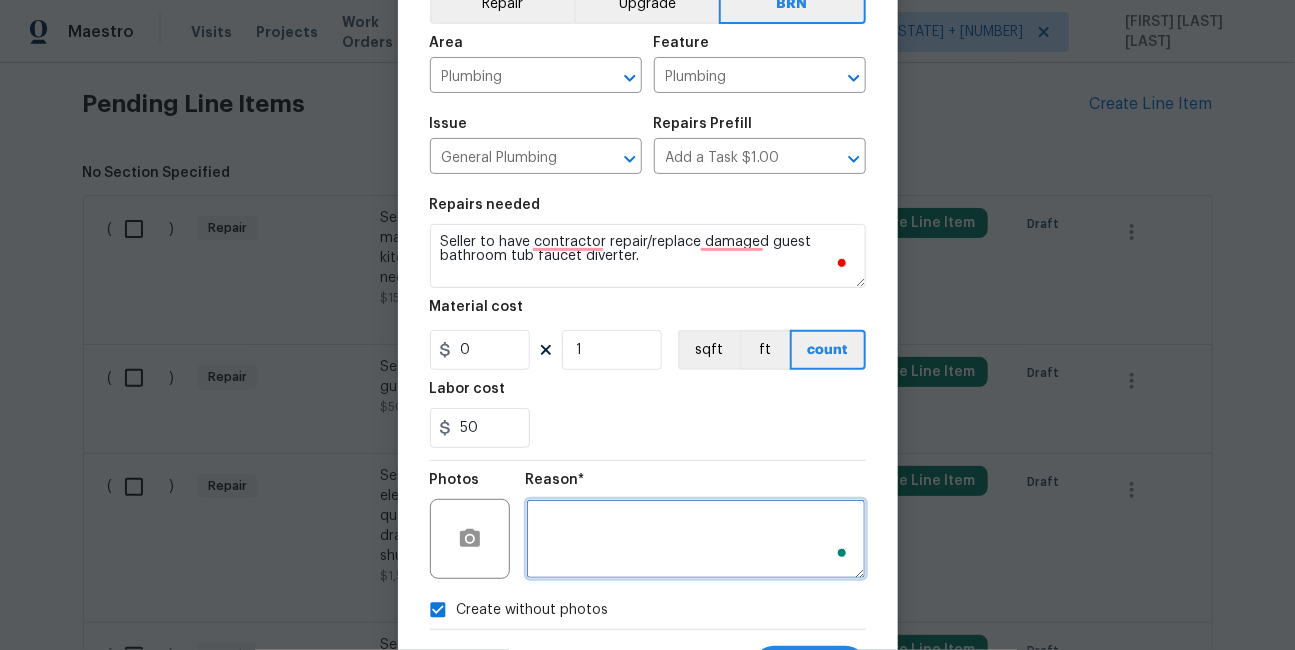 scroll, scrollTop: 211, scrollLeft: 0, axis: vertical 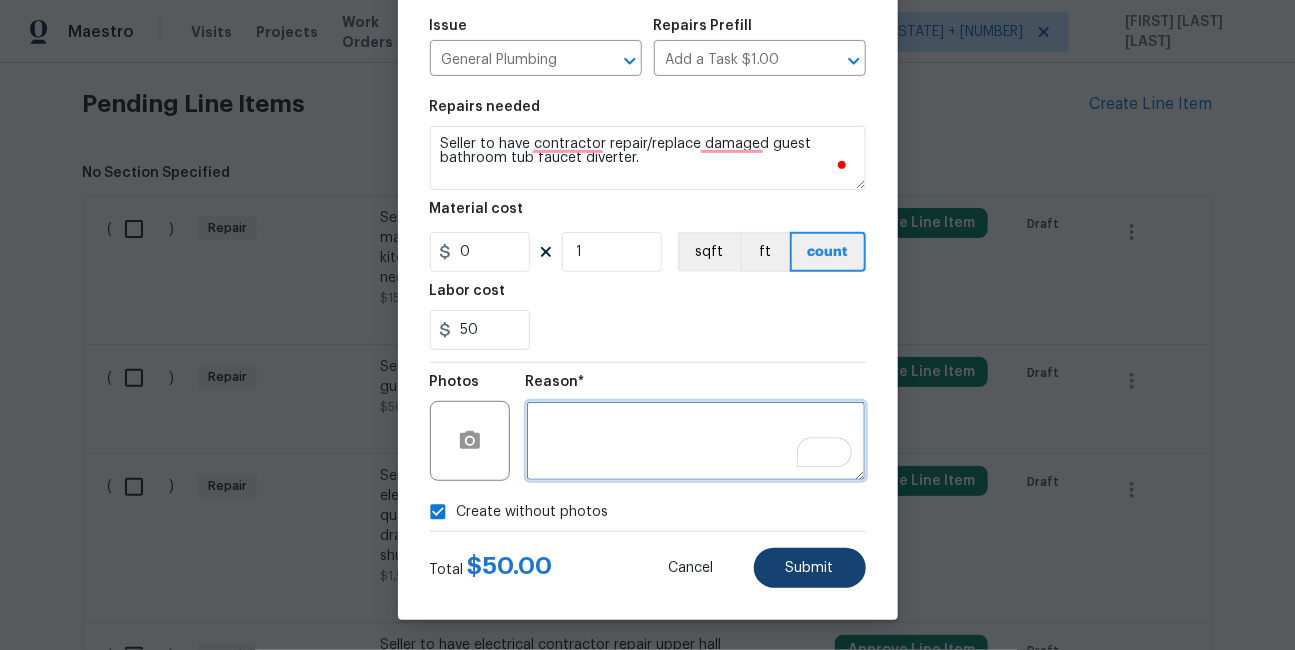 type 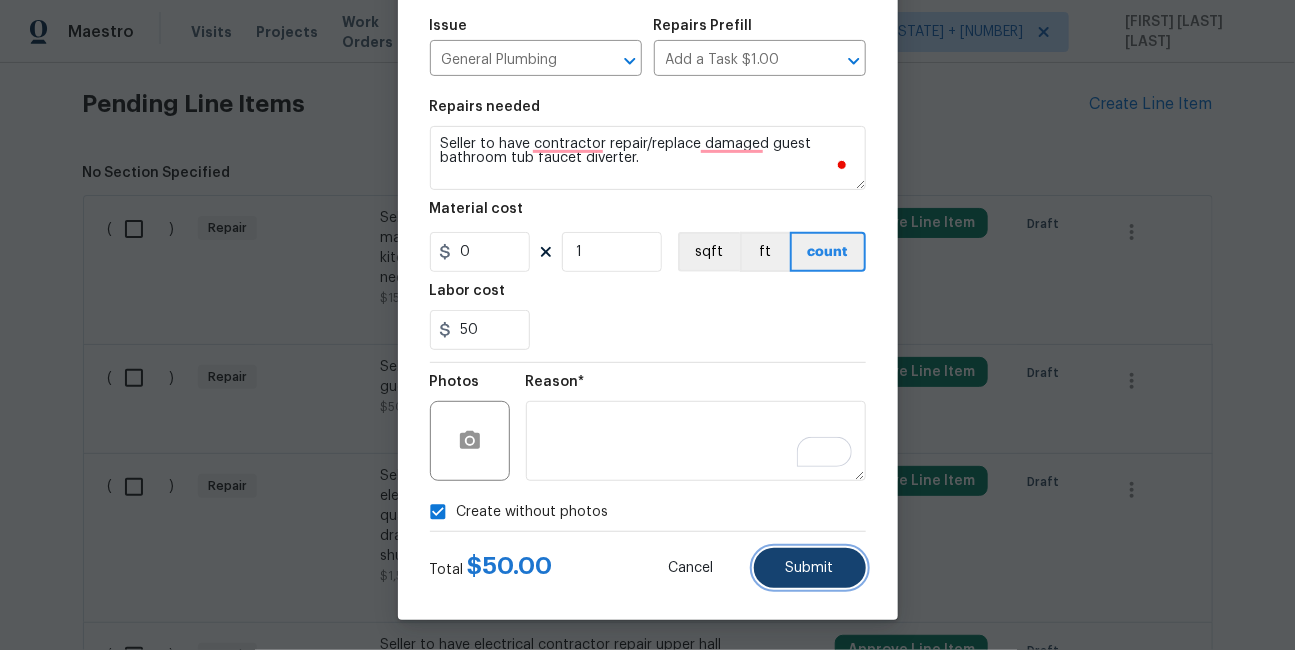 click on "Submit" at bounding box center [810, 568] 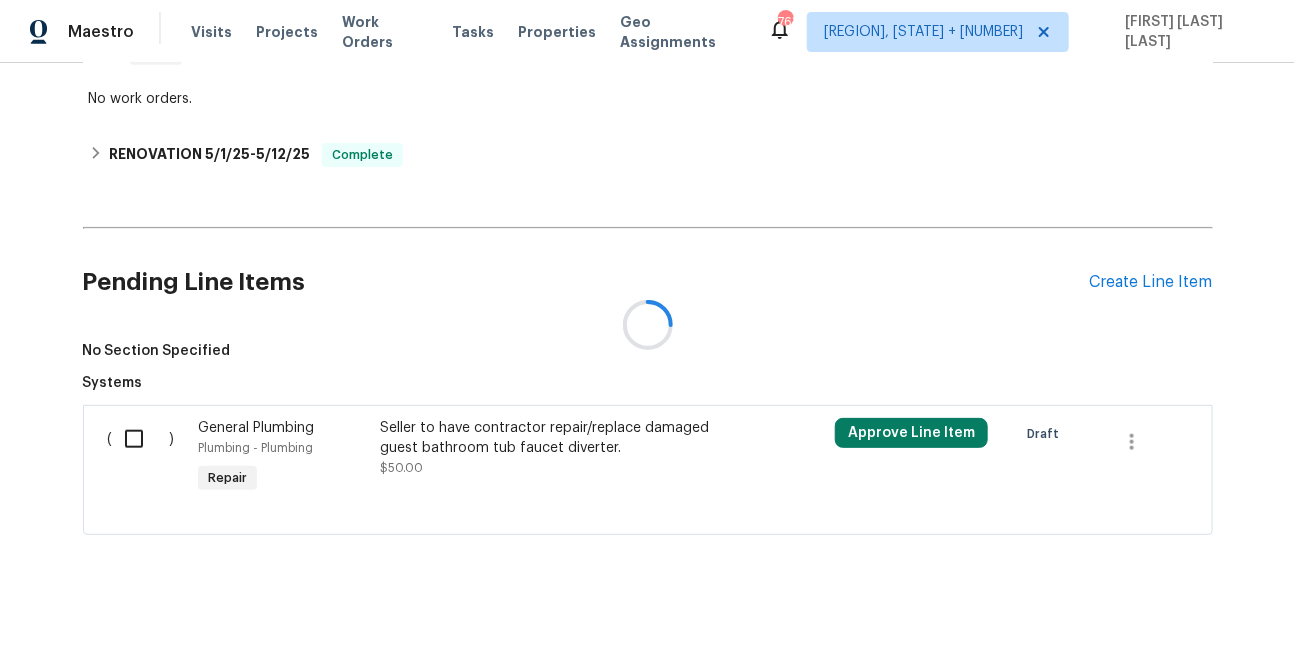 scroll, scrollTop: 719, scrollLeft: 0, axis: vertical 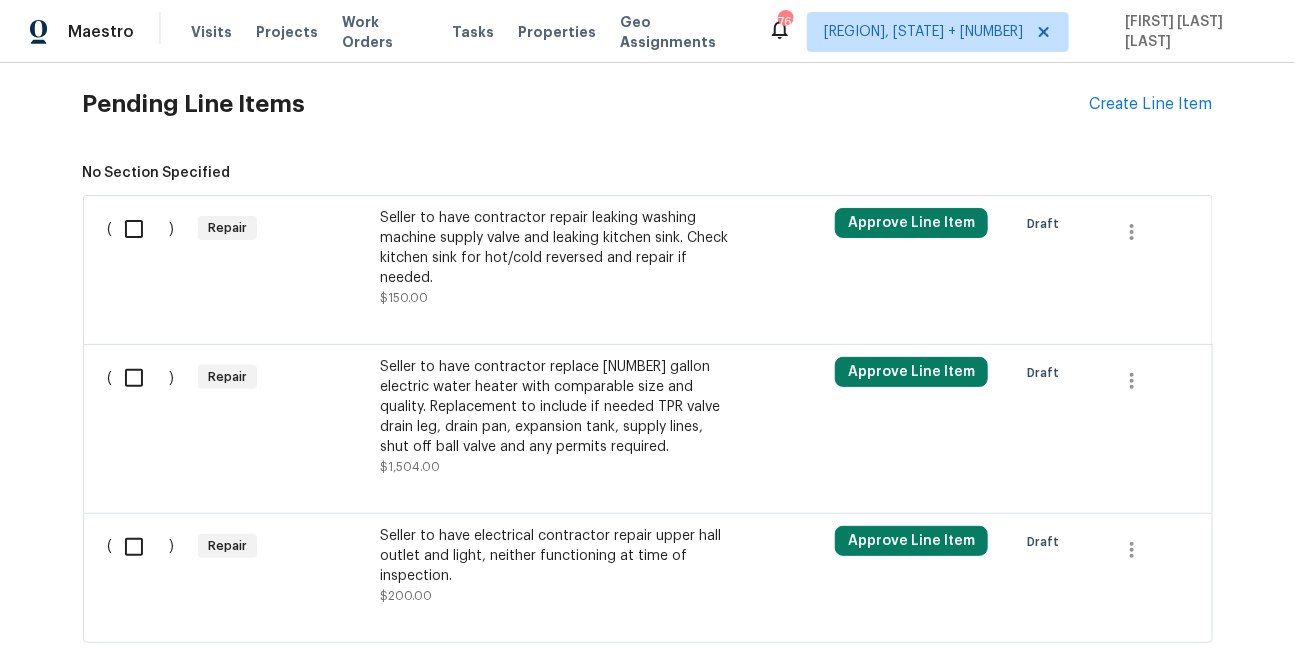 click on "Seller to have contractor repair leaking washing machine supply valve and leaking kitchen sink. Check kitchen sink for hot/cold reversed and repair if needed." at bounding box center [556, 248] 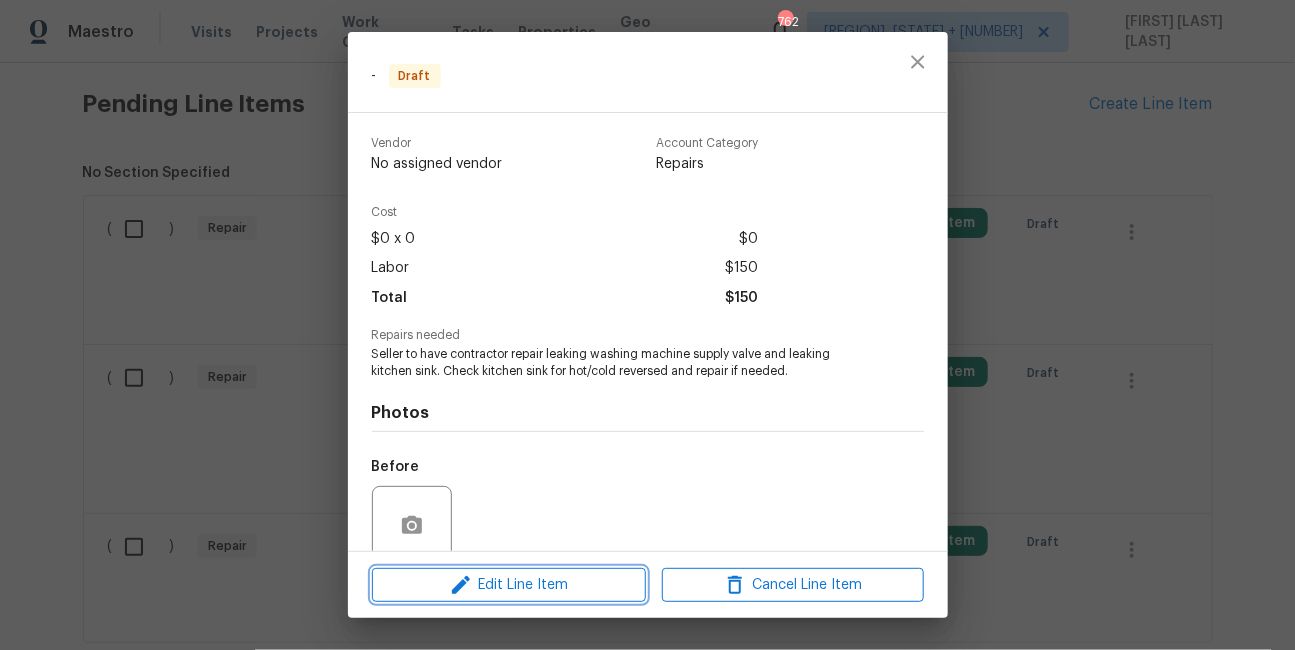 click on "Edit Line Item" at bounding box center [509, 585] 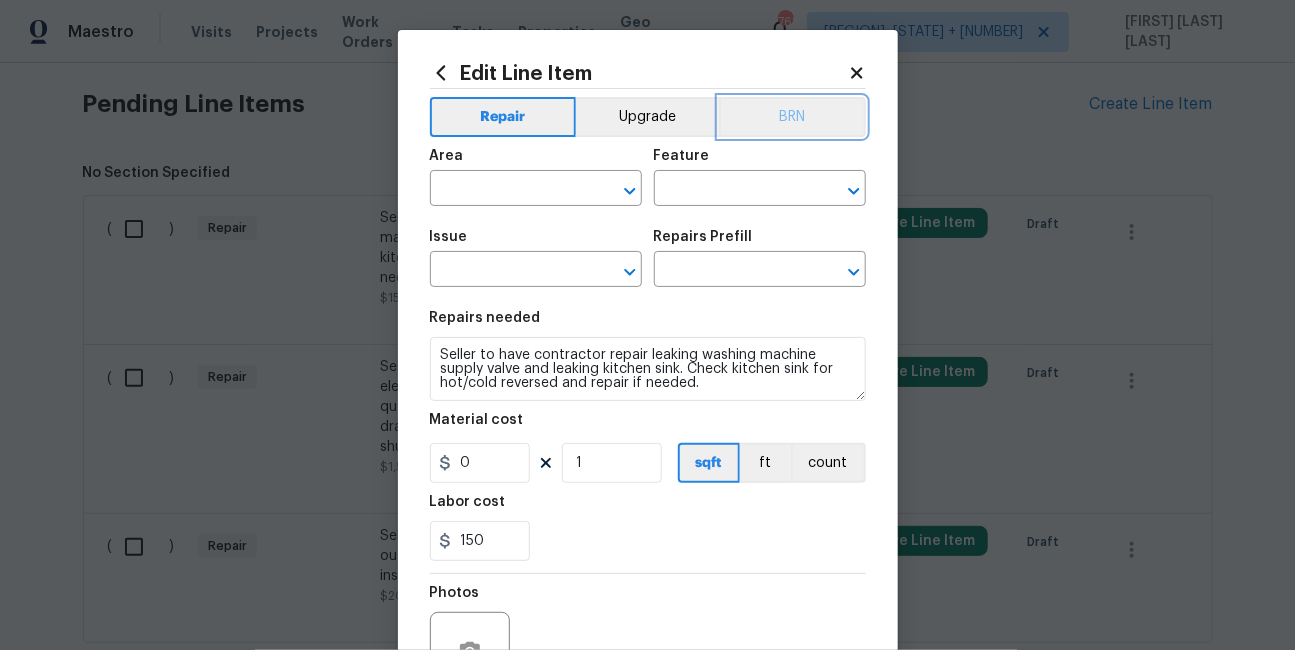 click on "BRN" at bounding box center (792, 117) 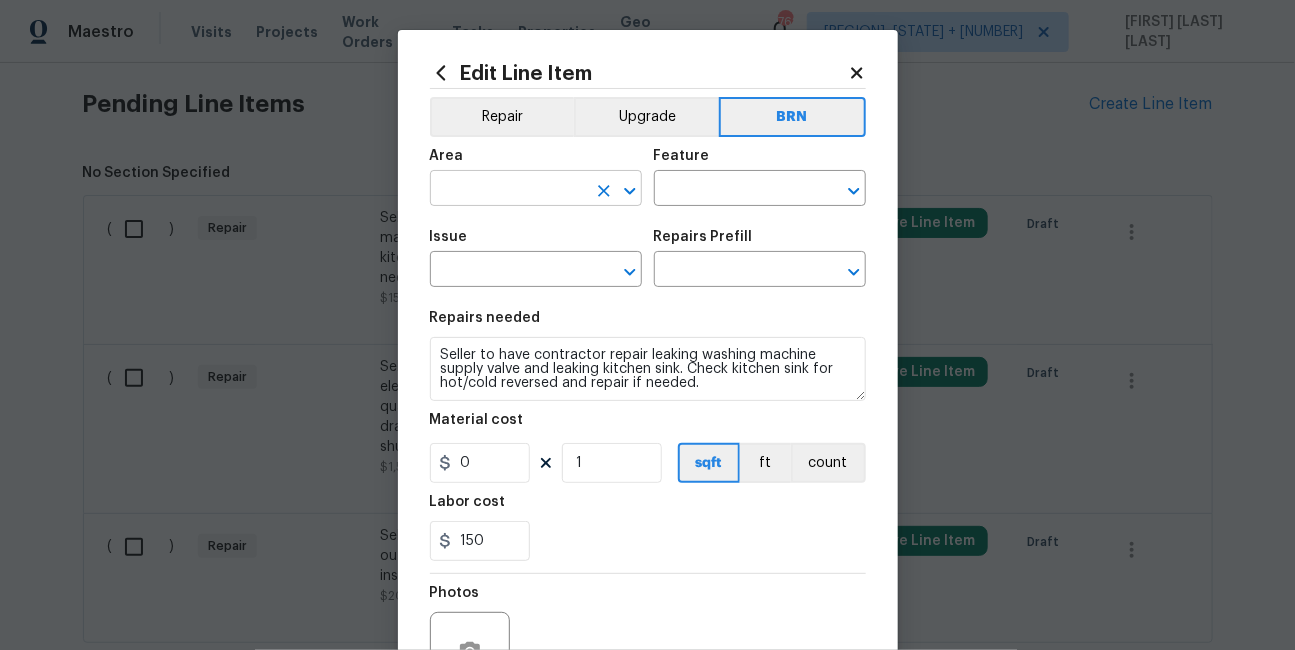 click at bounding box center (508, 190) 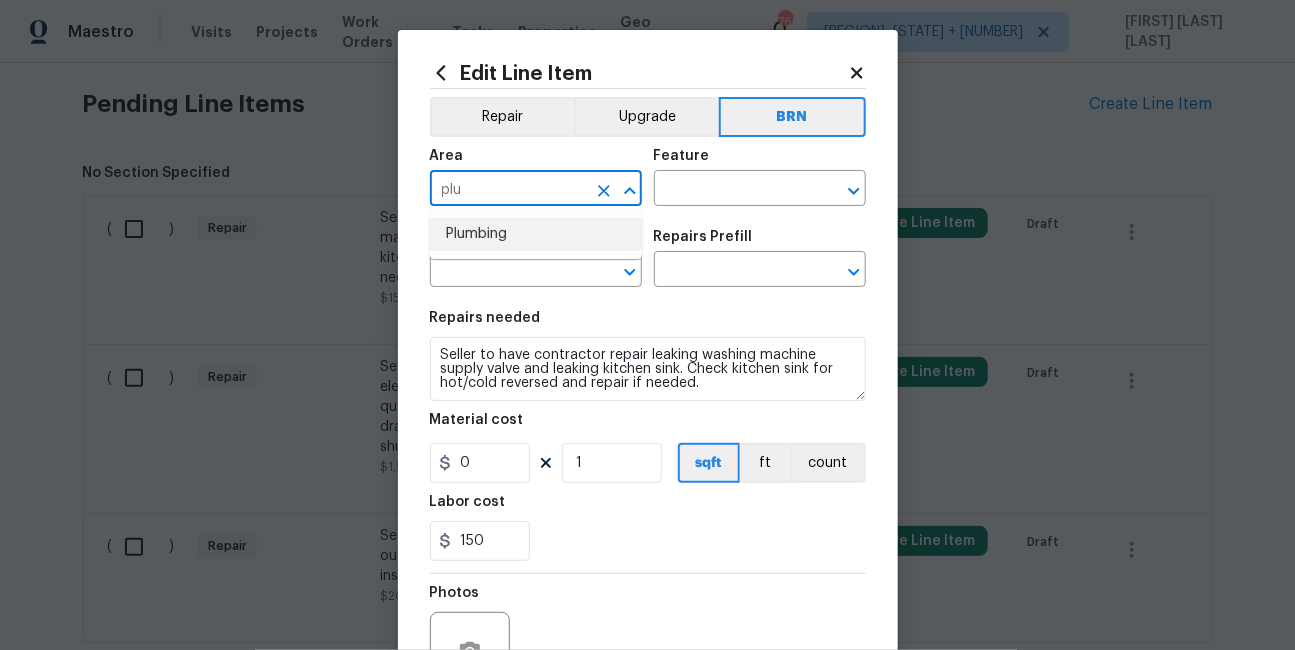 click on "Plumbing" at bounding box center (536, 234) 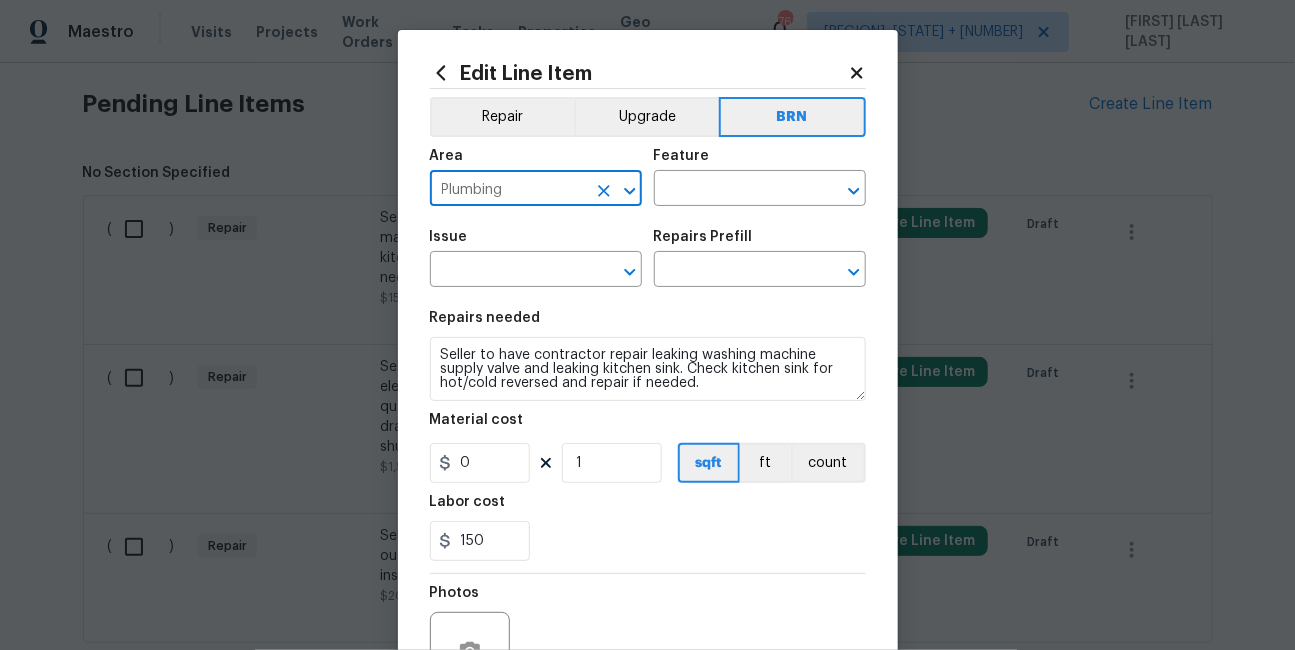 type on "Plumbing" 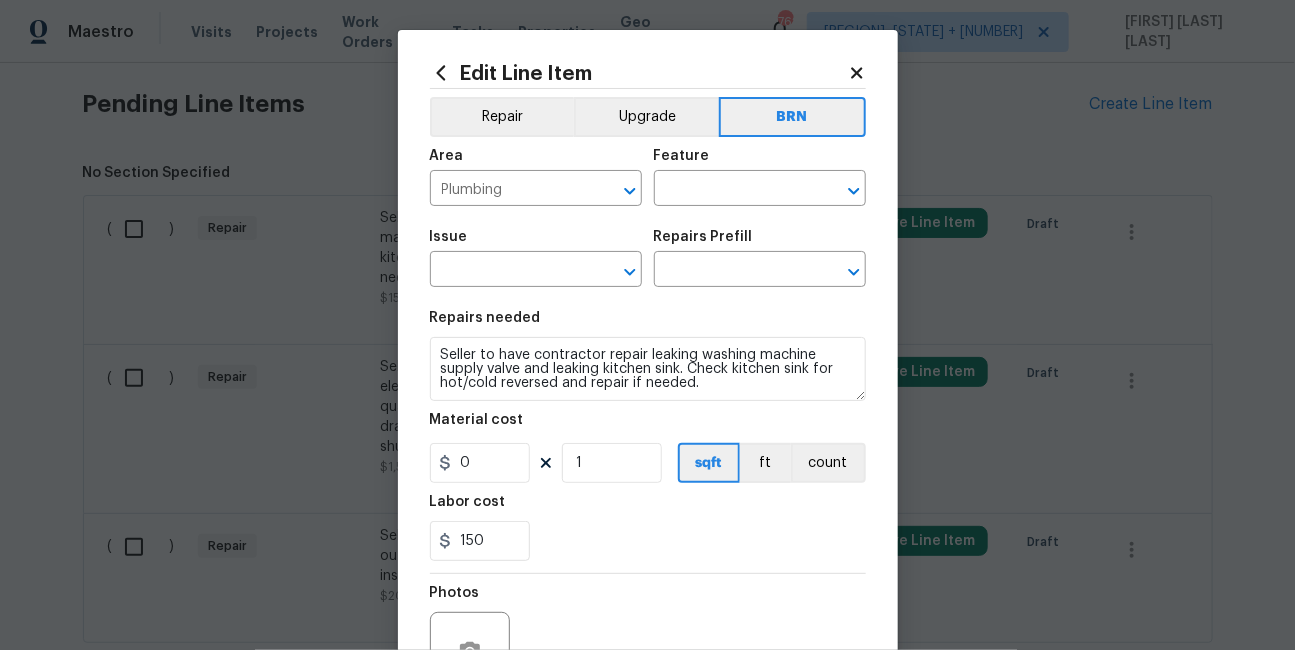 click on "Feature" at bounding box center [760, 162] 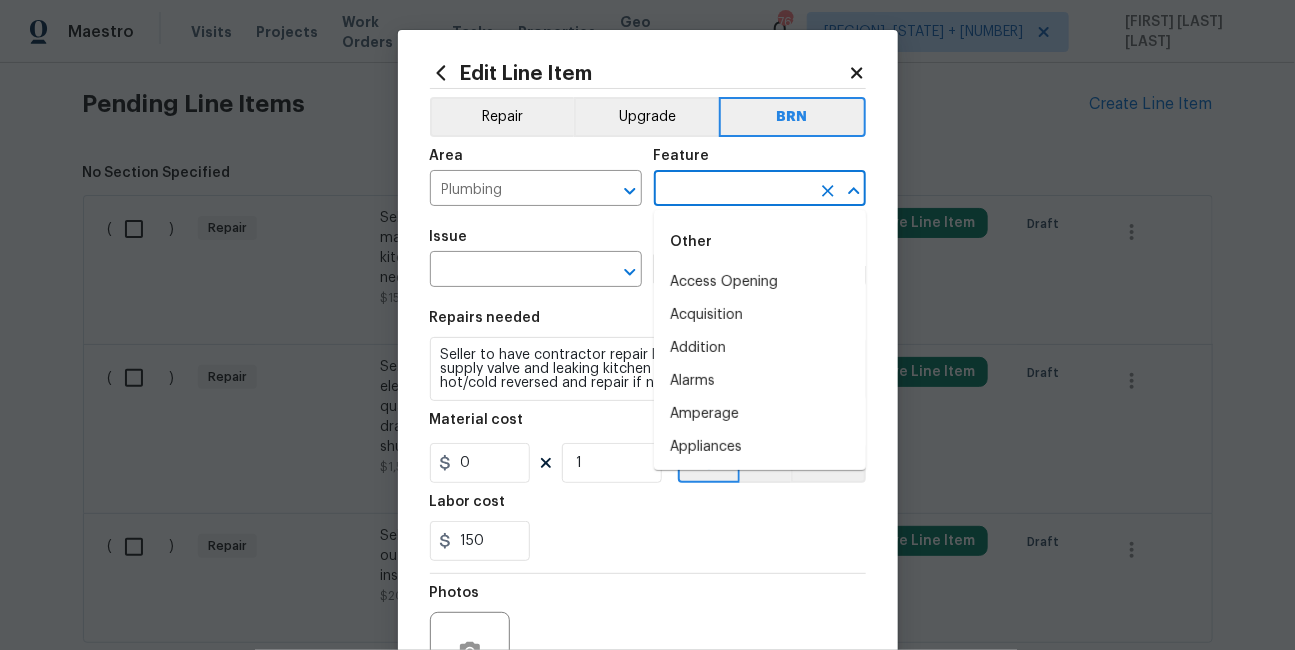 click at bounding box center [732, 190] 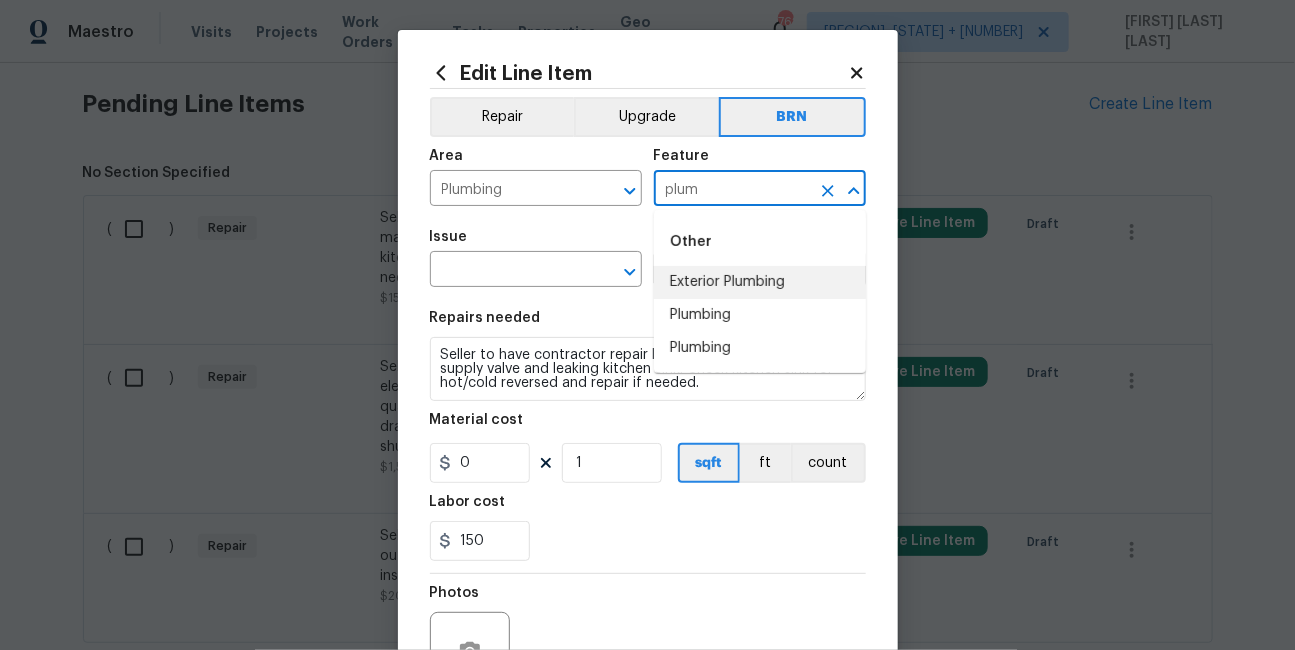 click on "Exterior Plumbing" at bounding box center [760, 282] 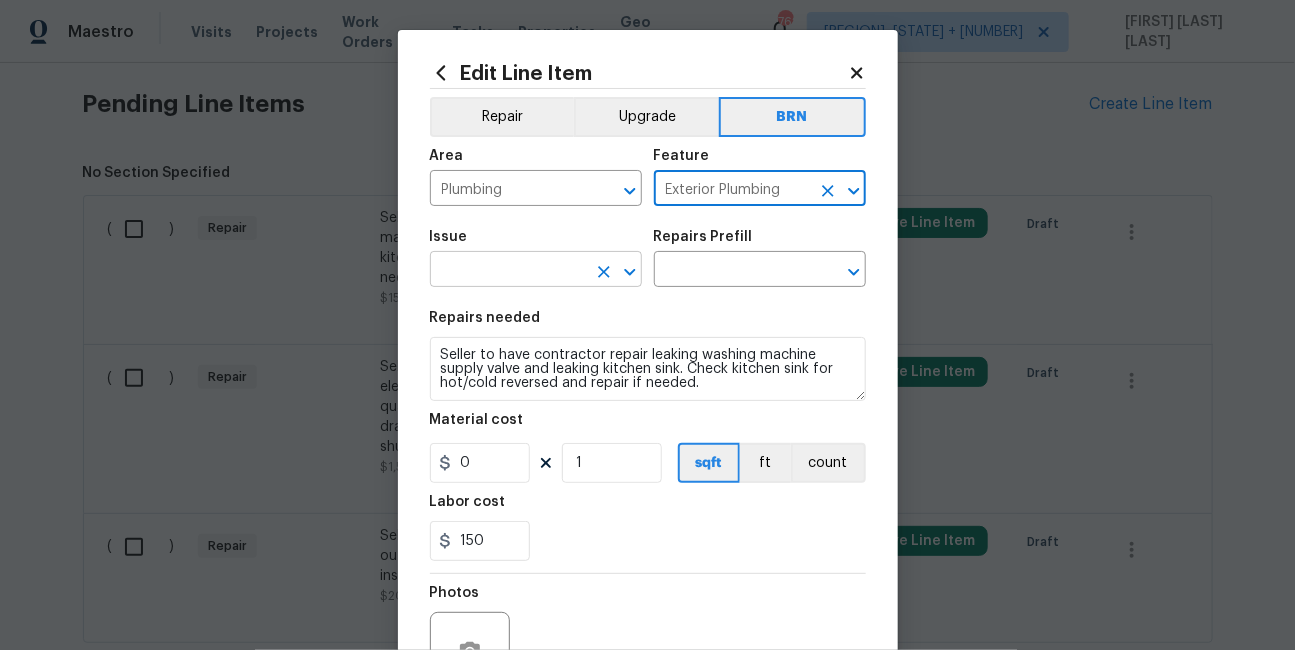 type on "Exterior Plumbing" 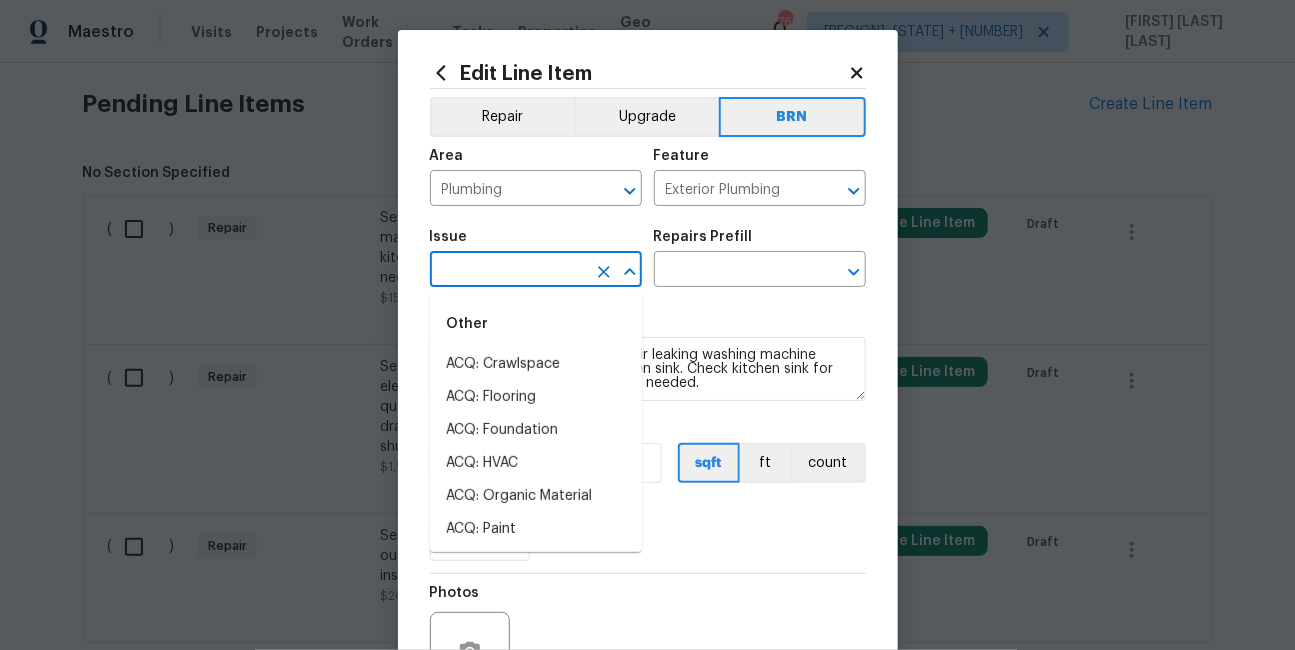 click at bounding box center (508, 271) 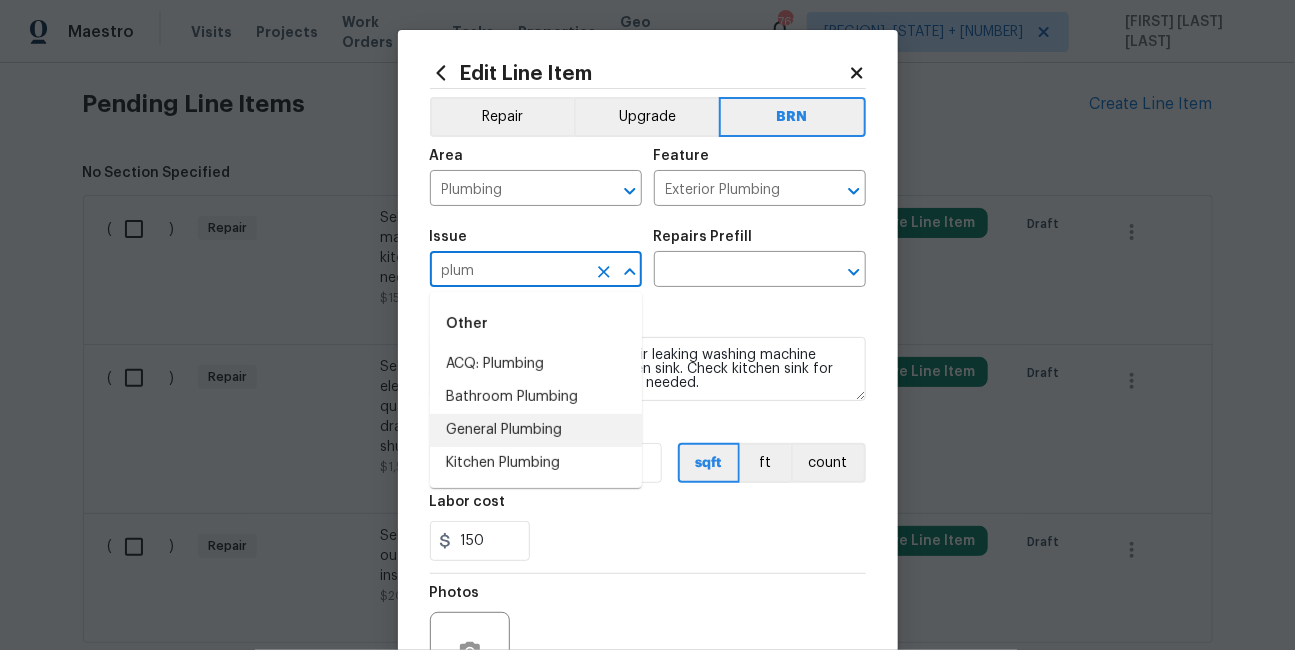 drag, startPoint x: 557, startPoint y: 396, endPoint x: 562, endPoint y: 429, distance: 33.37664 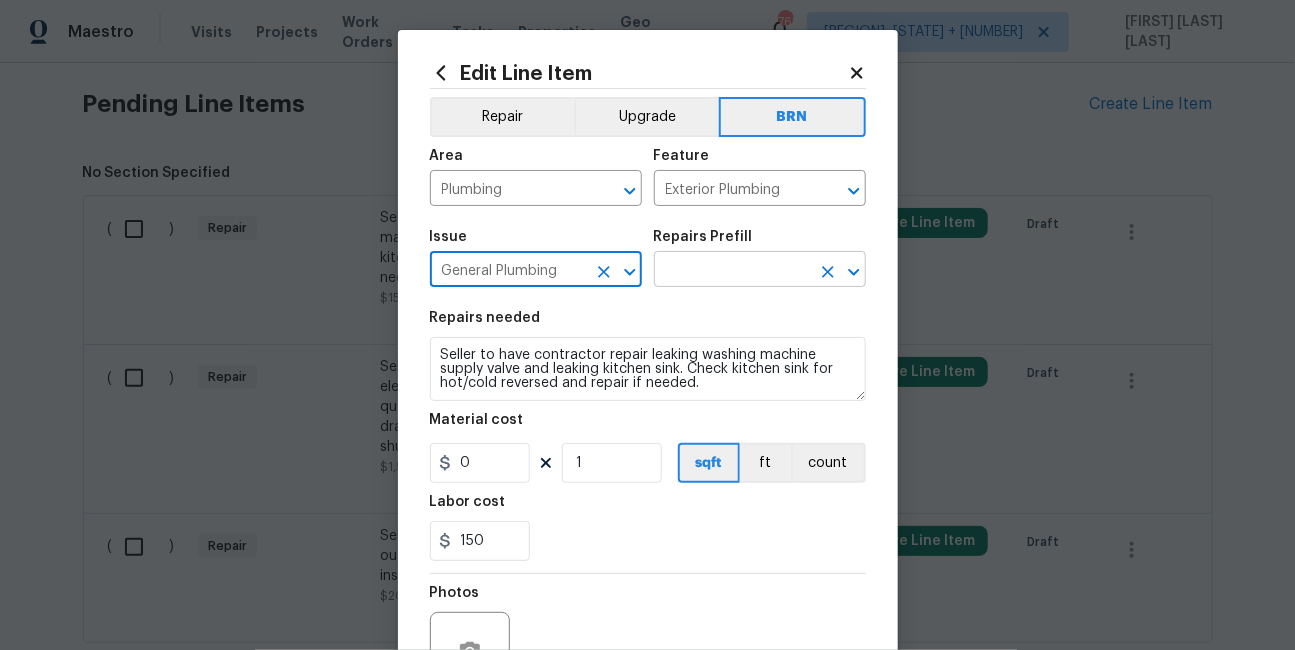 type on "General Plumbing" 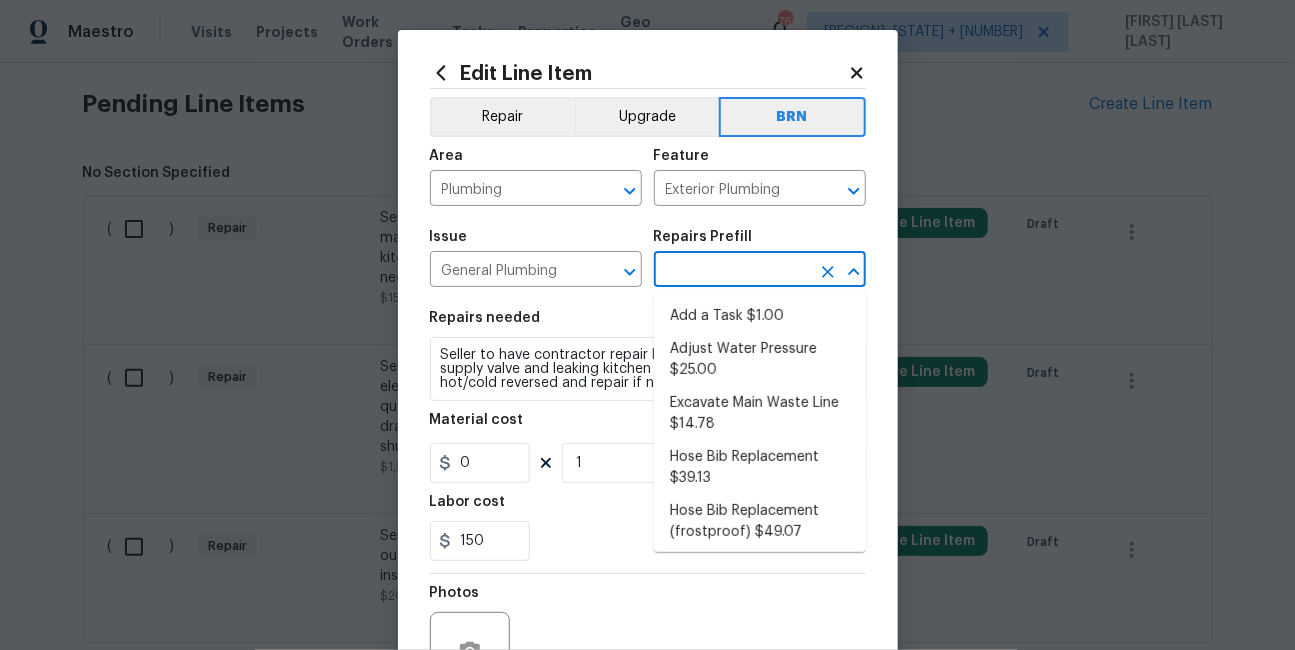 click at bounding box center [732, 271] 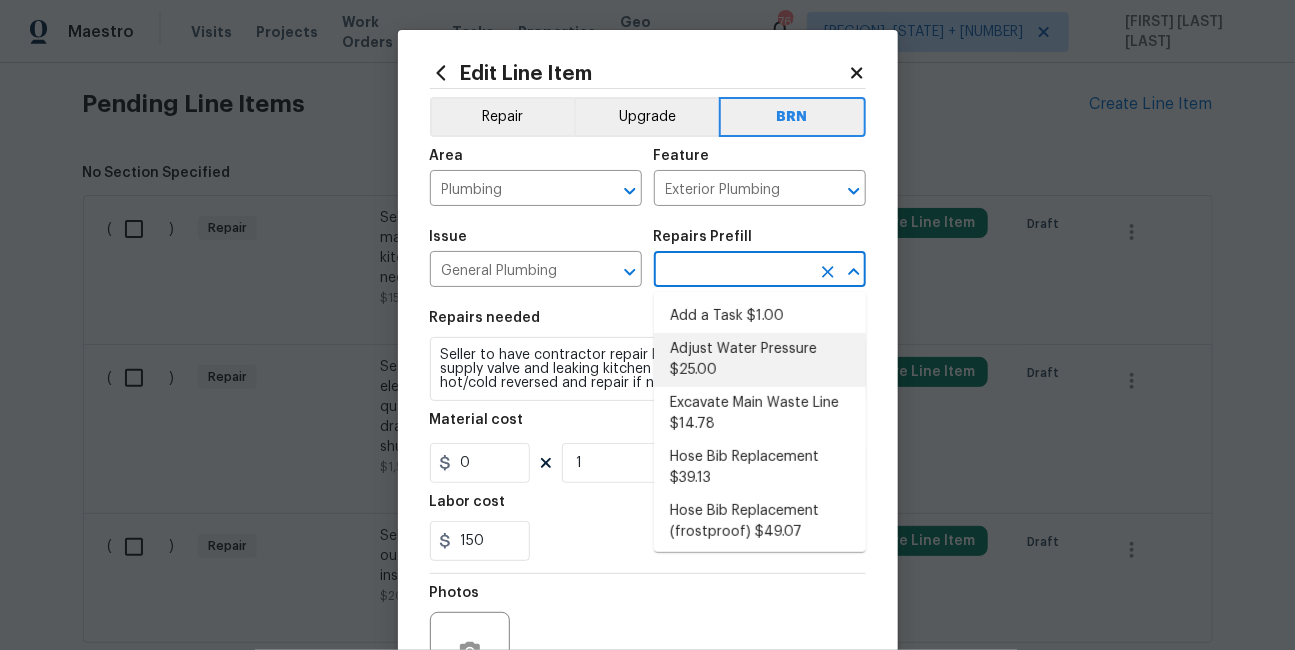 click on "Adjust Water Pressure $25.00" at bounding box center [760, 360] 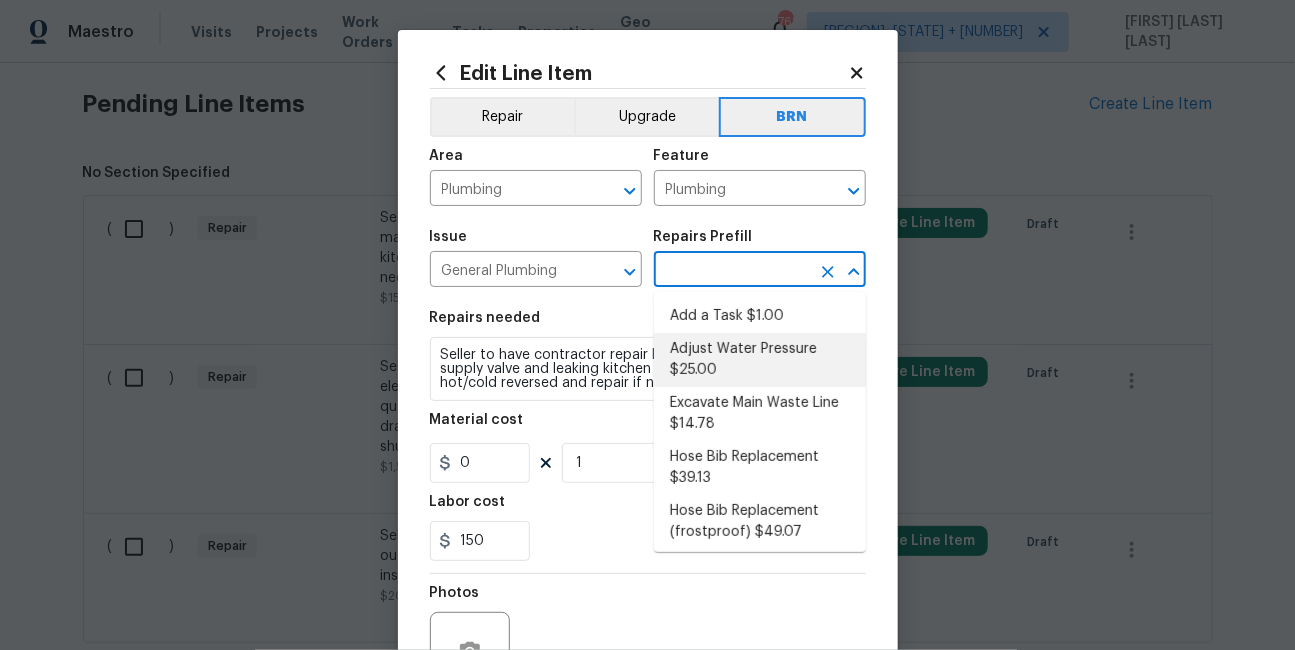 type on "Adjust Water Pressure $25.00" 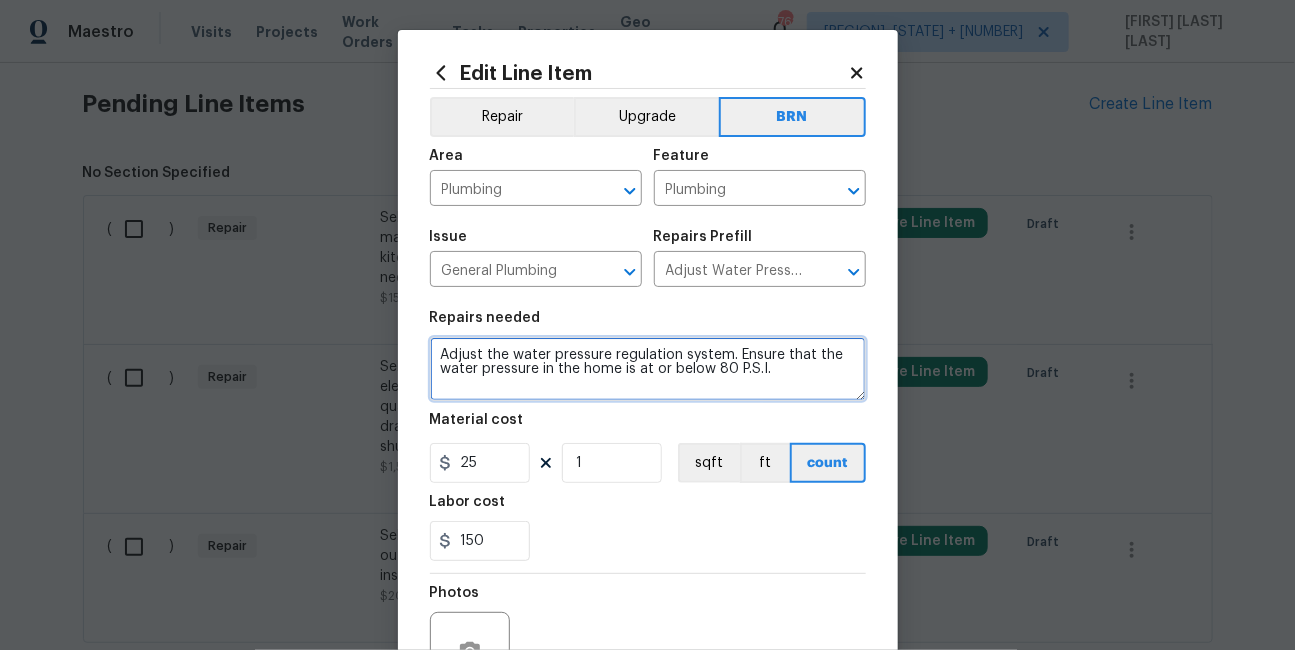click on "Adjust the water pressure regulation system. Ensure that the water pressure in the home is at or below 80 P.S.I." at bounding box center [648, 369] 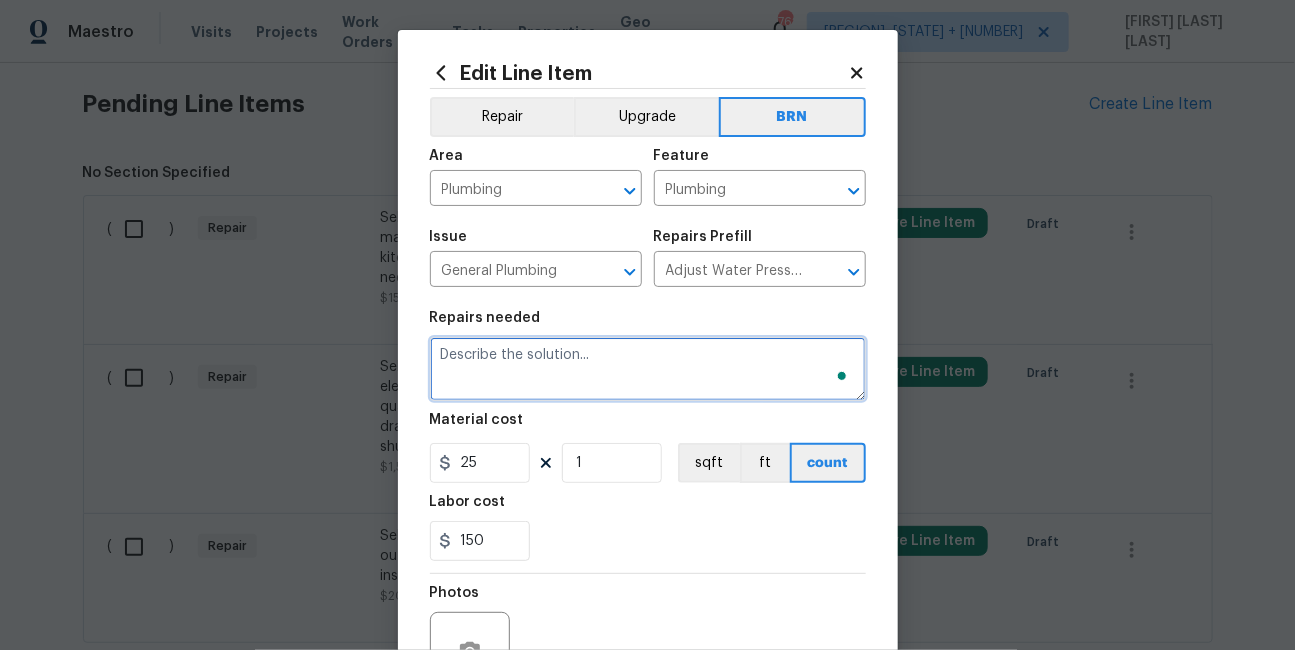 paste on "Seller to have contractor repair leaking washing machine supply valve and leaking kitchen sink. Check kitchen sink for hot/cold reversed and repair if needed." 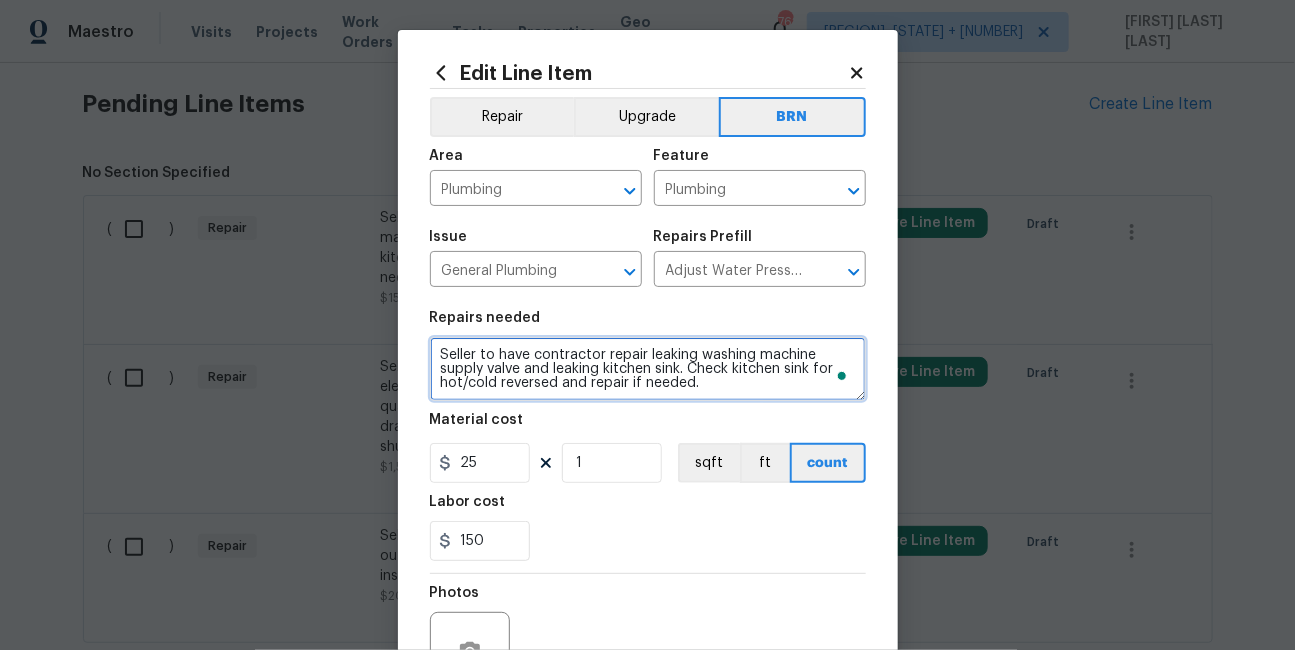 scroll, scrollTop: 4, scrollLeft: 0, axis: vertical 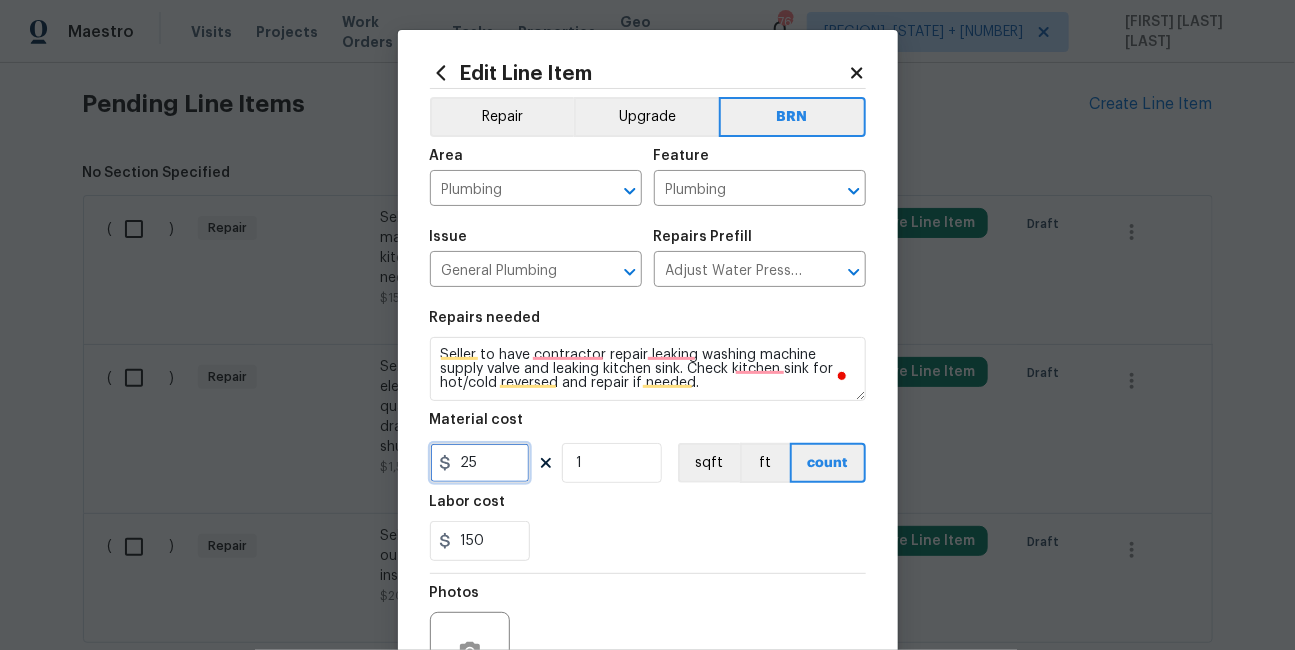 click on "25" at bounding box center (480, 463) 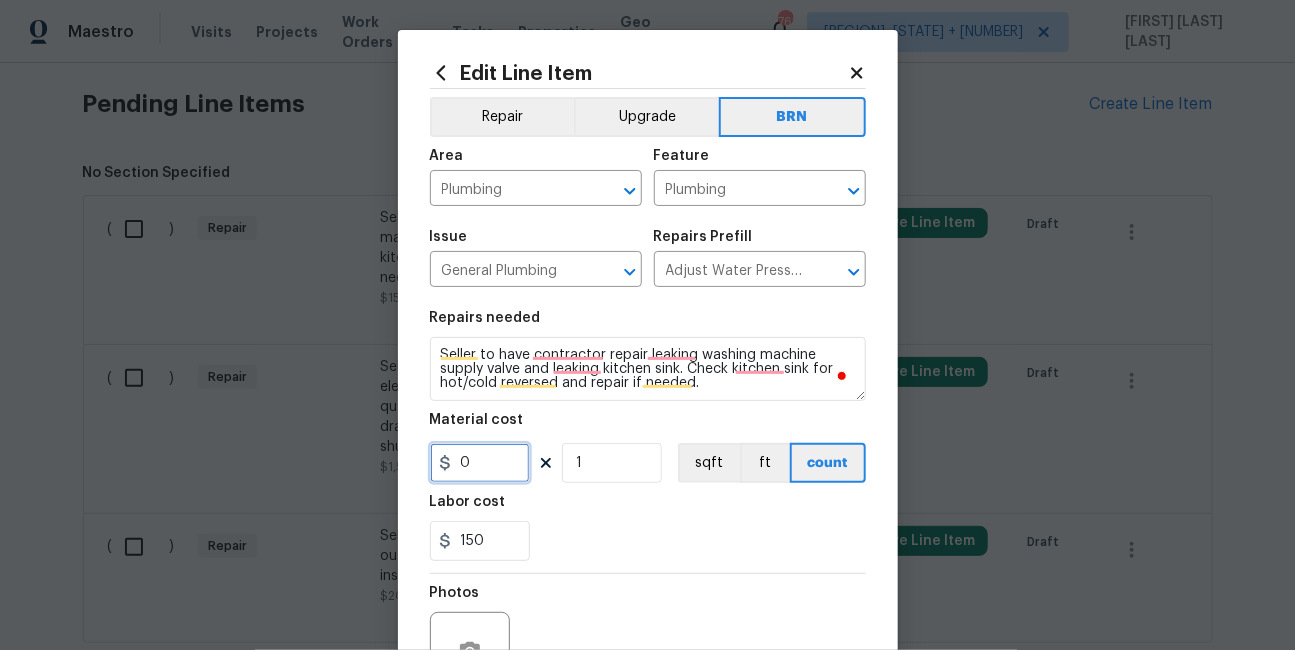 scroll, scrollTop: 4, scrollLeft: 0, axis: vertical 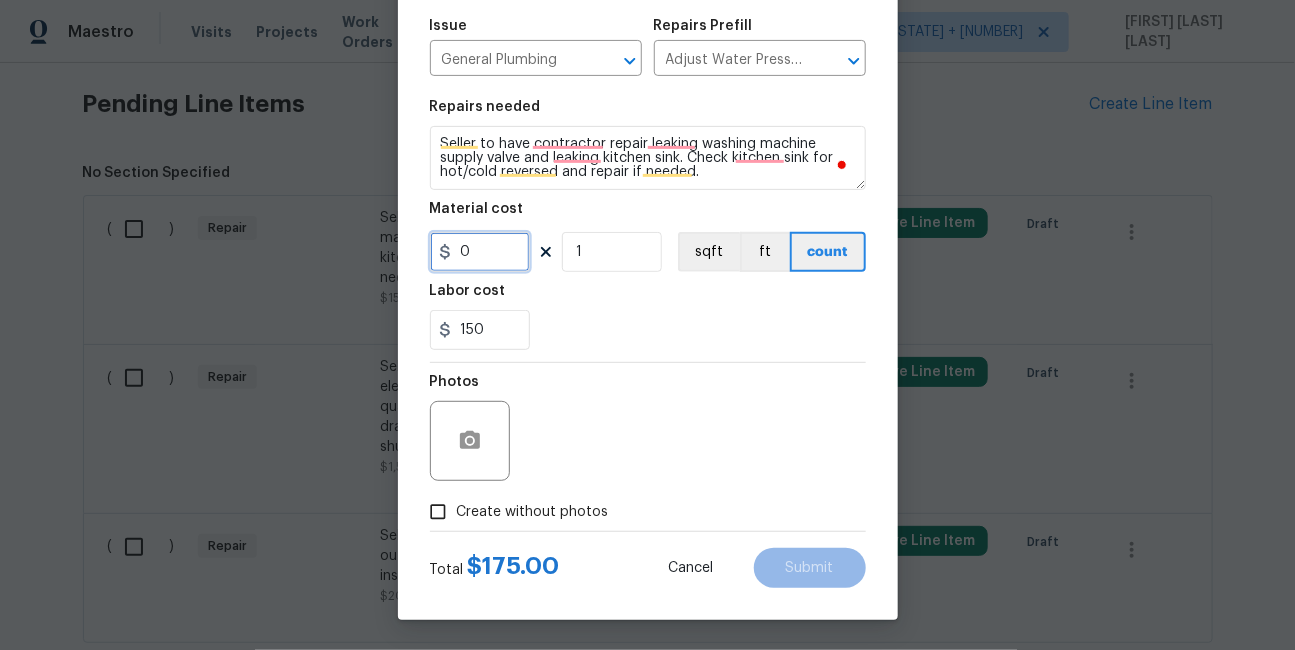 type on "0" 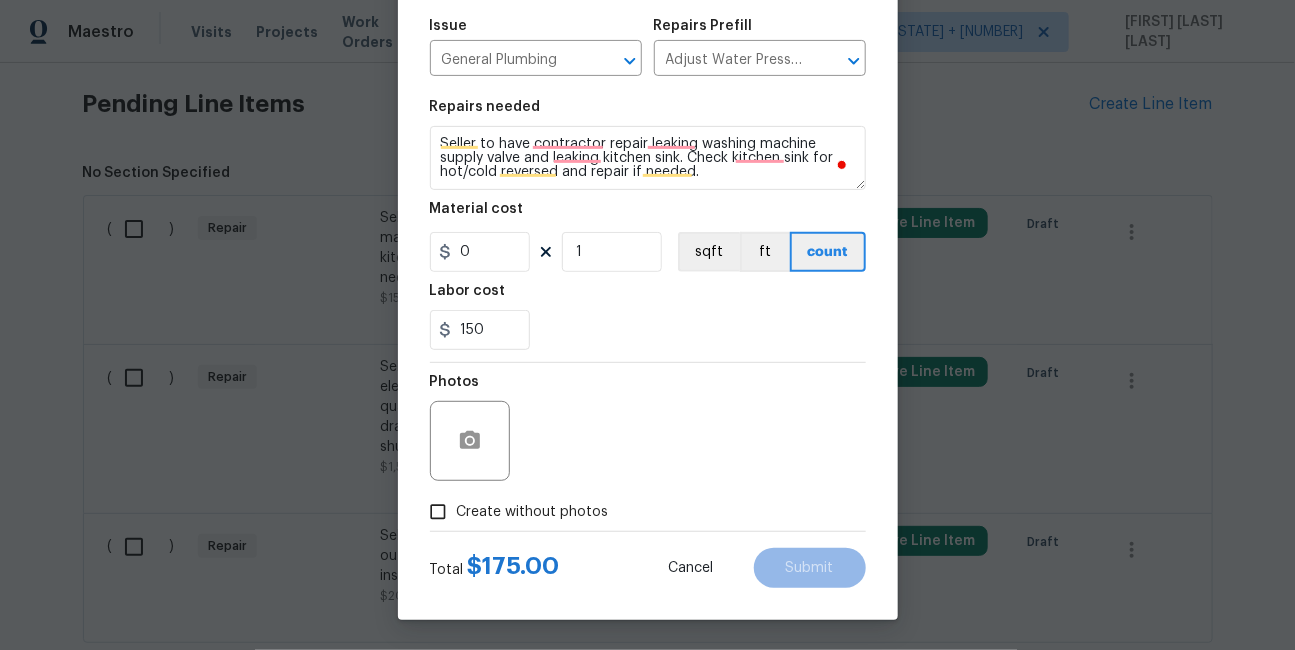 click on "Create without photos" at bounding box center (533, 512) 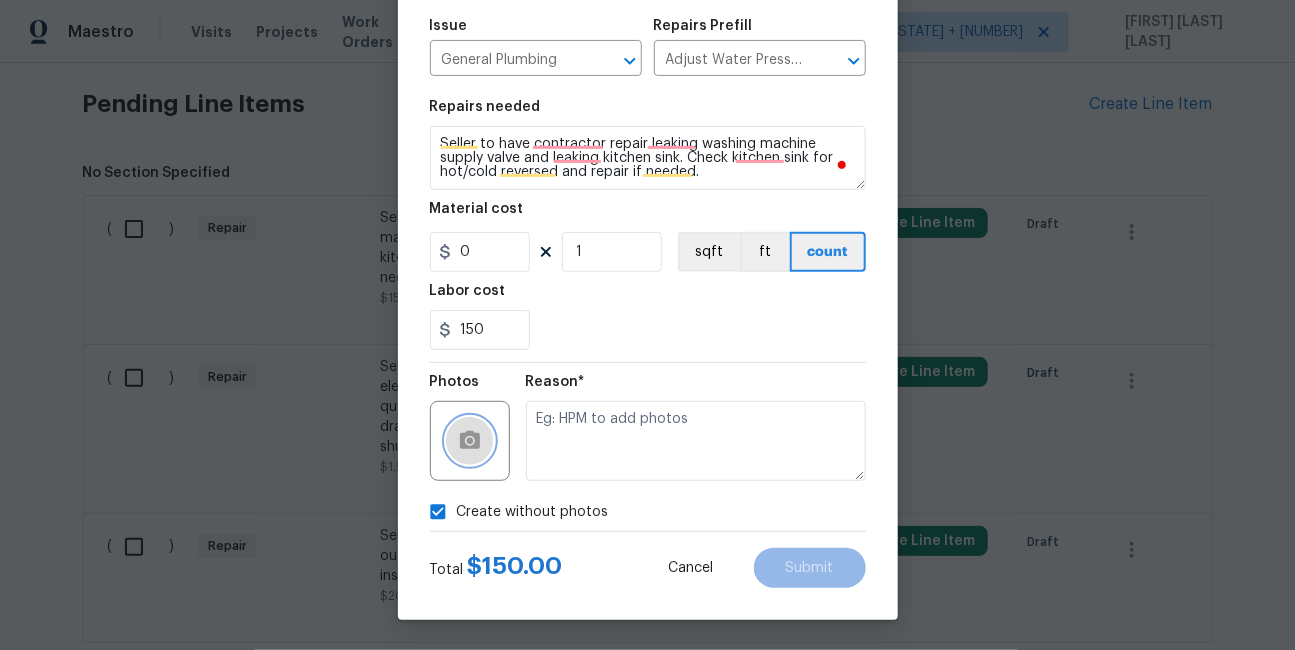 click 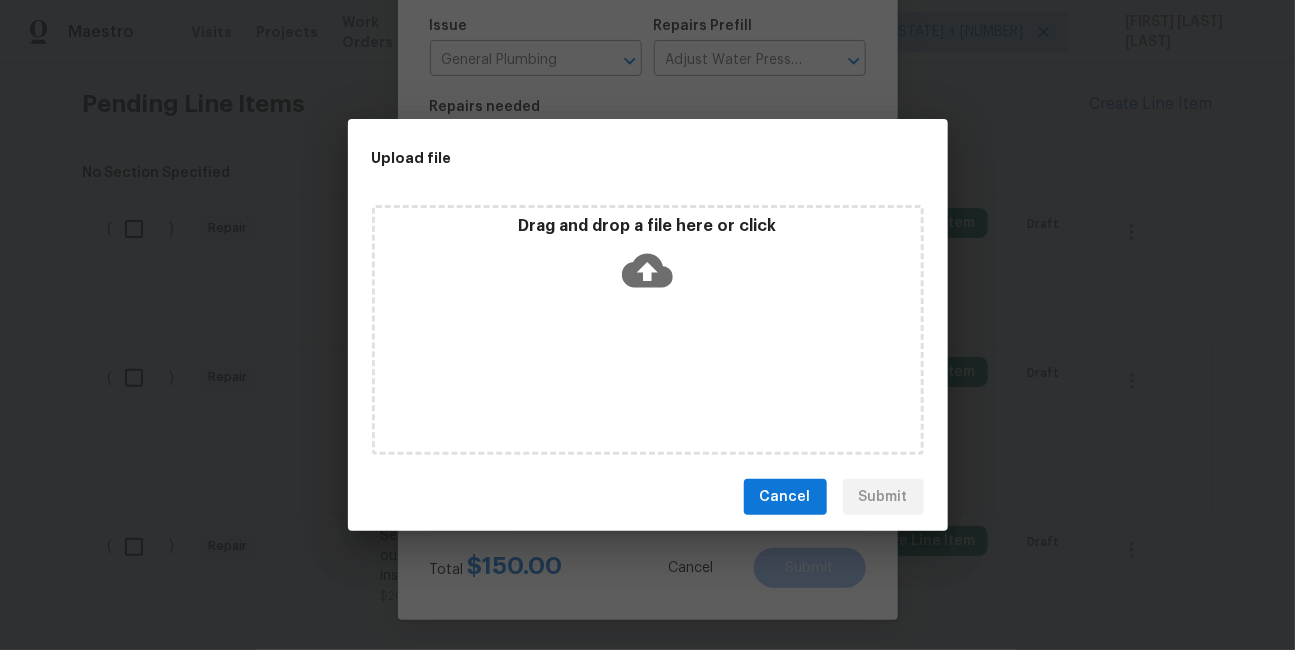 click 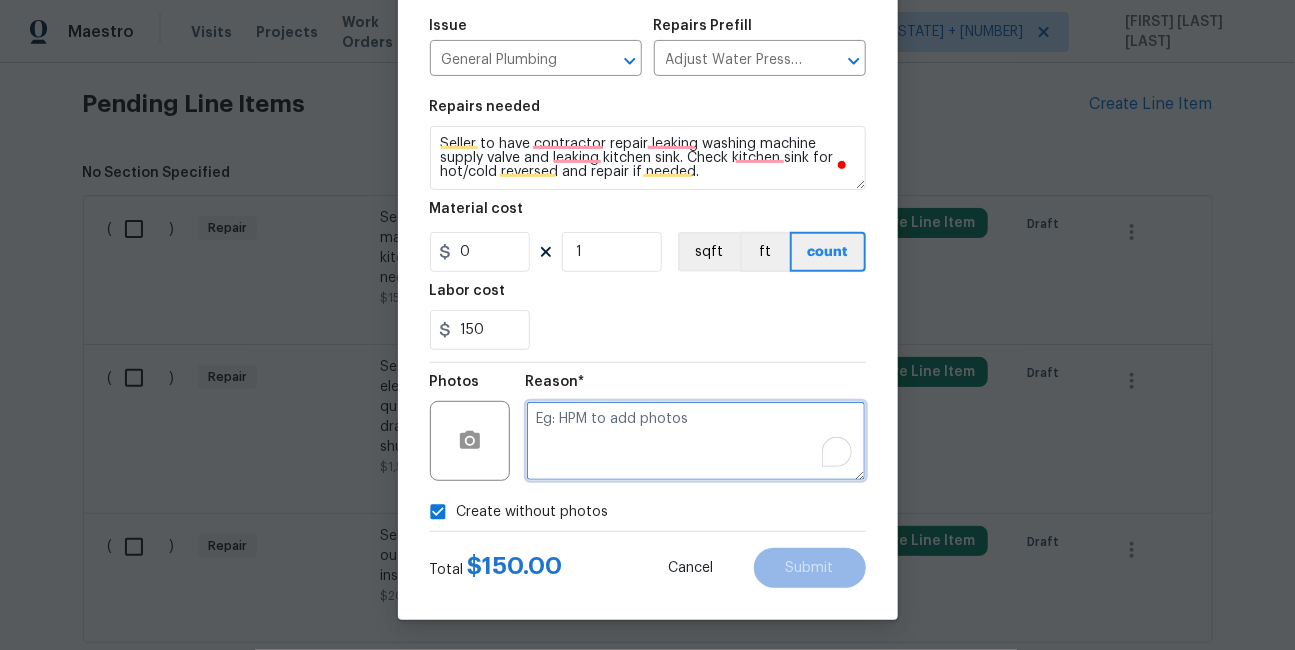 click at bounding box center [696, 441] 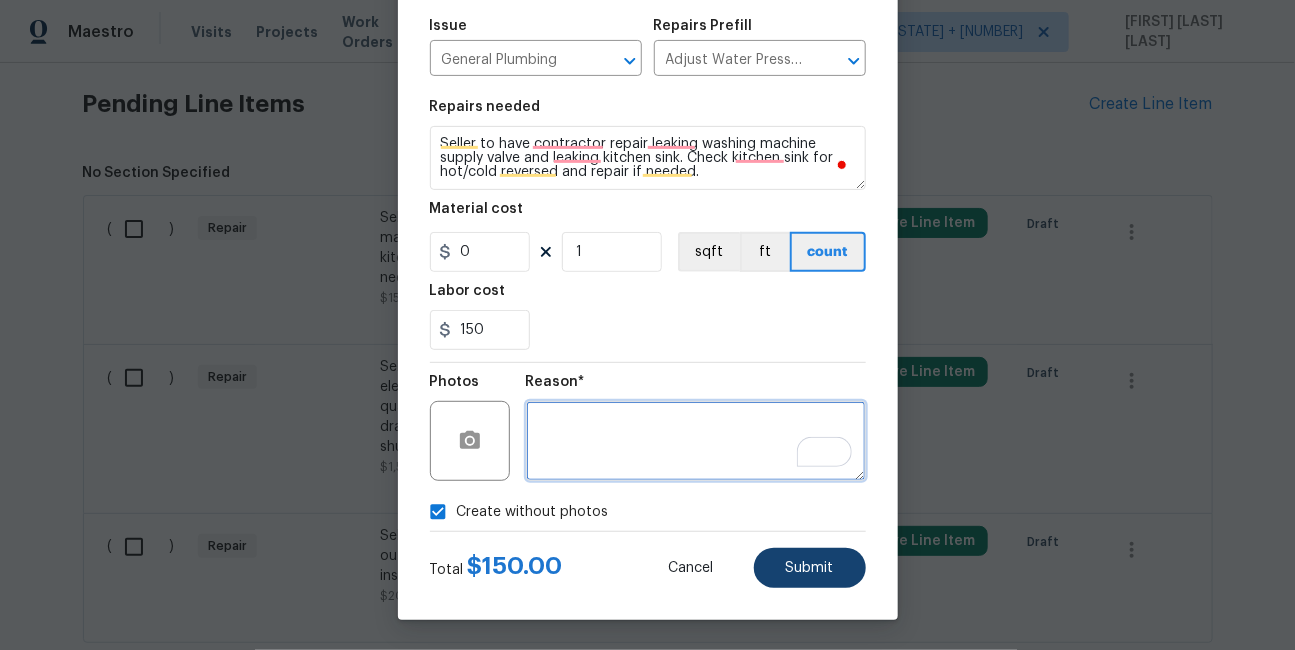 type 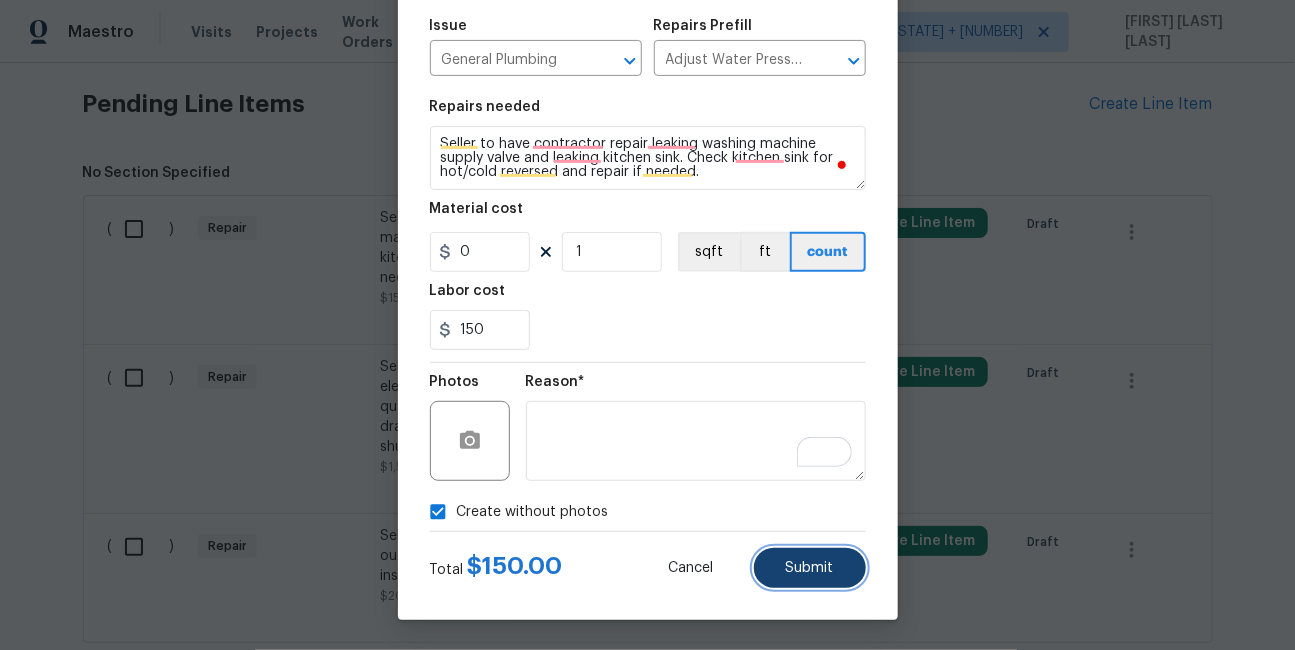 scroll, scrollTop: 4, scrollLeft: 0, axis: vertical 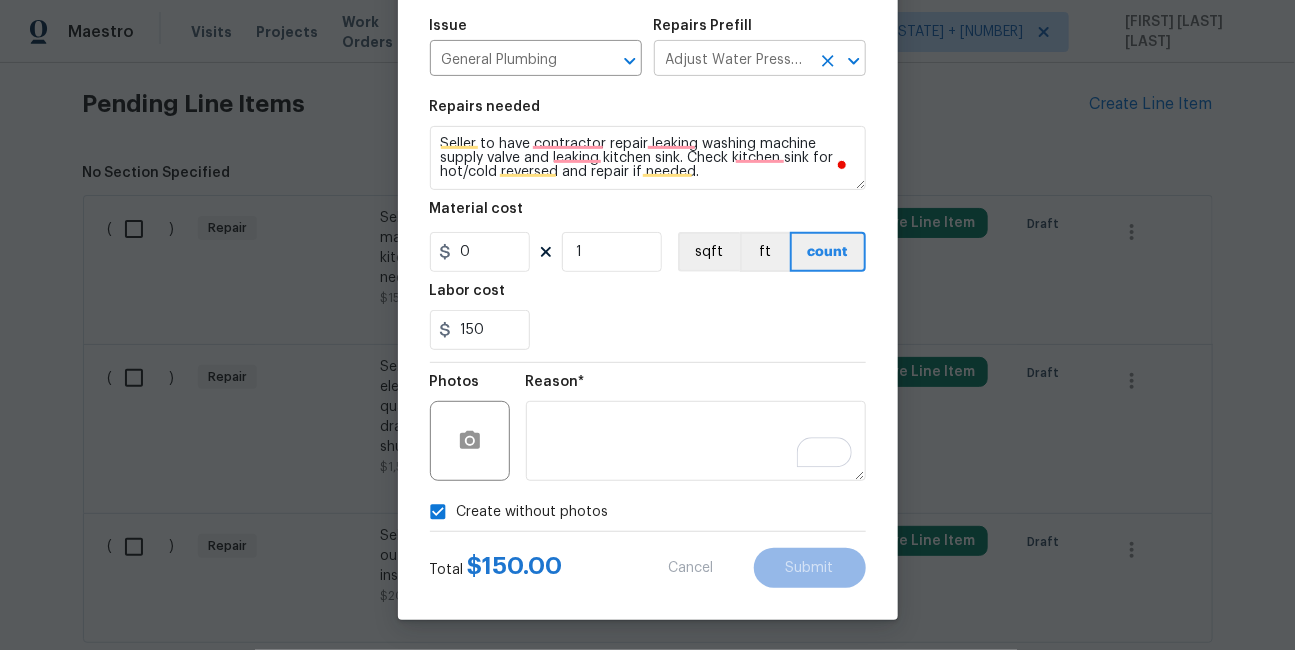 type 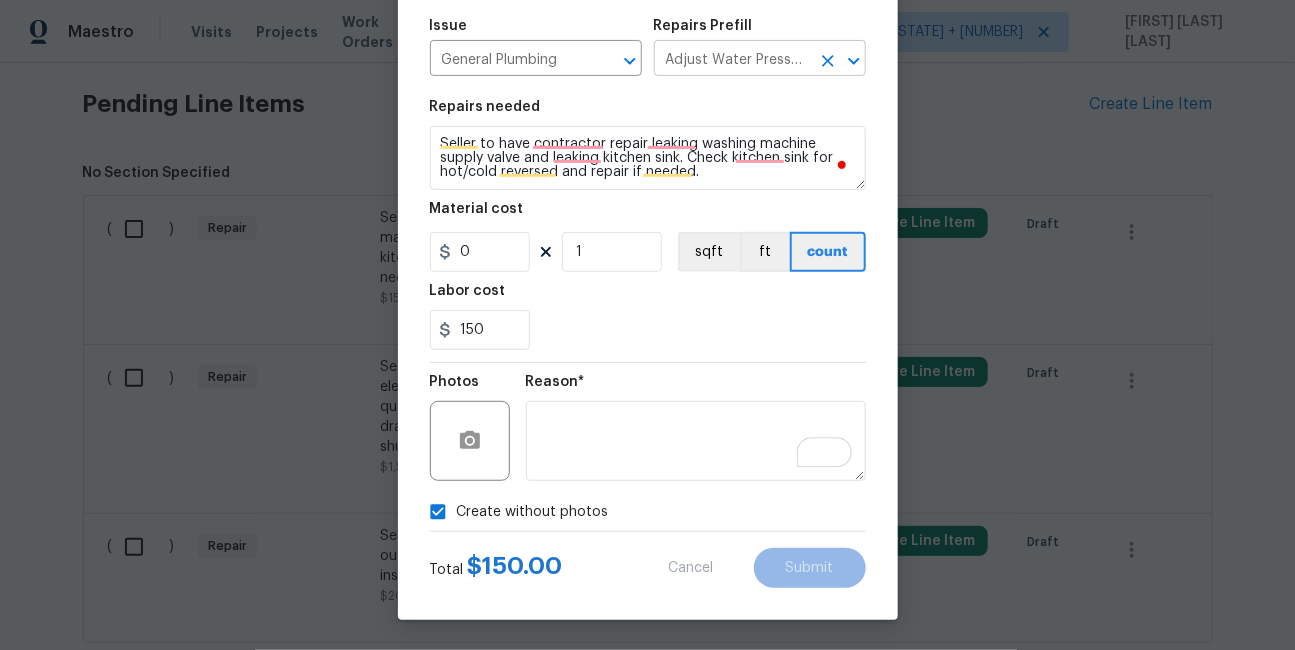 type 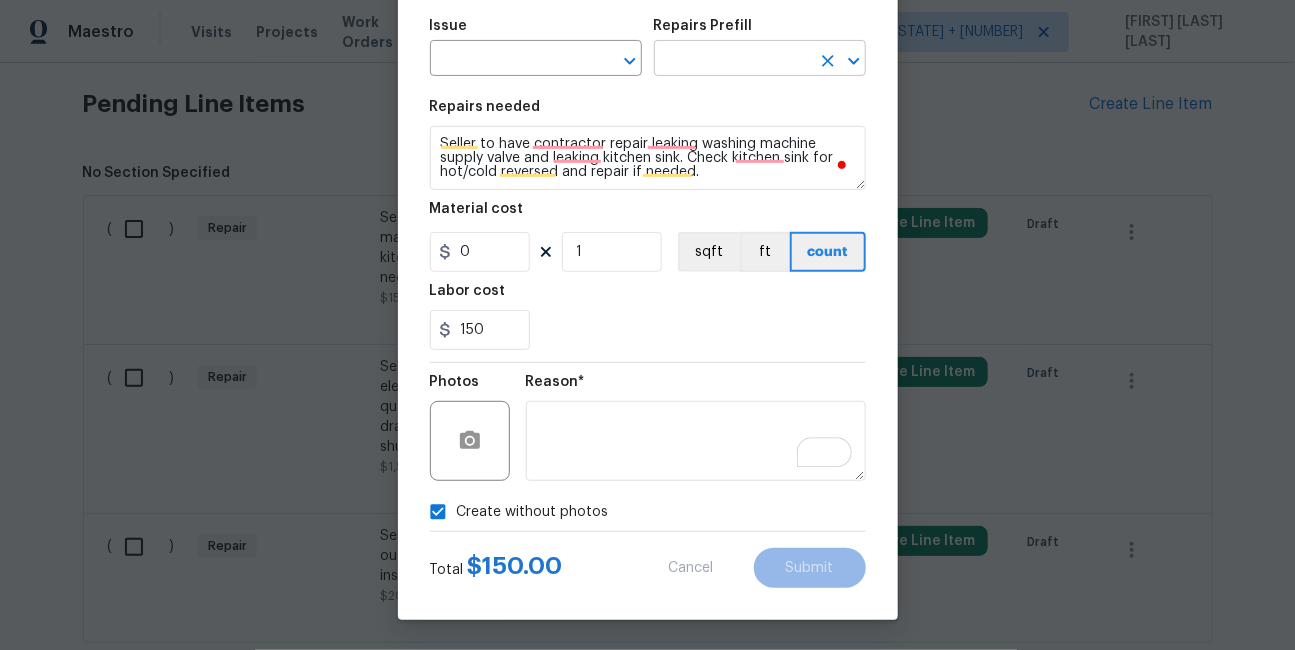 scroll, scrollTop: 0, scrollLeft: 0, axis: both 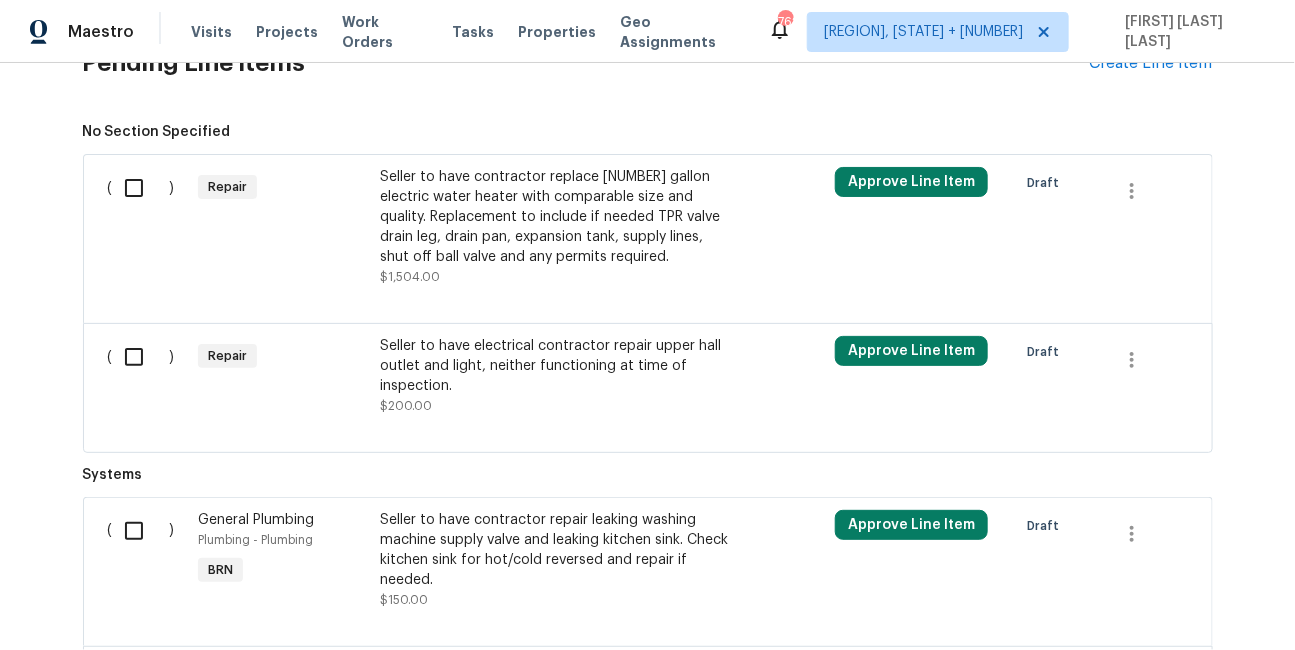 click on "Seller to have contractor replace 40 gallon electric water heater with comparable size and quality. Replacement to include if needed TPR valve drain leg, drain pan, expansion tank, supply lines, shut off ball valve and any permits required." at bounding box center [556, 217] 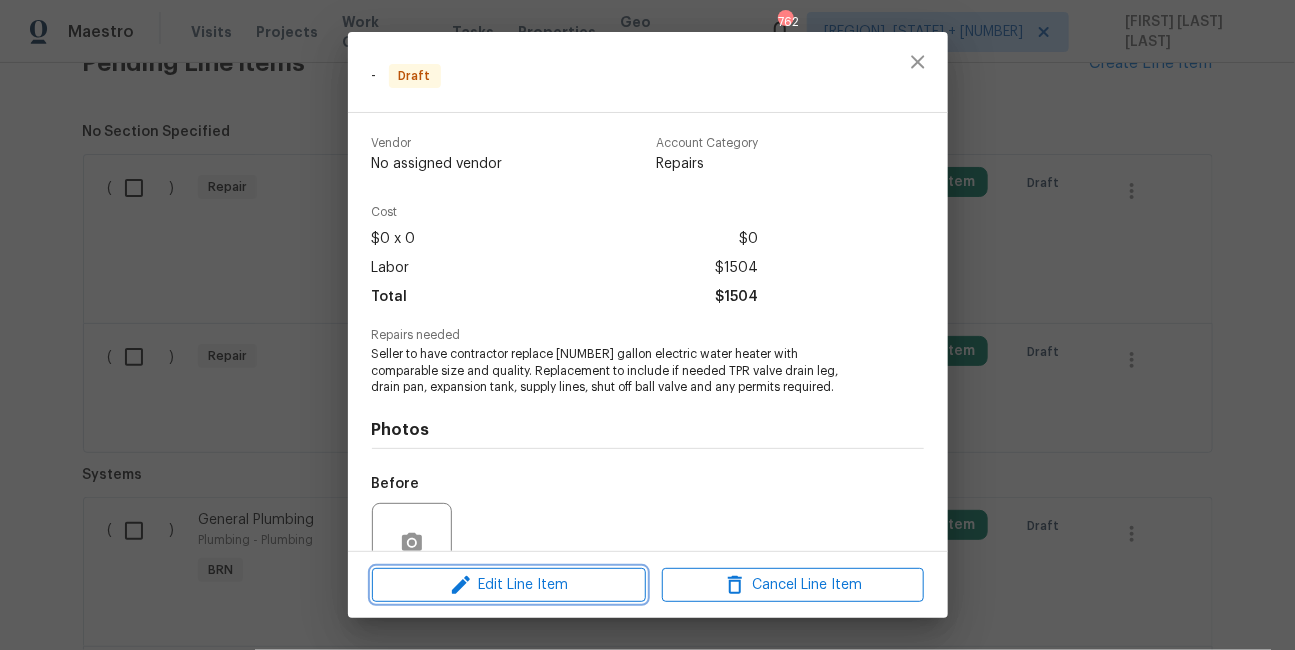 click on "Edit Line Item" at bounding box center (509, 585) 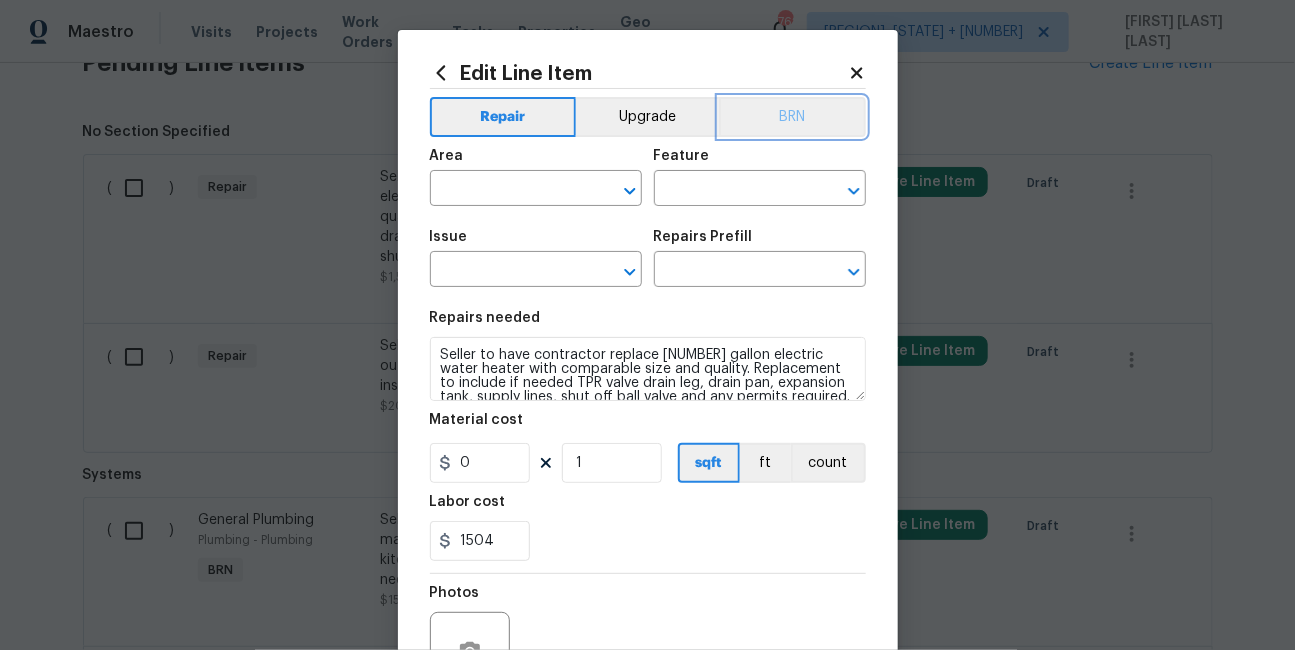 click on "BRN" at bounding box center (792, 117) 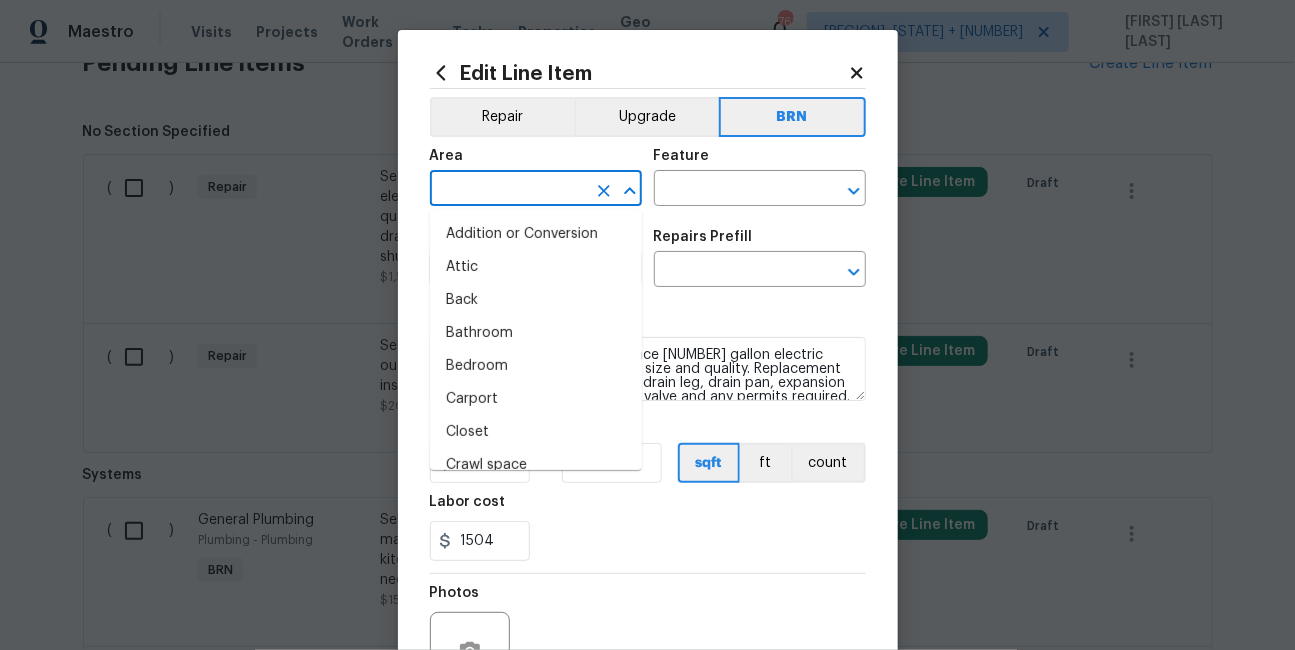 click at bounding box center (508, 190) 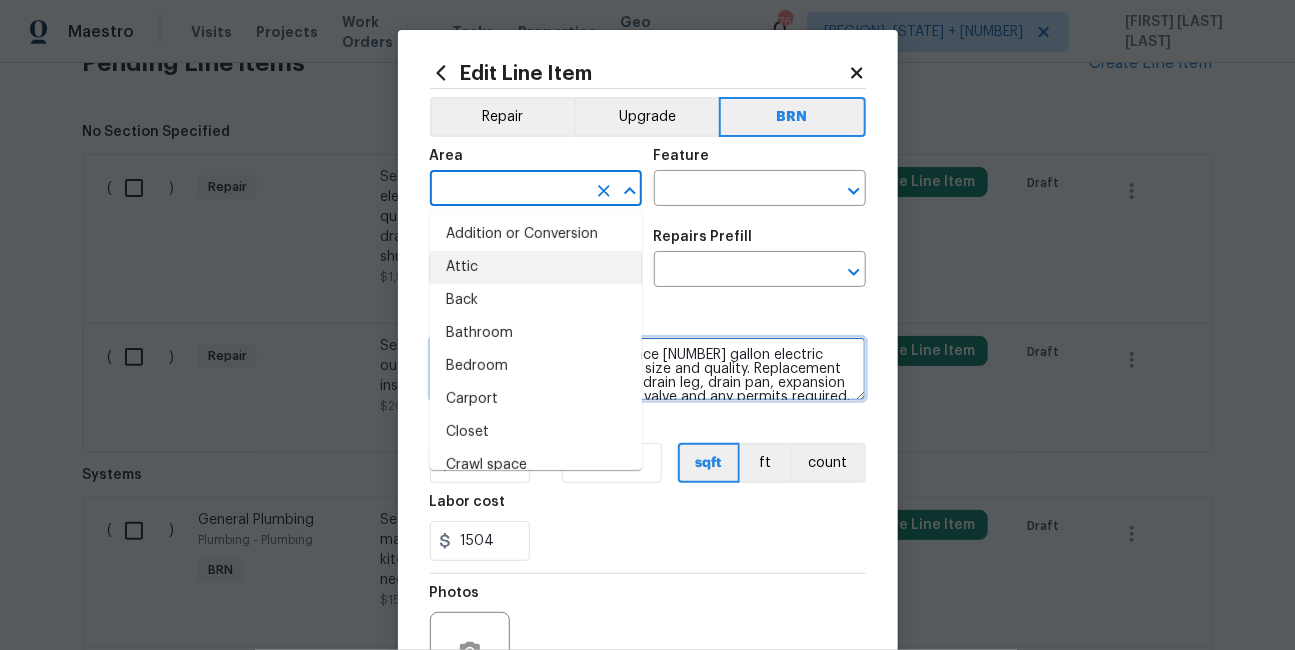 click on "Seller to have contractor replace 40 gallon electric water heater with comparable size and quality. Replacement to include if needed TPR valve drain leg, drain pan, expansion tank, supply lines, shut off ball valve and any permits required." at bounding box center [648, 369] 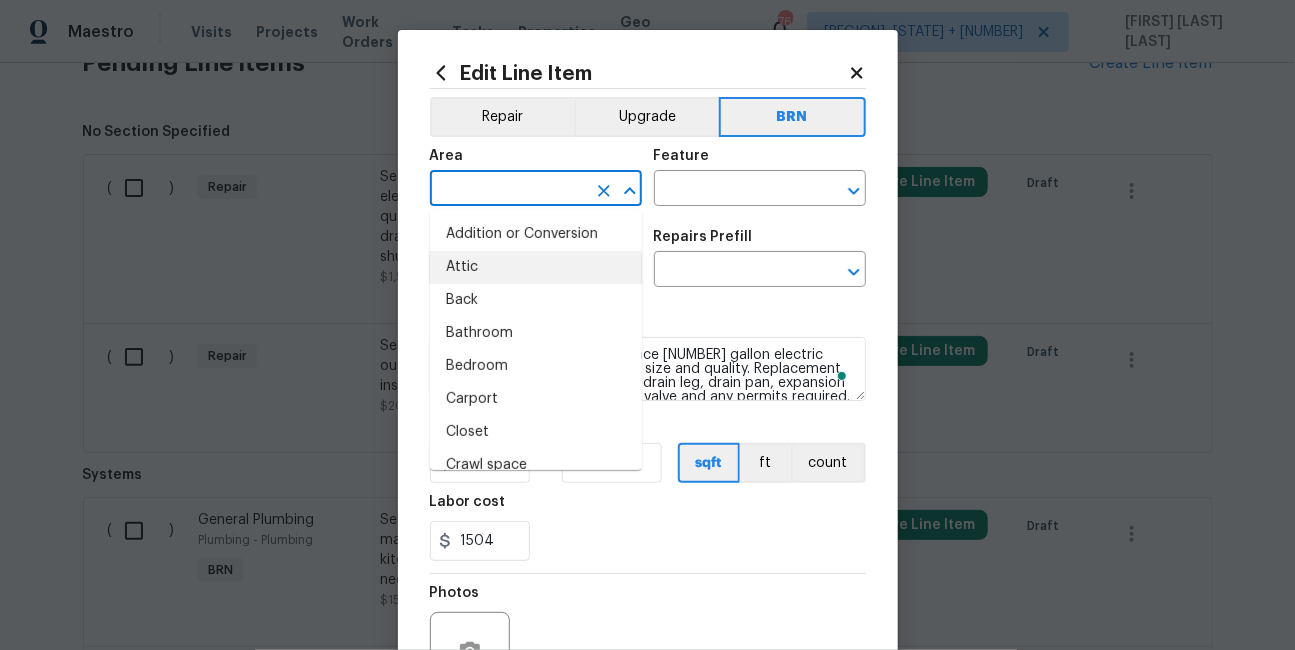 click at bounding box center [508, 190] 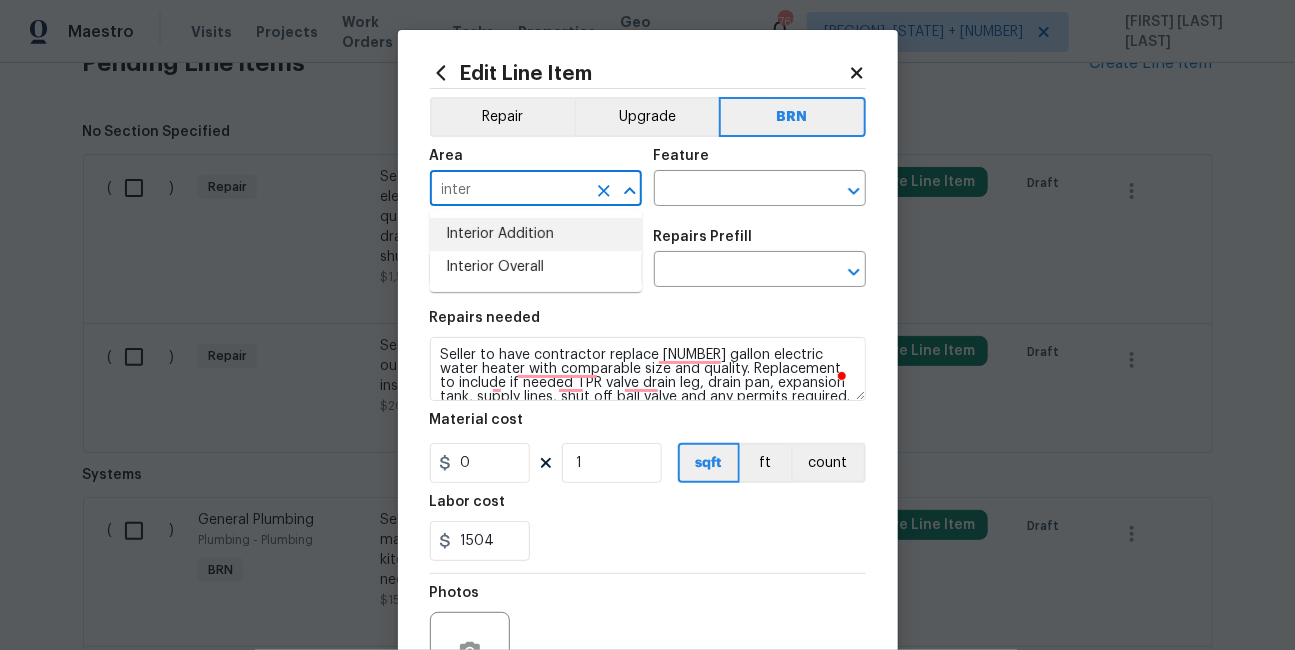 click on "Interior Addition" at bounding box center [536, 234] 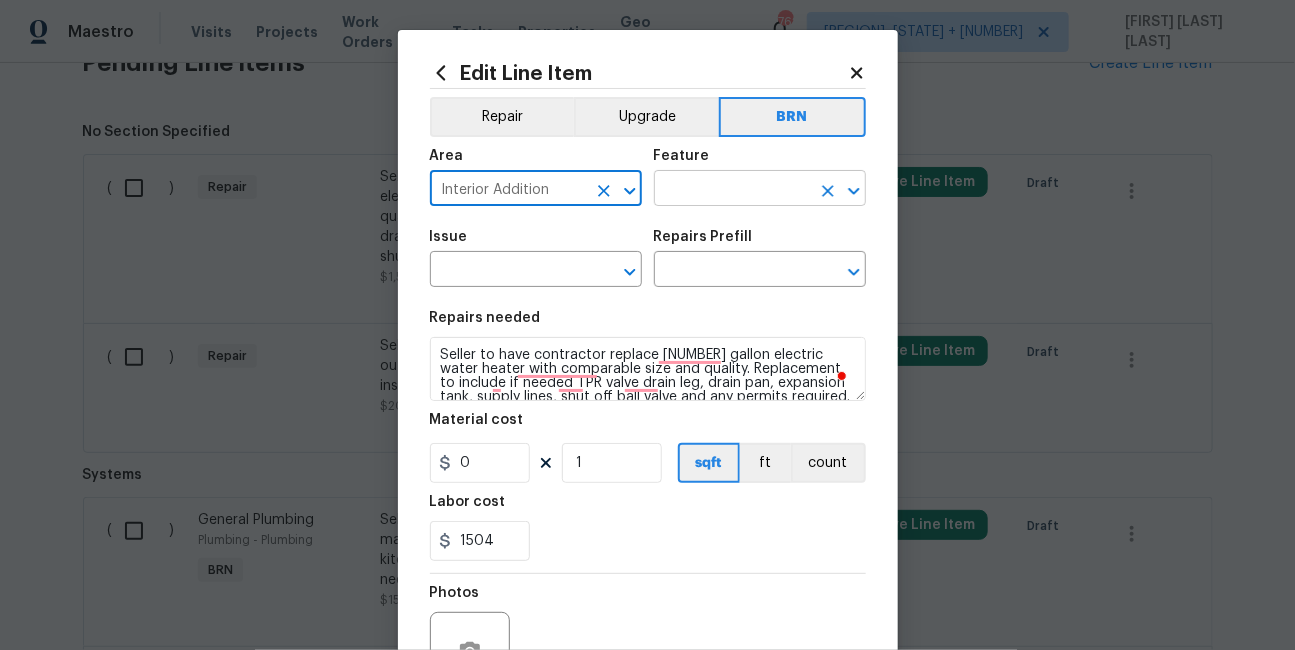 type on "Interior Addition" 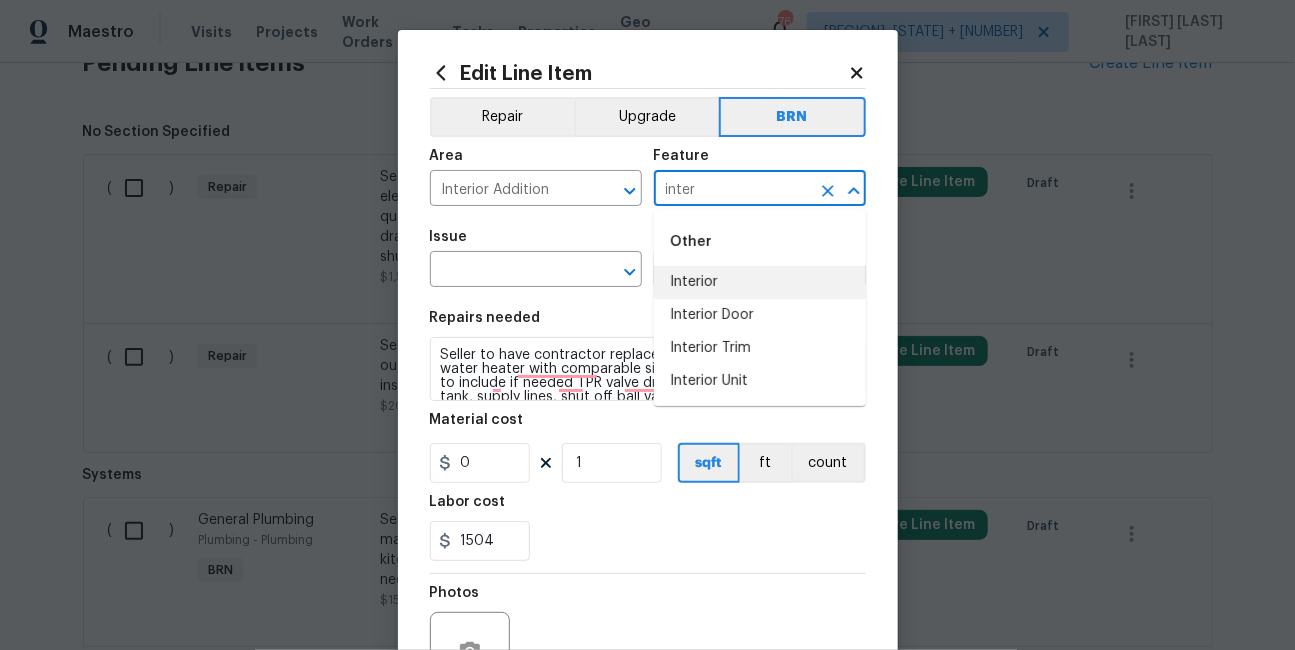 click on "Interior" at bounding box center [760, 282] 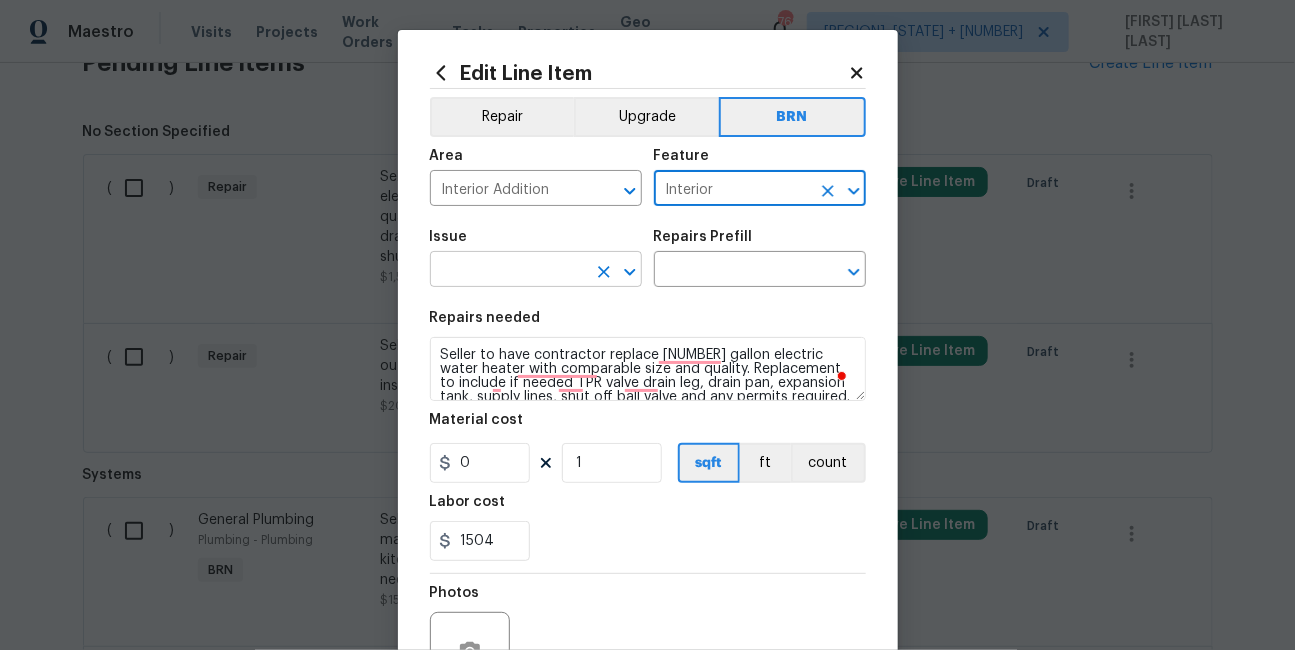 type on "Interior" 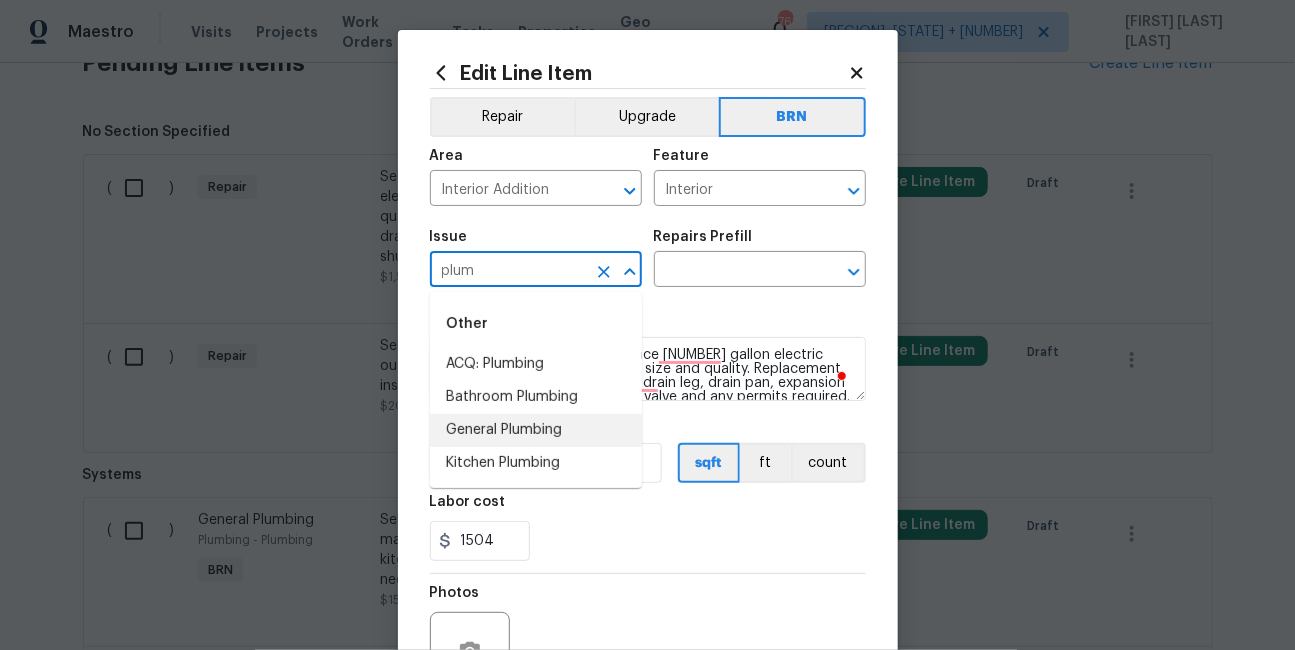 click on "General Plumbing" at bounding box center (536, 430) 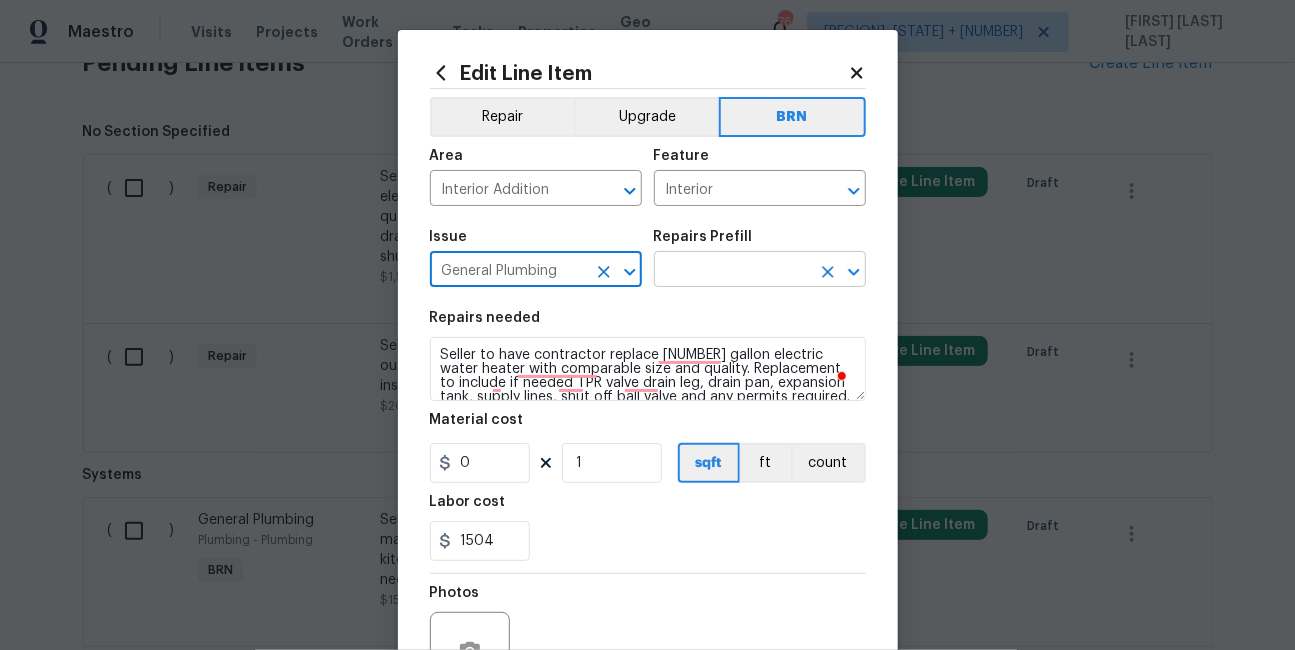 type on "General Plumbing" 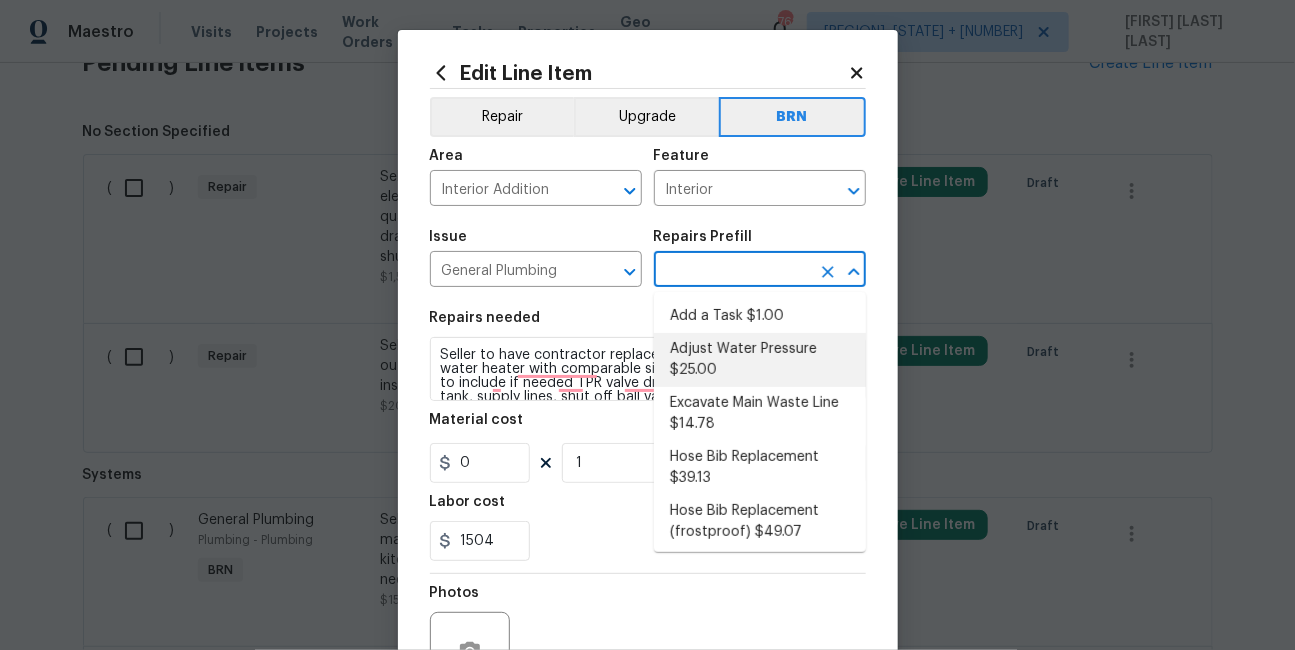click on "Adjust Water Pressure $25.00" at bounding box center [760, 360] 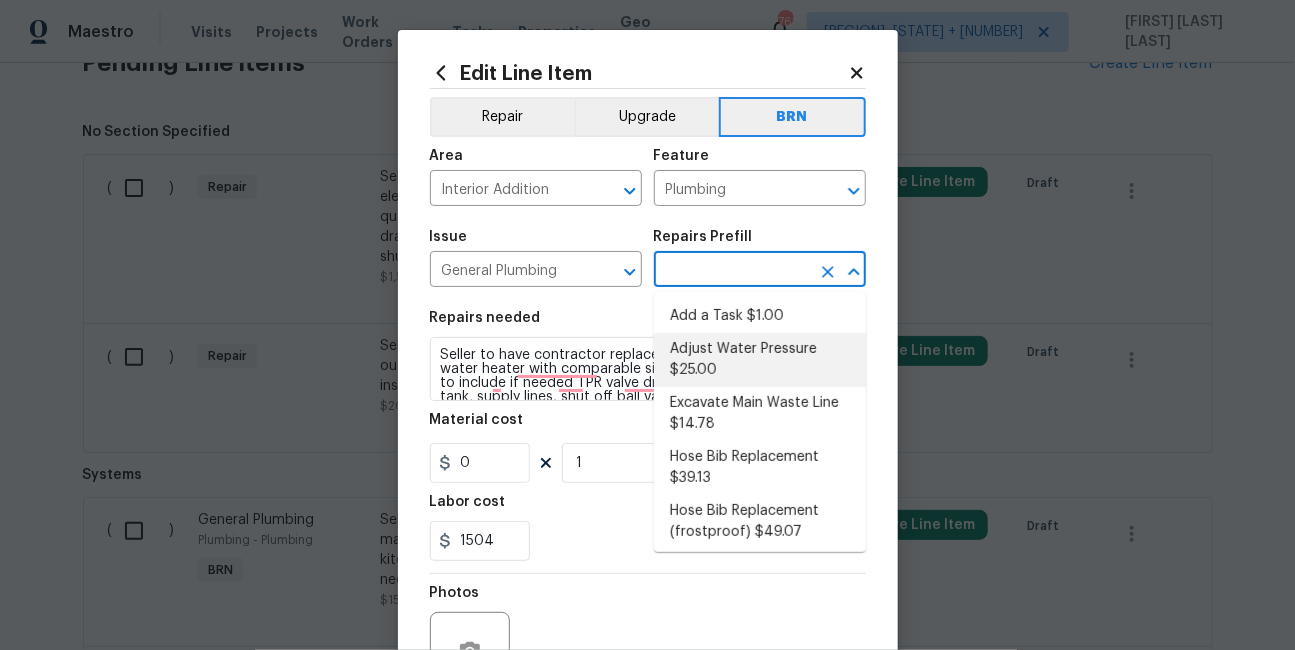 type on "Adjust Water Pressure $25.00" 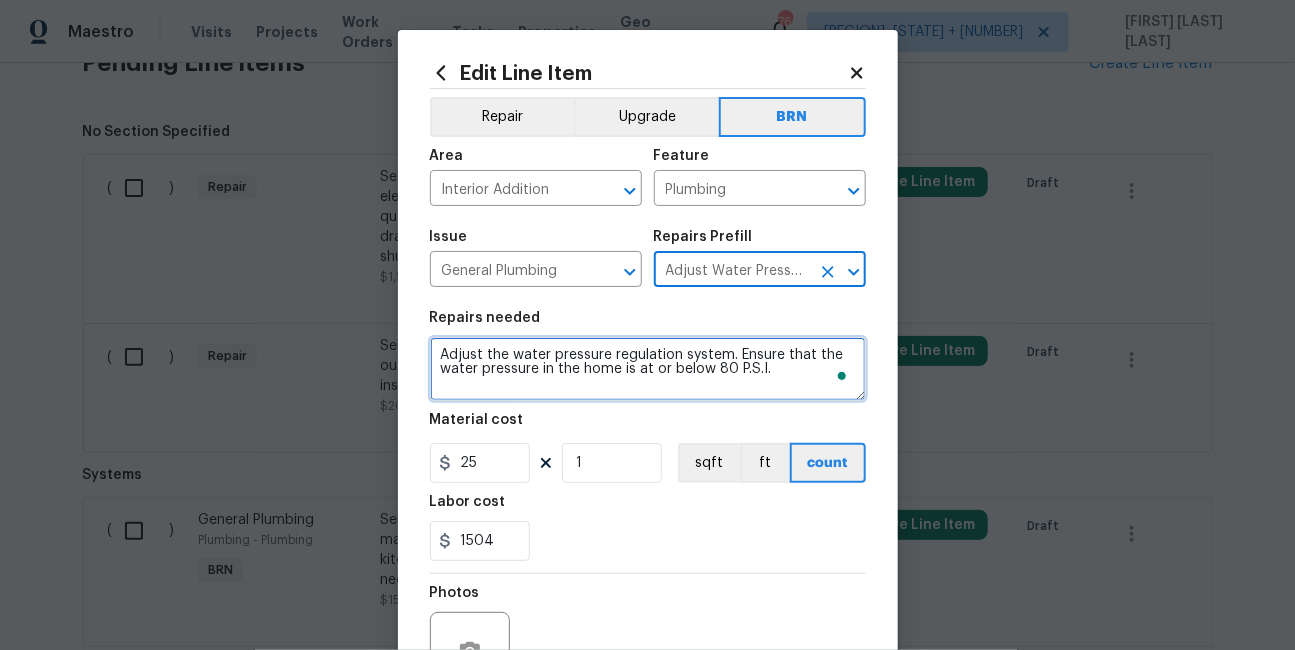 click on "Adjust the water pressure regulation system. Ensure that the water pressure in the home is at or below 80 P.S.I." at bounding box center [648, 369] 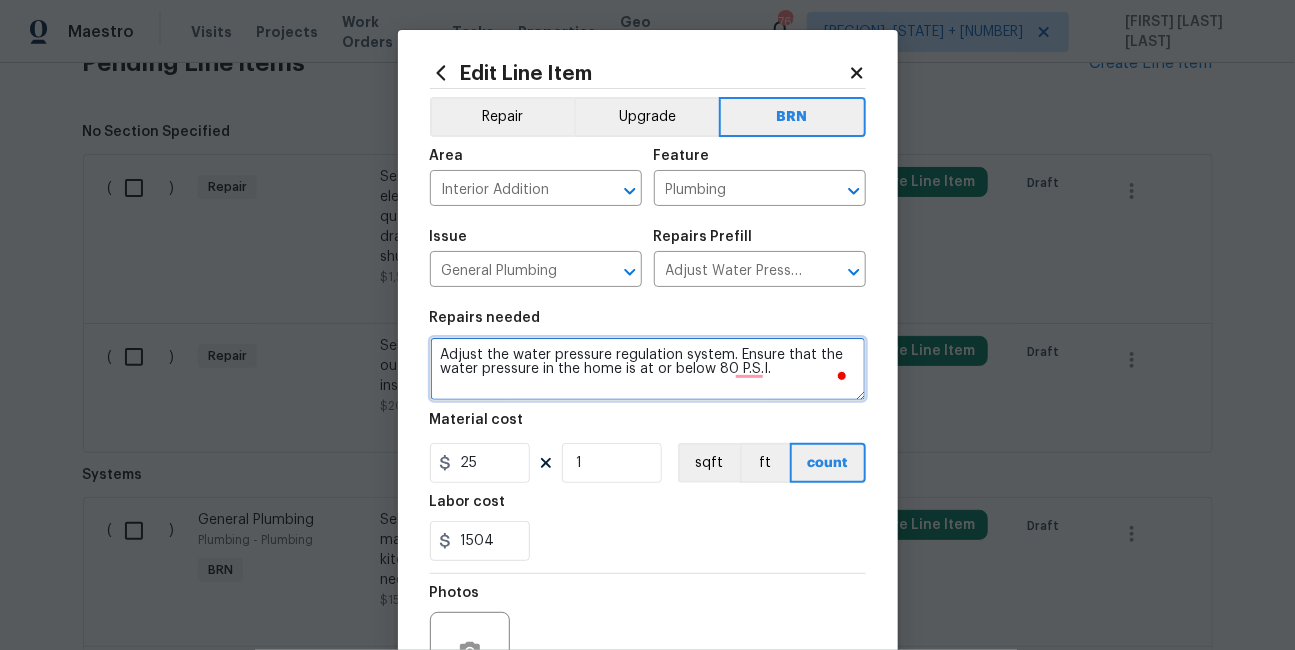 click on "Adjust the water pressure regulation system. Ensure that the water pressure in the home is at or below 80 P.S.I." at bounding box center [648, 369] 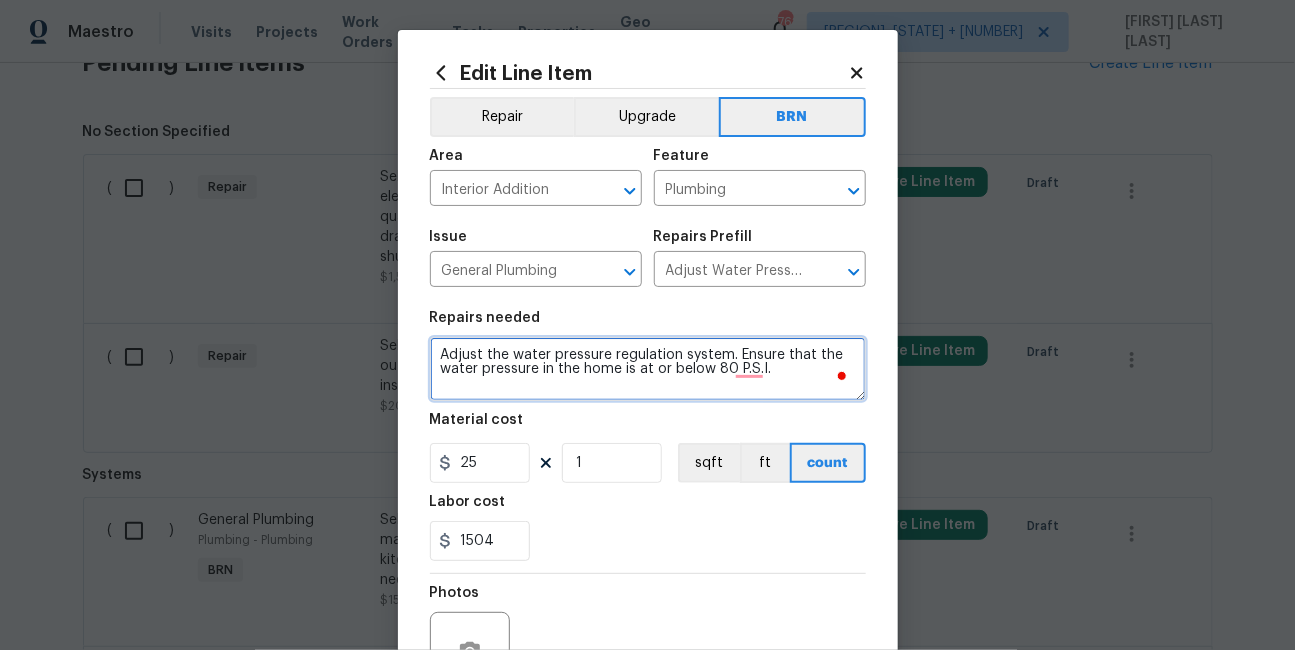 click on "Adjust the water pressure regulation system. Ensure that the water pressure in the home is at or below 80 P.S.I." at bounding box center (648, 369) 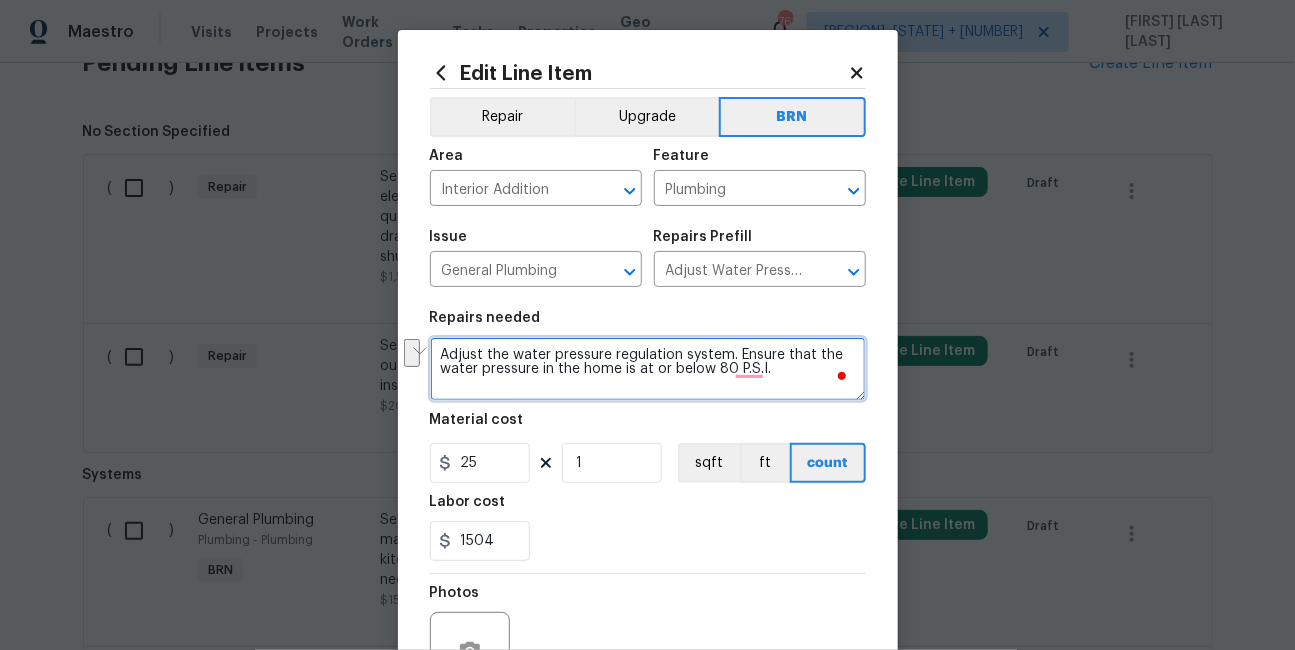 paste on "Seller to have contractor replace 40 gallon electric water heater with comparable size and quality. Replacement to include if needed TPR valve drain leg, drain pan, expansion tank, supply lines, shut off ball valve and any permits required." 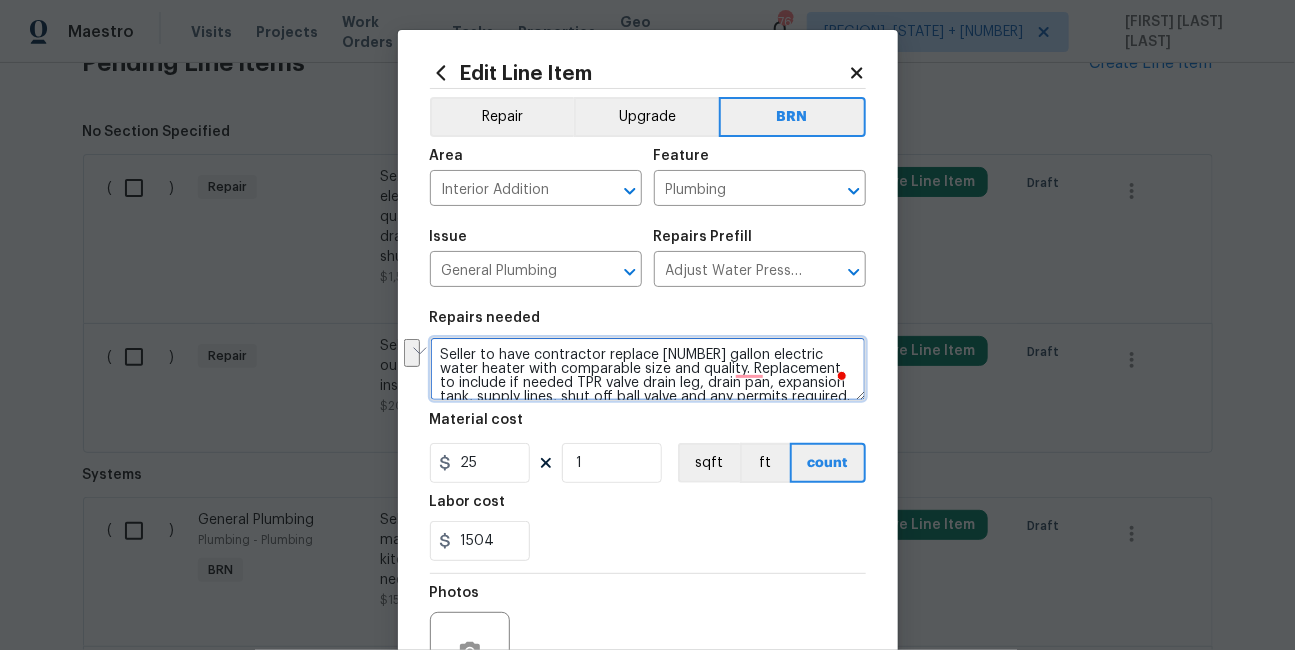 scroll, scrollTop: 18, scrollLeft: 0, axis: vertical 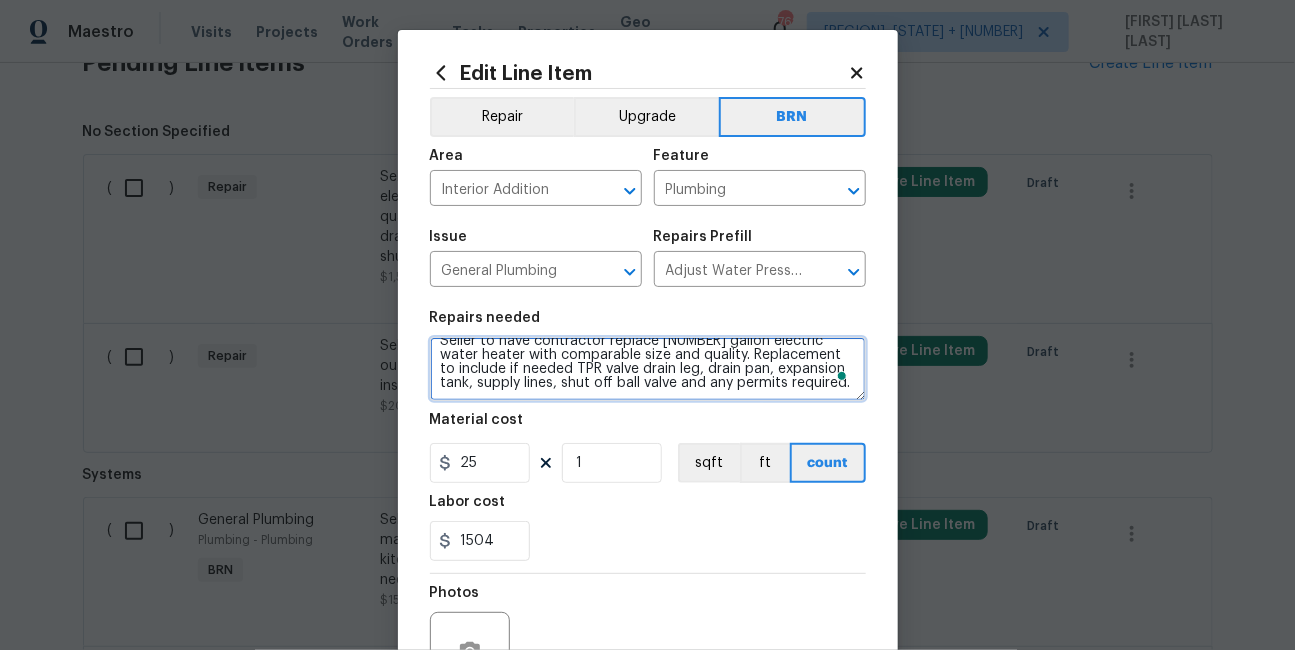 type on "Seller to have contractor replace 40 gallon electric water heater with comparable size and quality. Replacement to include if needed TPR valve drain leg, drain pan, expansion tank, supply lines, shut off ball valve and any permits required." 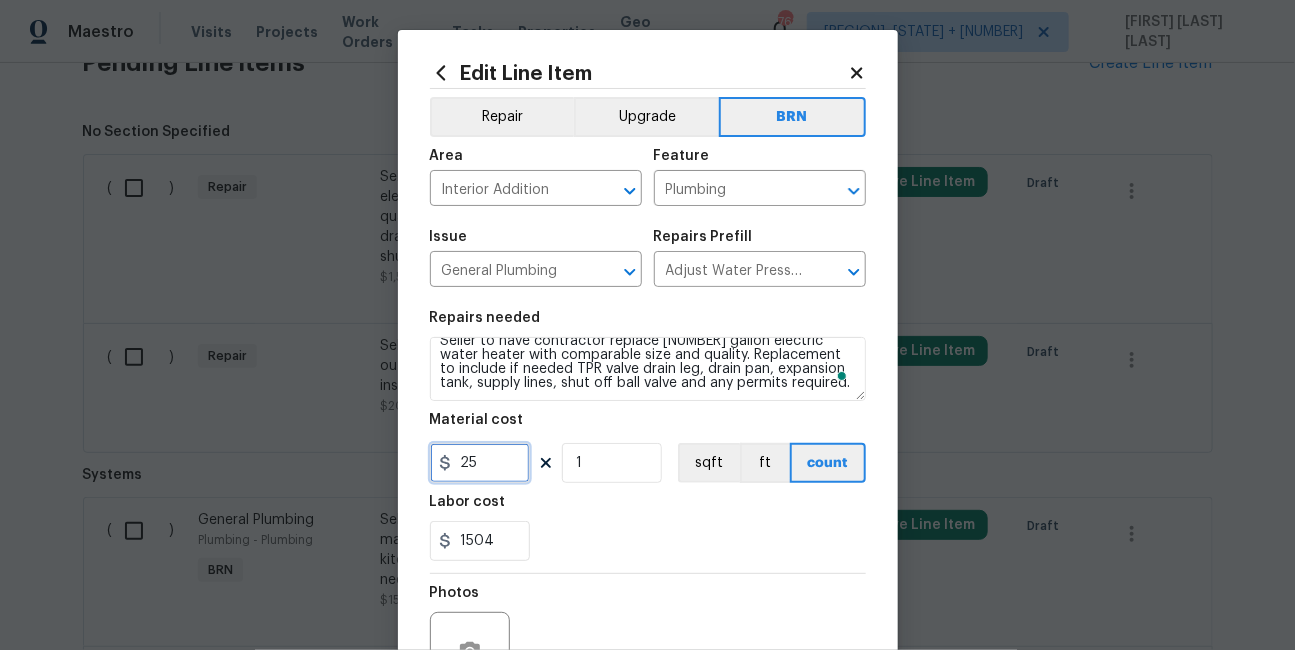 click on "25" at bounding box center (480, 463) 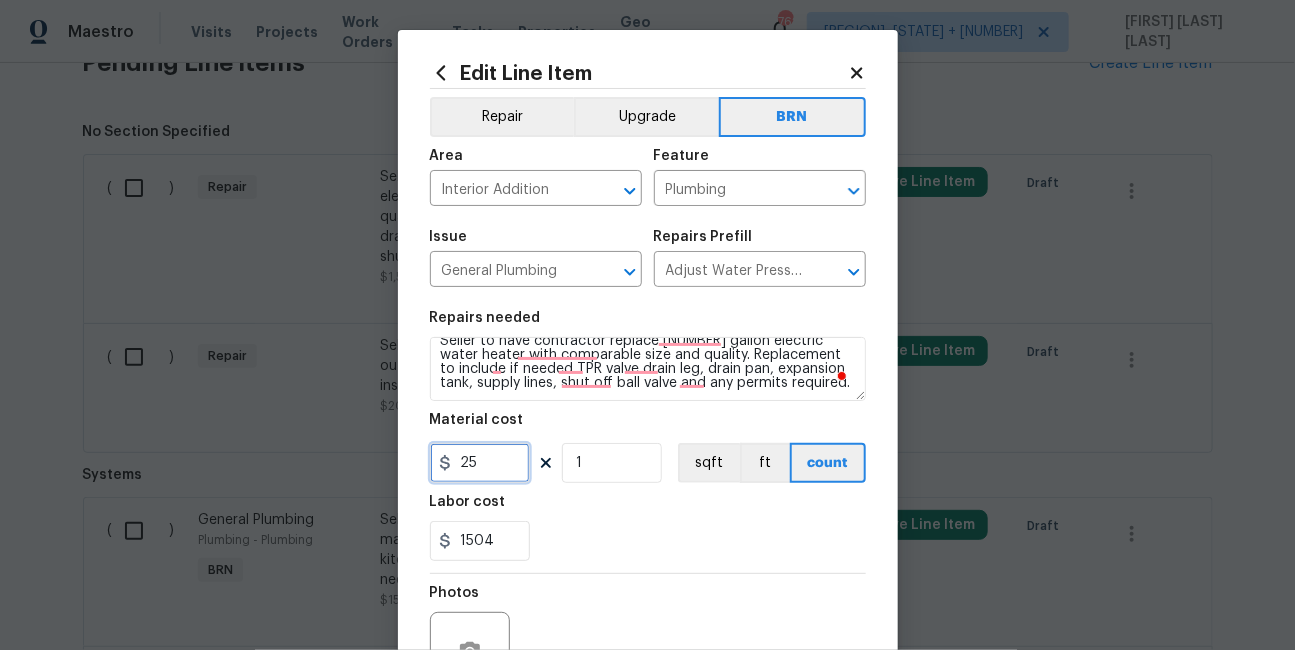 click on "25" at bounding box center (480, 463) 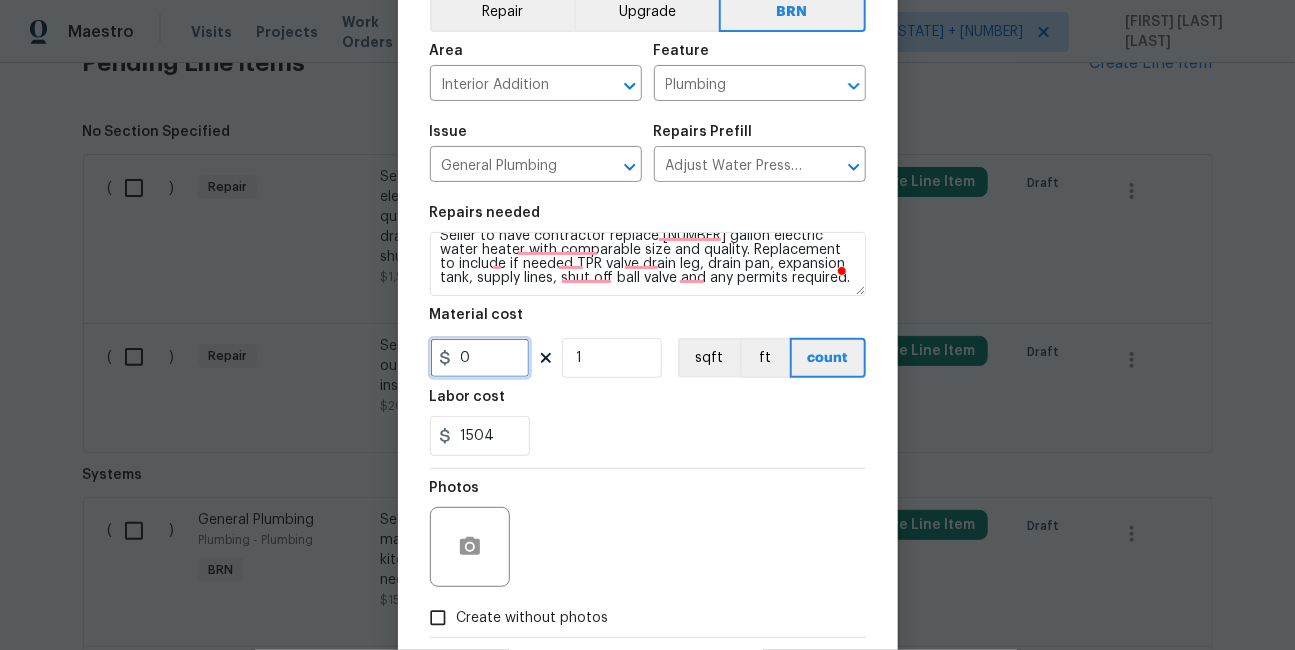 scroll, scrollTop: 211, scrollLeft: 0, axis: vertical 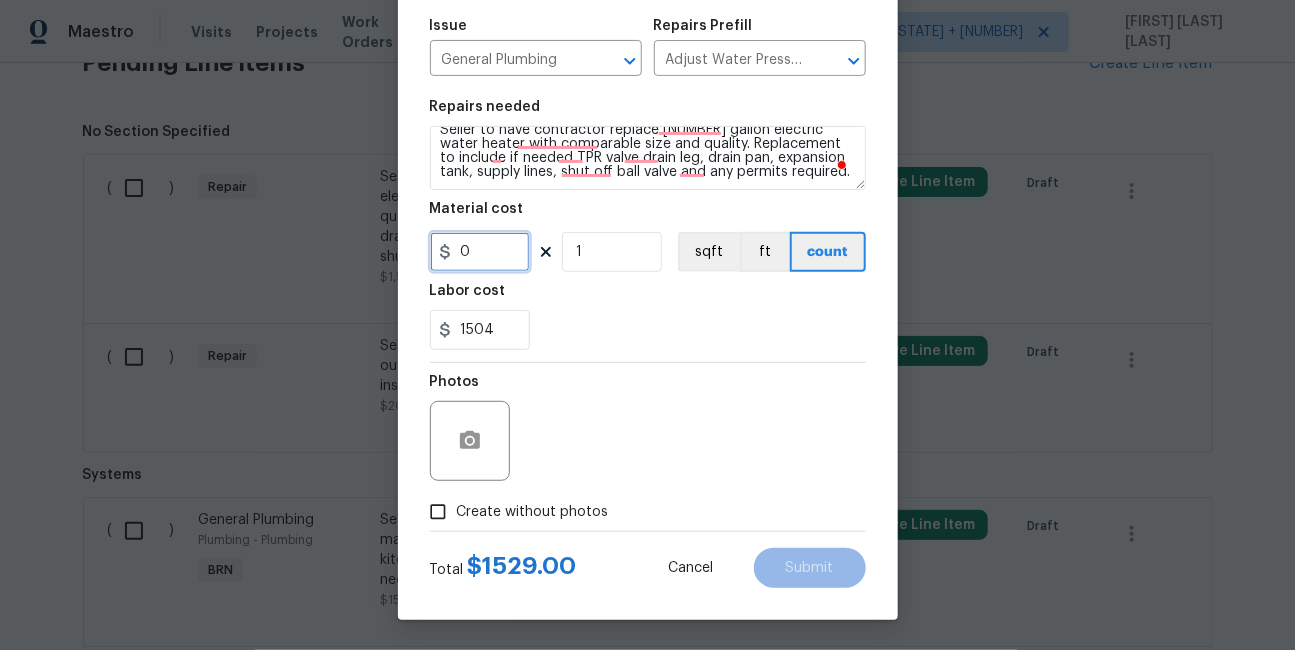 type on "0" 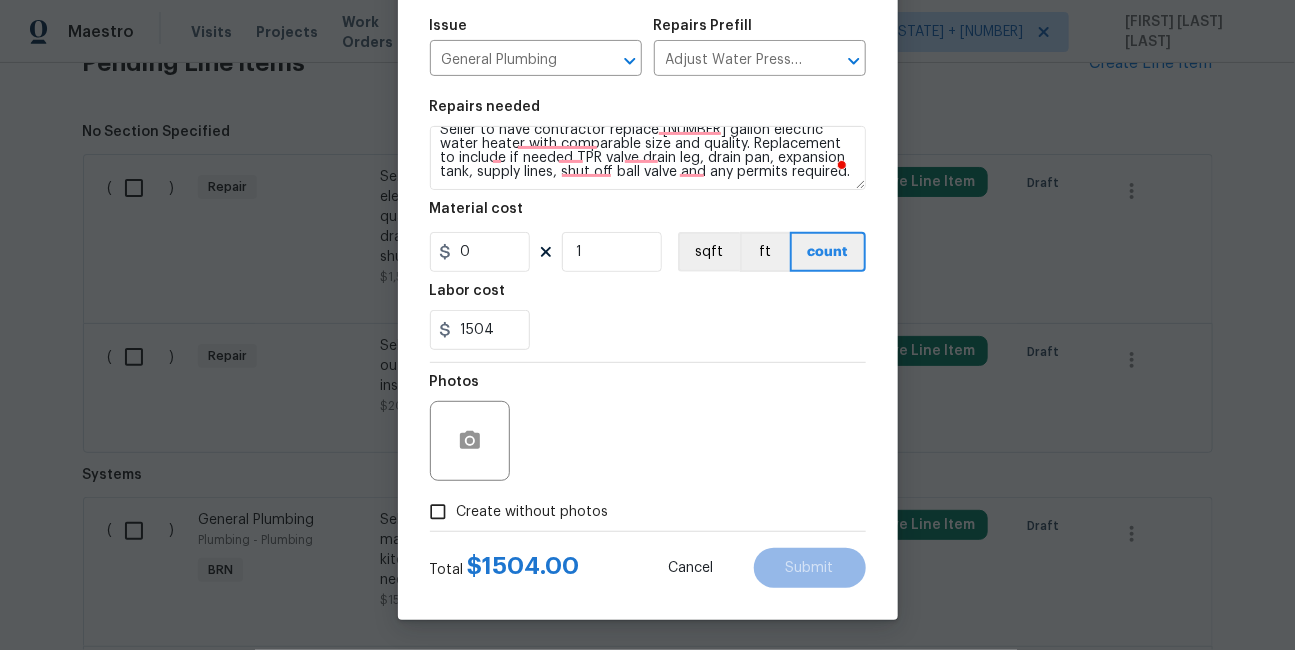 click on "Create without photos" at bounding box center [533, 512] 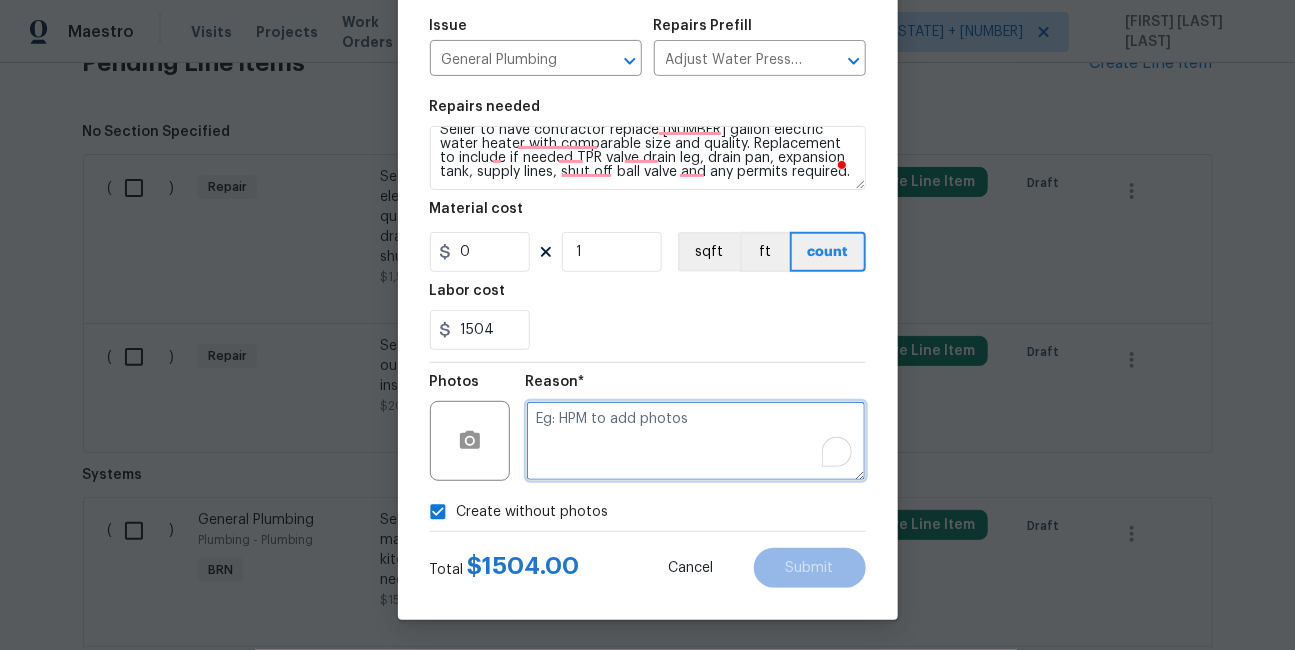 click at bounding box center (696, 441) 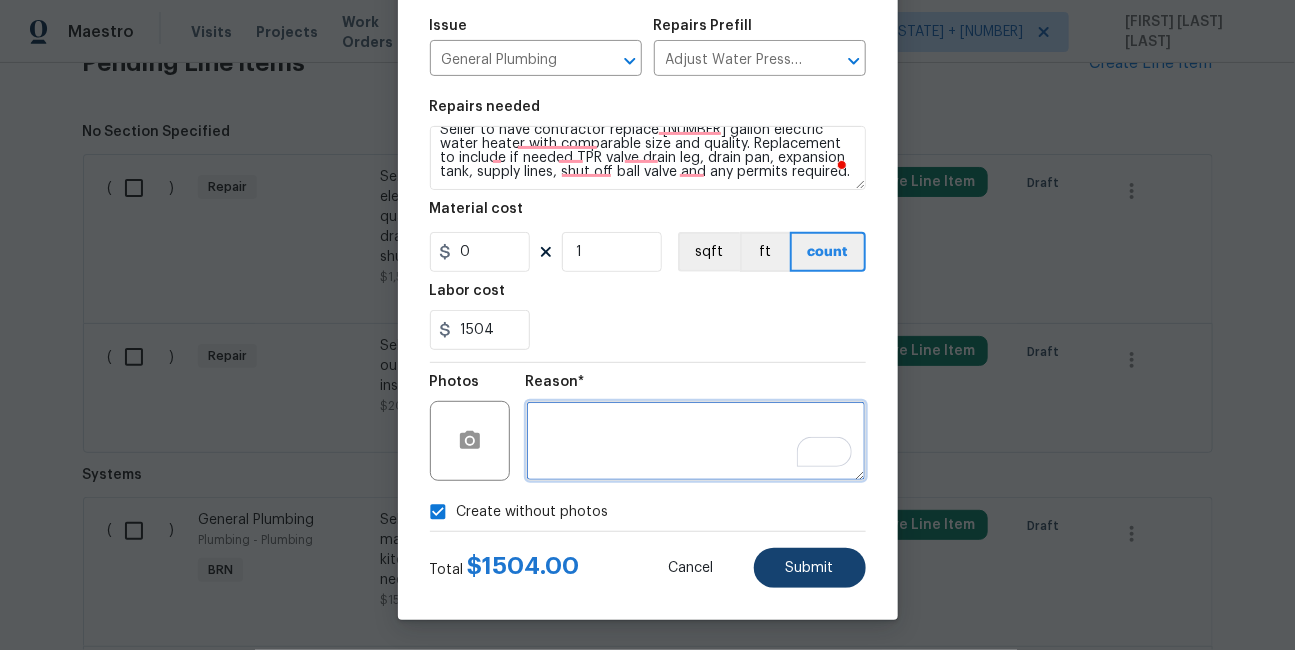 type 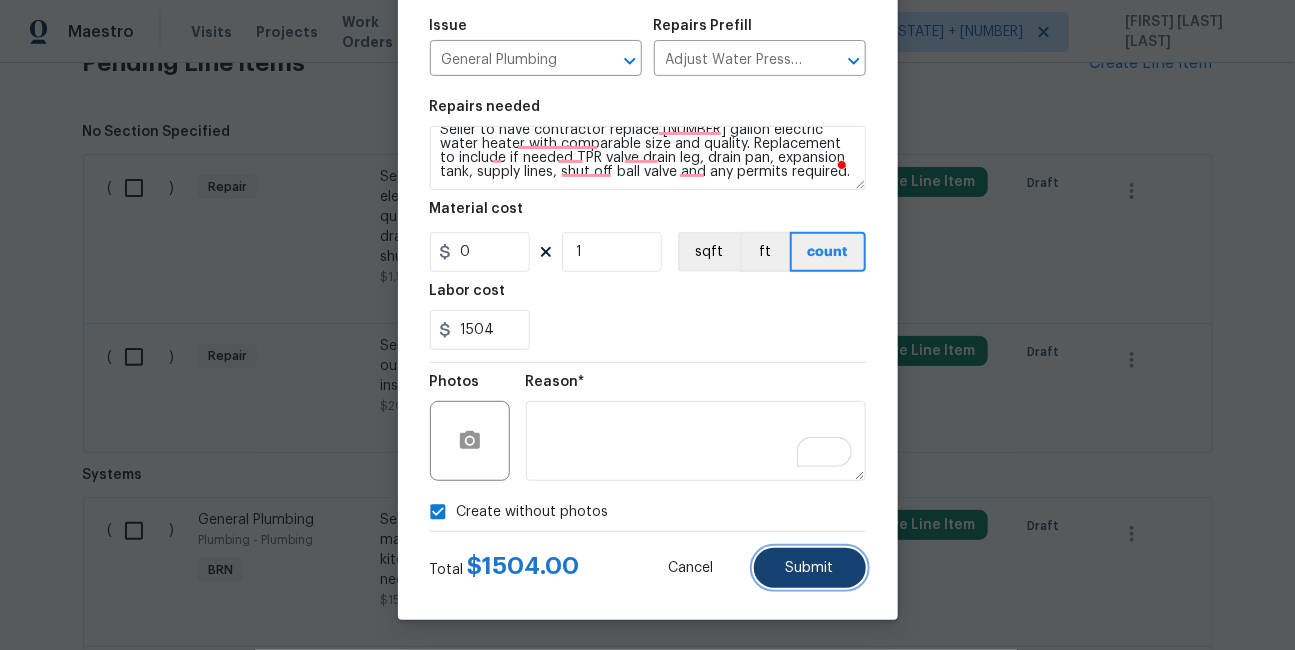 scroll, scrollTop: 18, scrollLeft: 0, axis: vertical 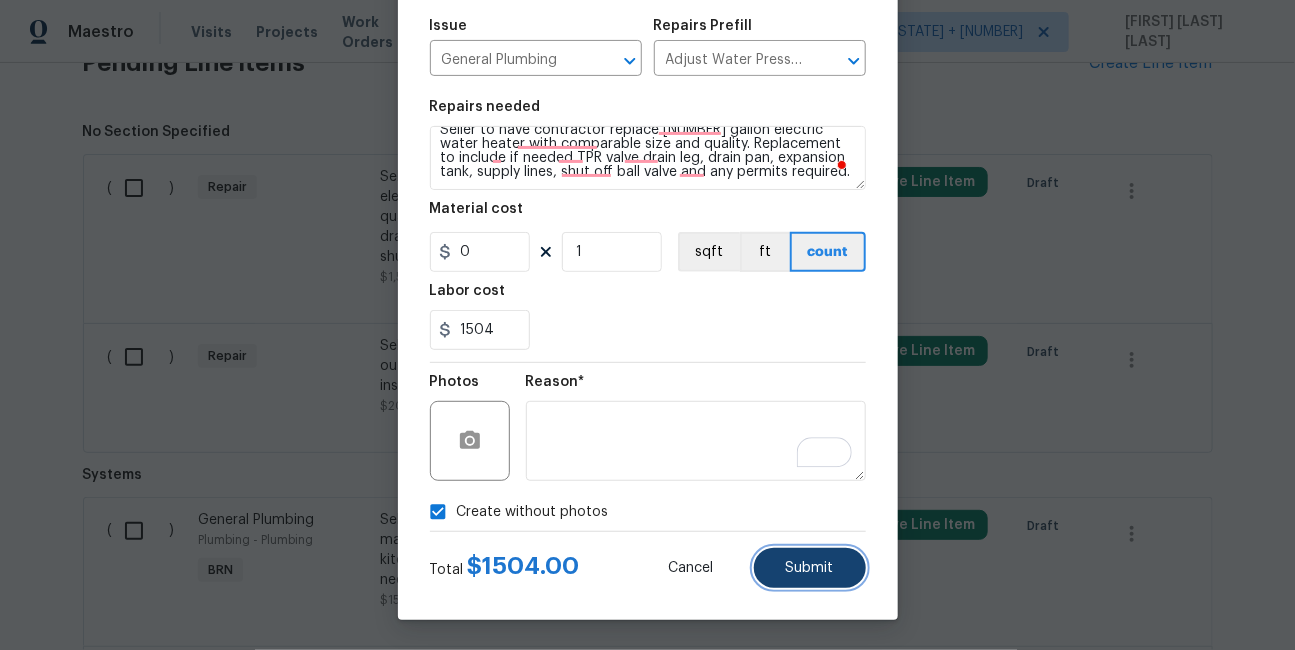 click on "Submit" at bounding box center [810, 568] 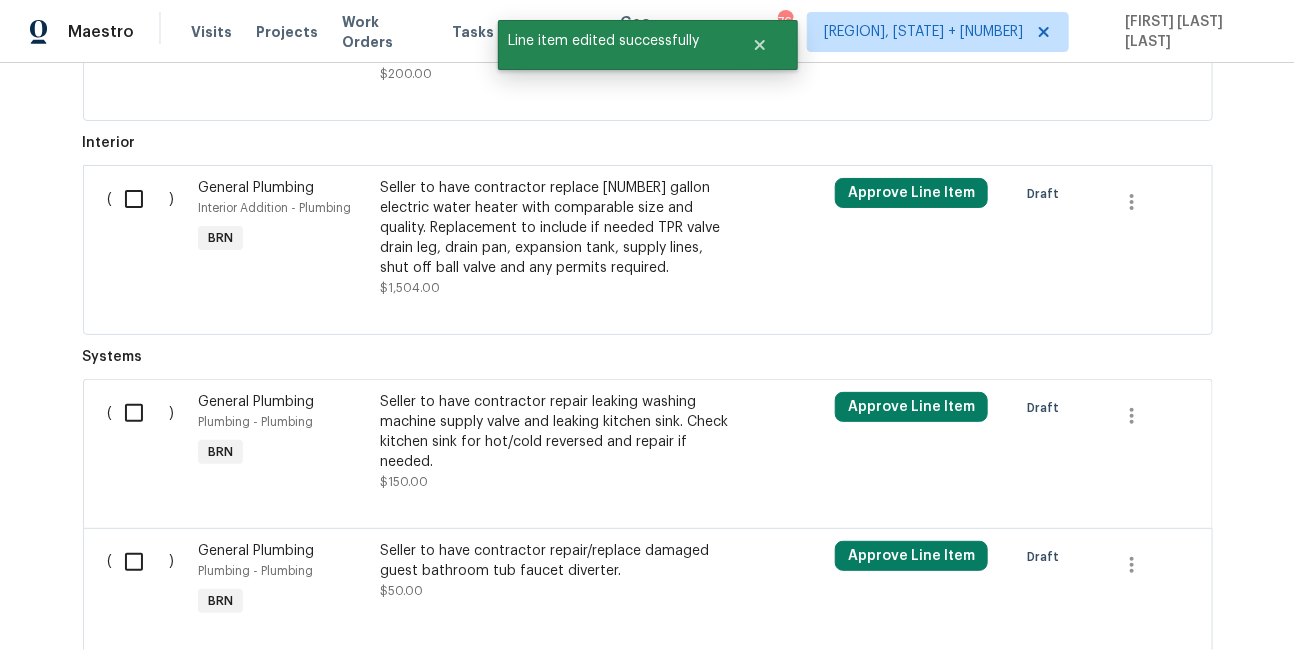 scroll, scrollTop: 927, scrollLeft: 0, axis: vertical 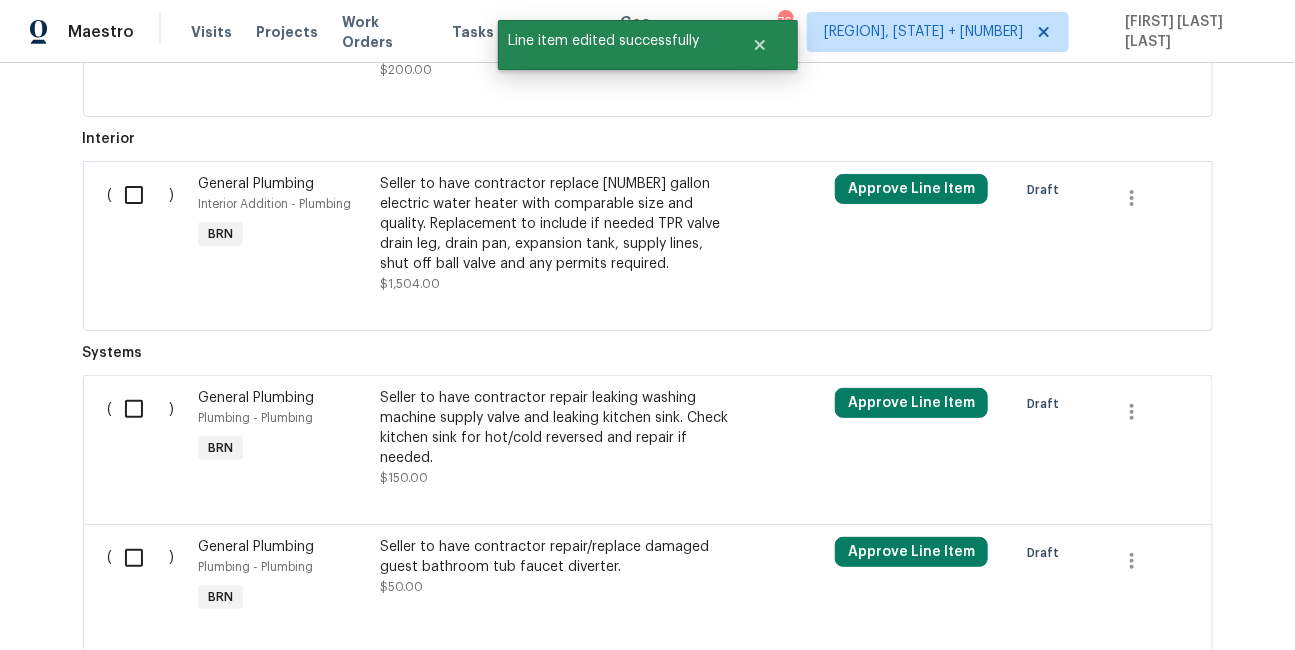 click at bounding box center [141, 195] 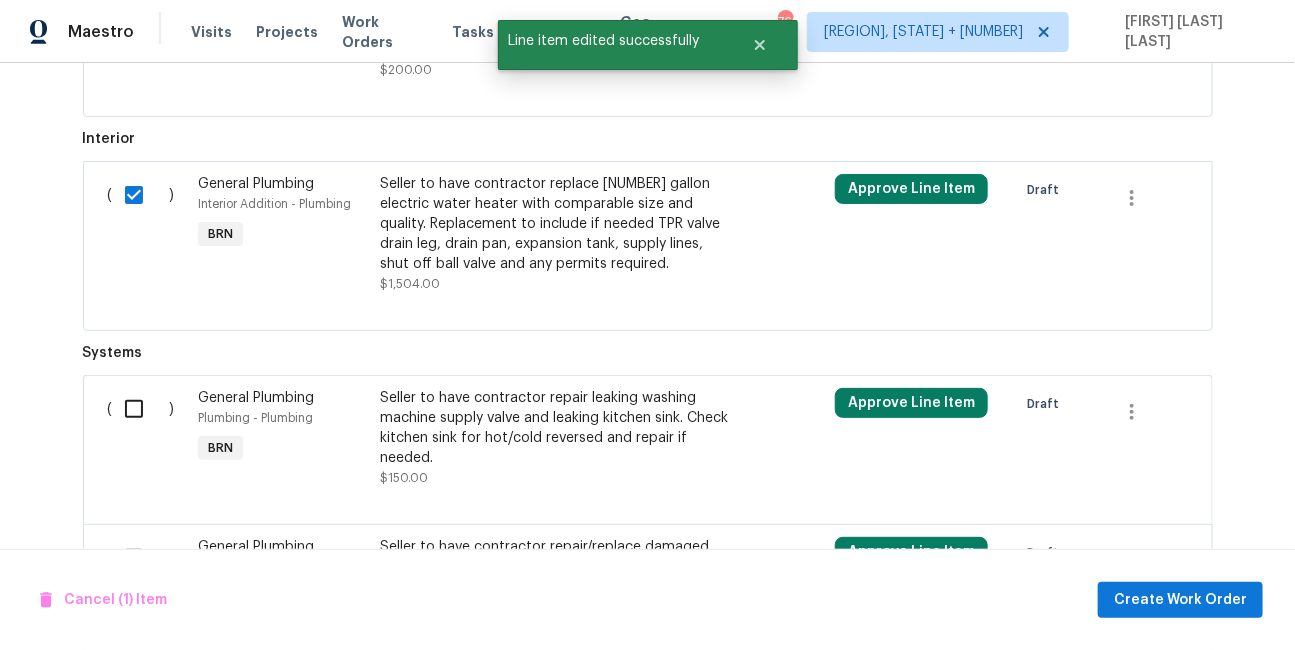 click at bounding box center [141, 409] 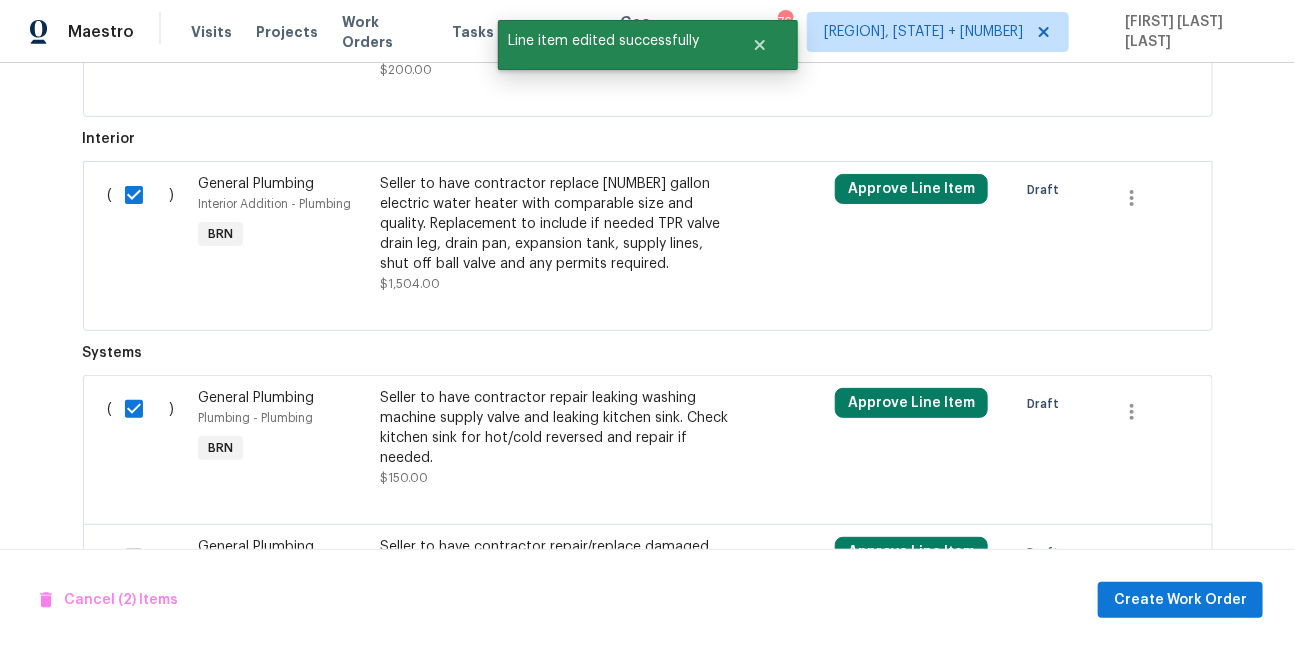 click at bounding box center (141, 558) 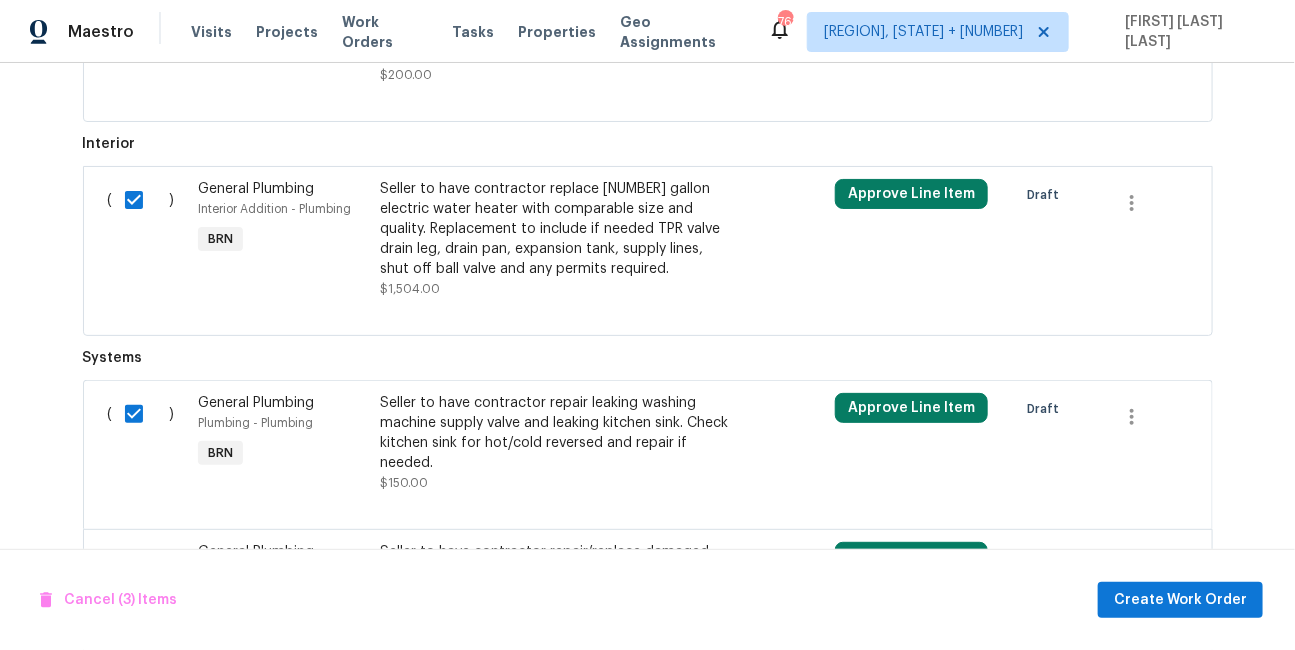 scroll, scrollTop: 1047, scrollLeft: 0, axis: vertical 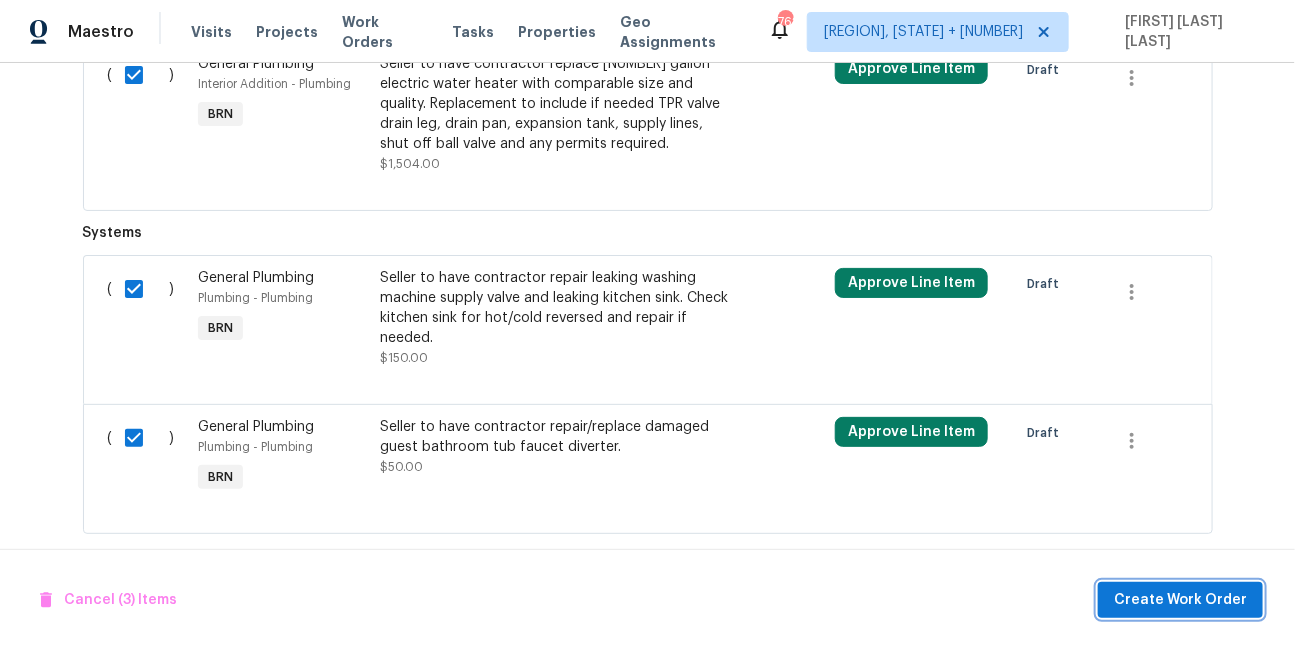 click on "Create Work Order" at bounding box center (1180, 600) 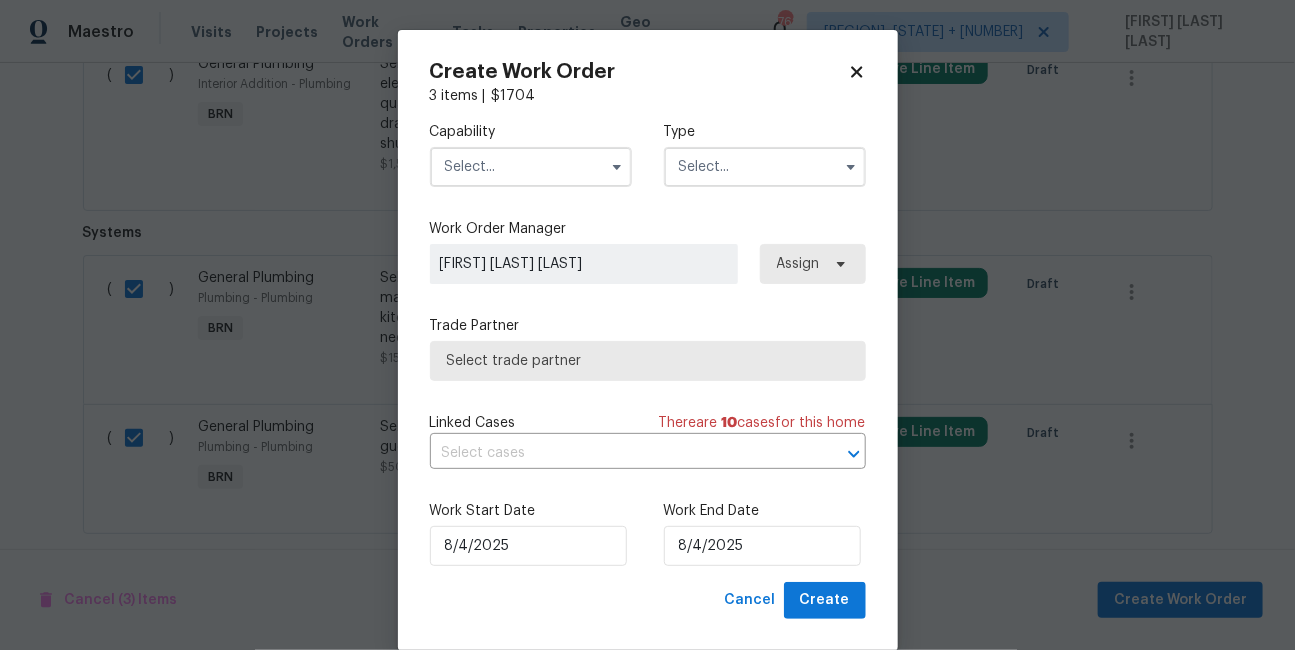 click at bounding box center (531, 167) 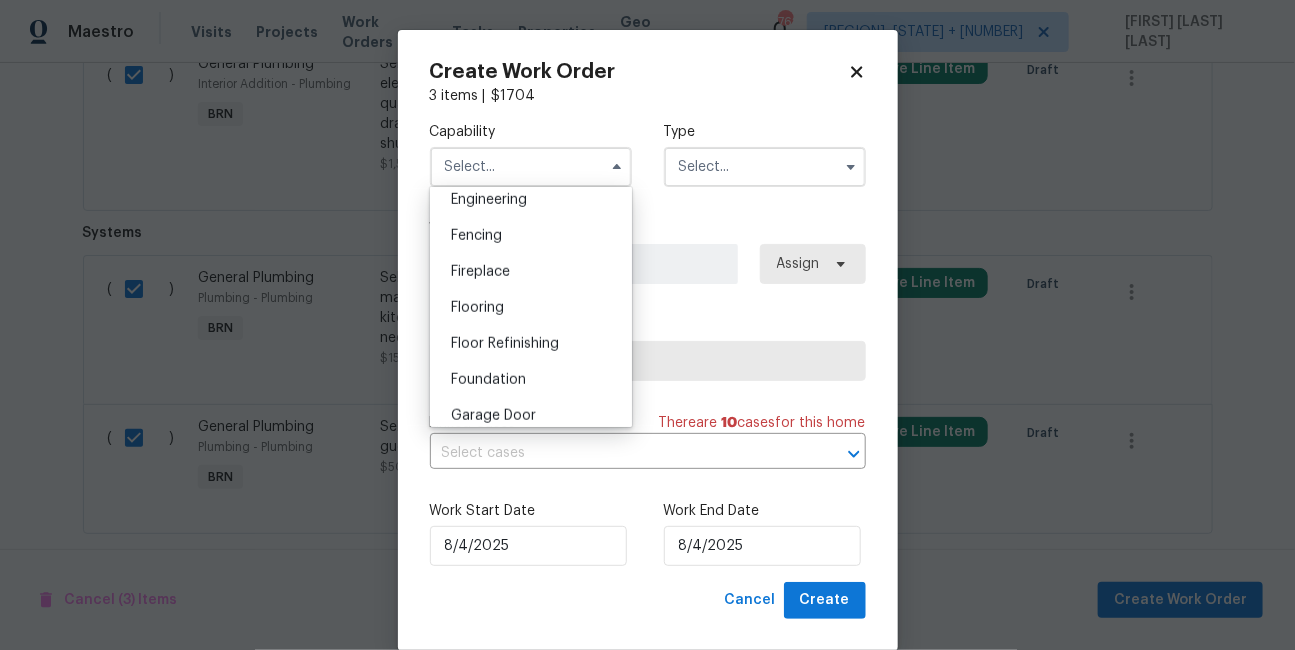 scroll, scrollTop: 691, scrollLeft: 0, axis: vertical 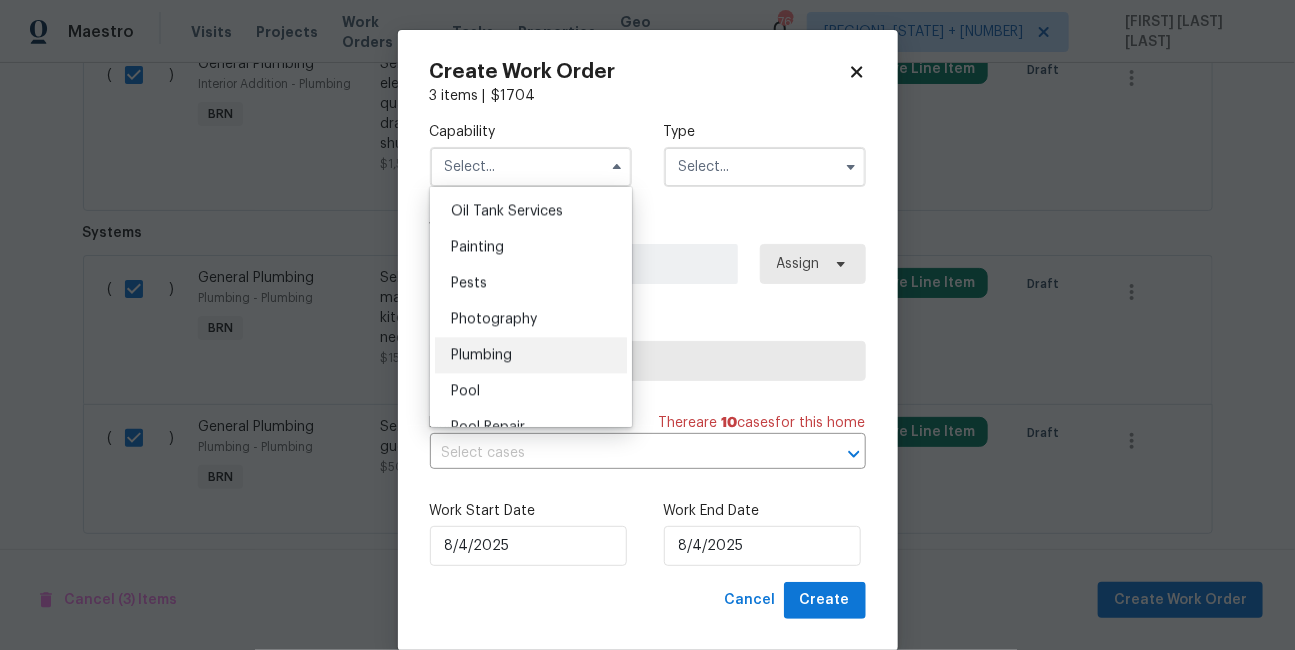 click on "Plumbing" at bounding box center [481, 355] 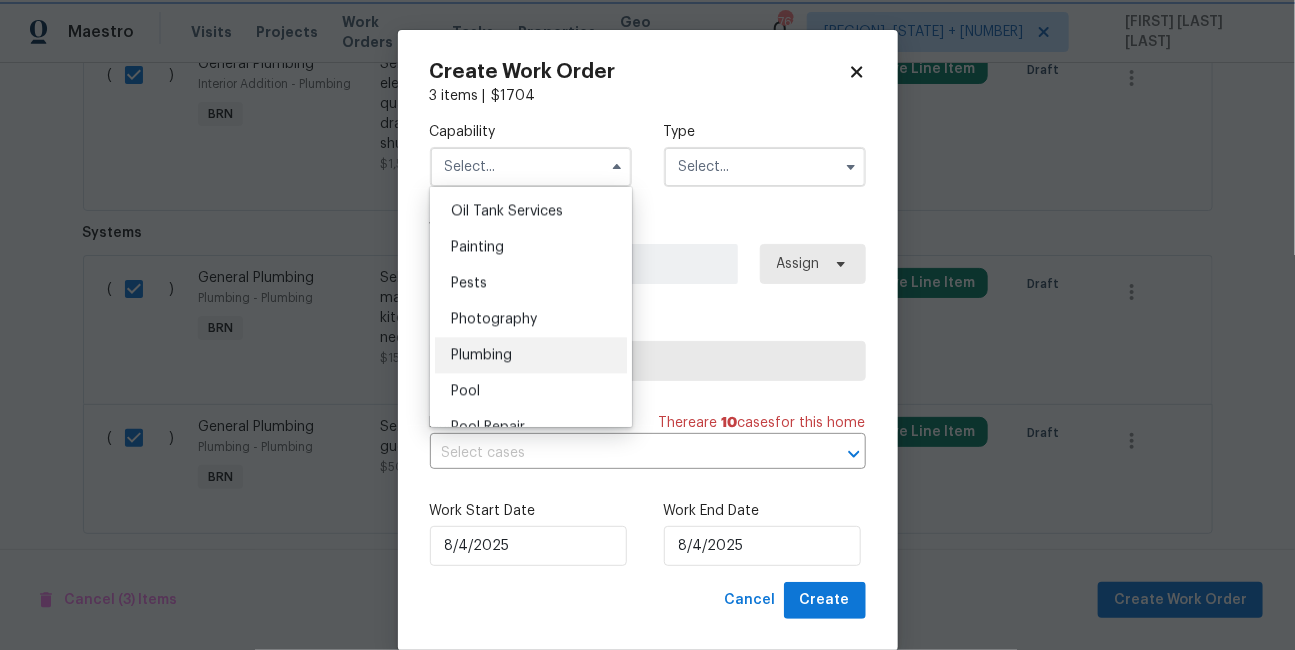 type on "Plumbing" 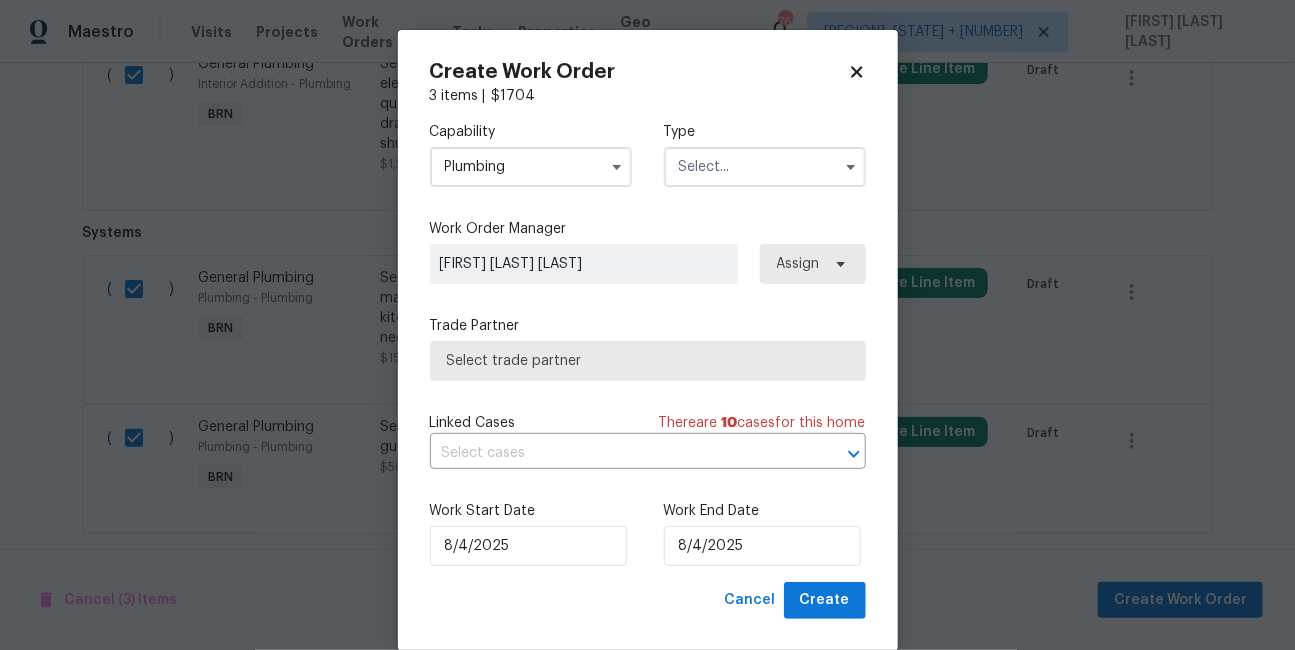 click at bounding box center (765, 167) 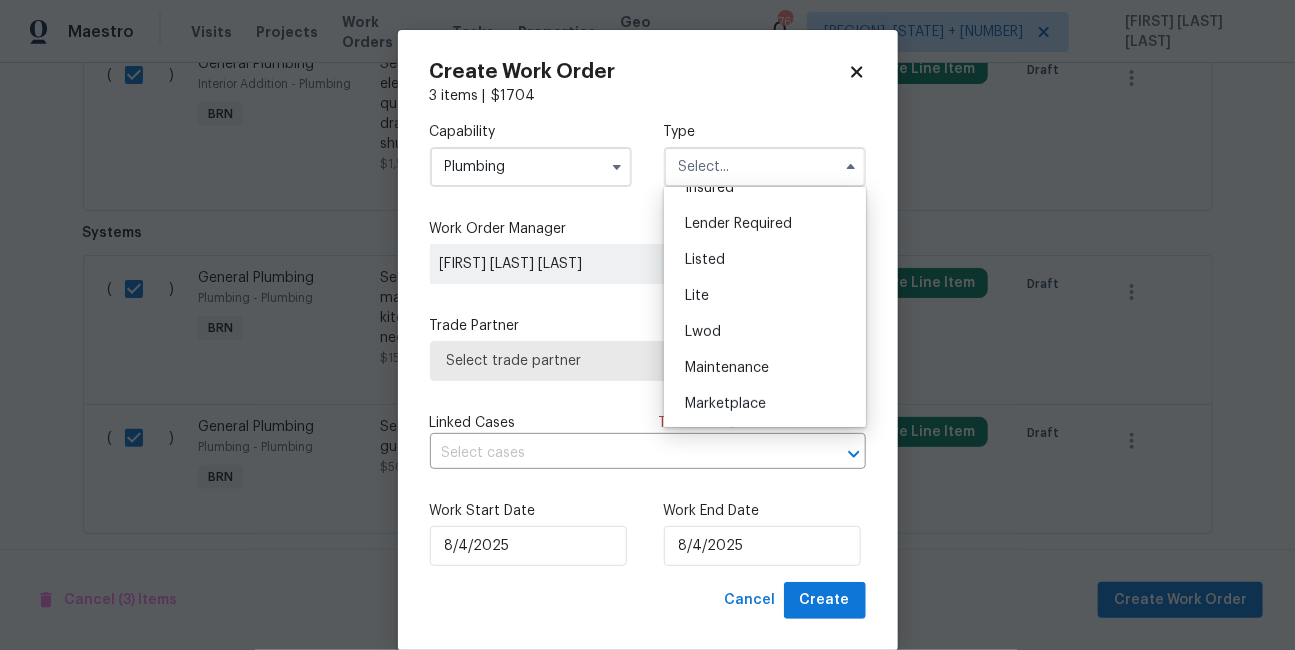 scroll, scrollTop: 454, scrollLeft: 0, axis: vertical 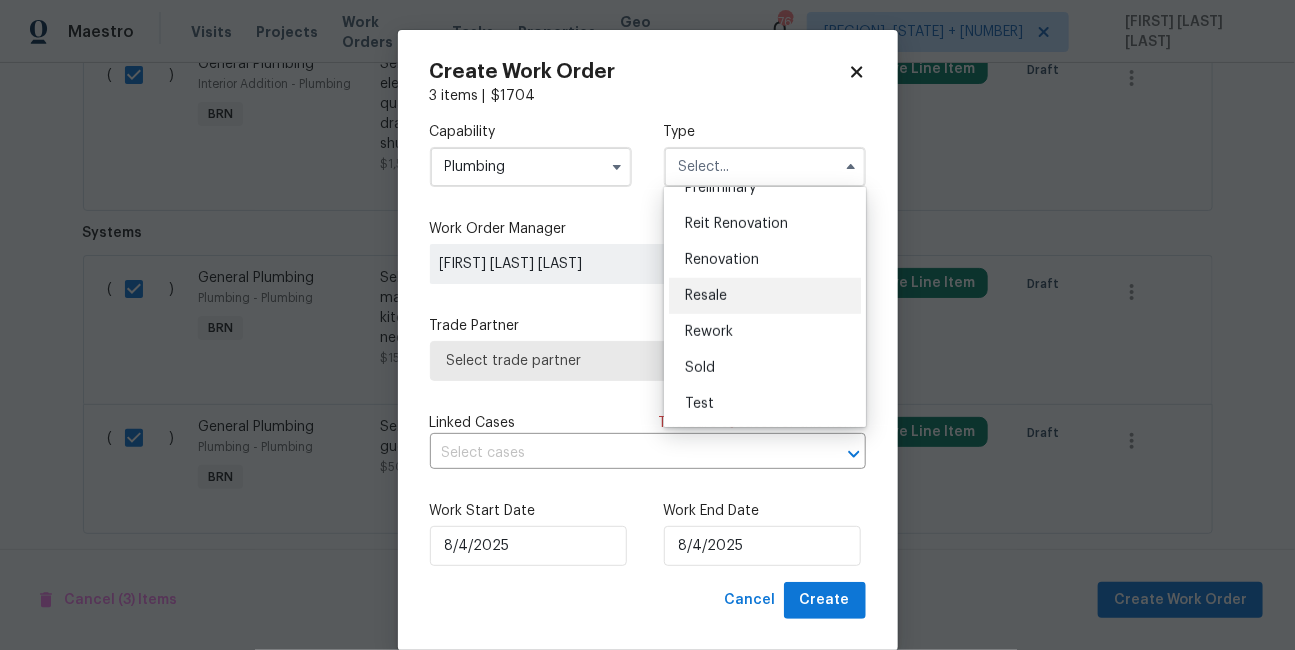 click on "Resale" at bounding box center (765, 296) 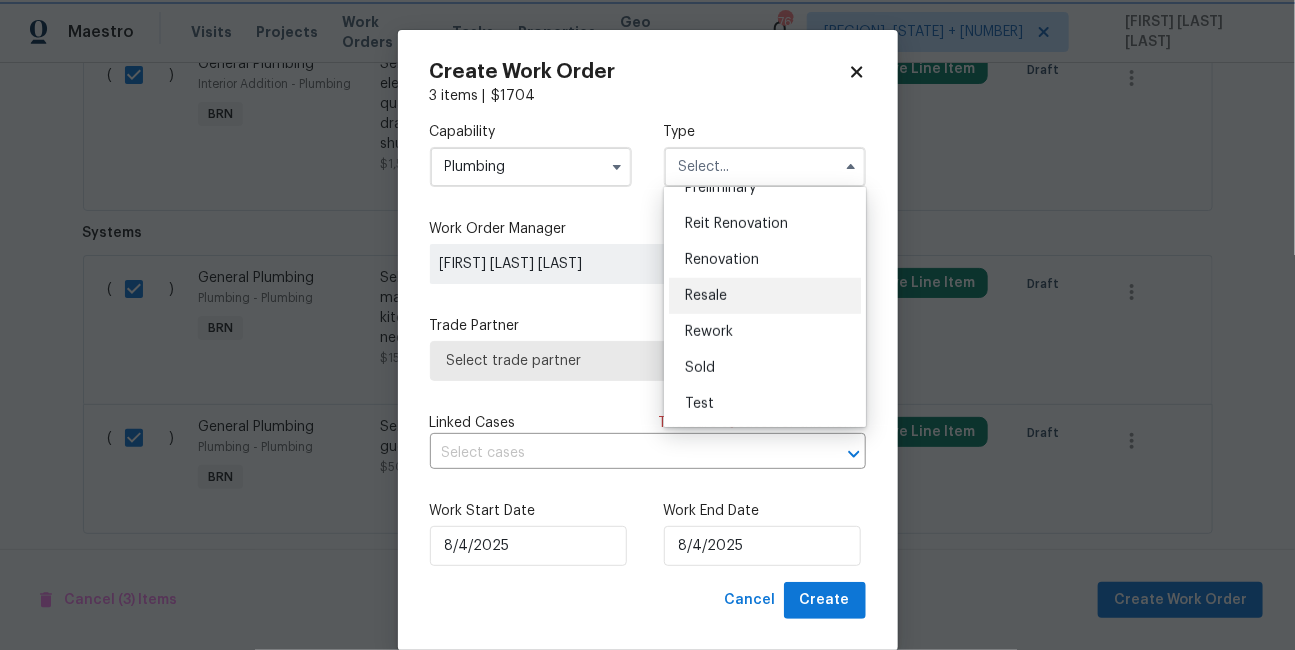 type on "Resale" 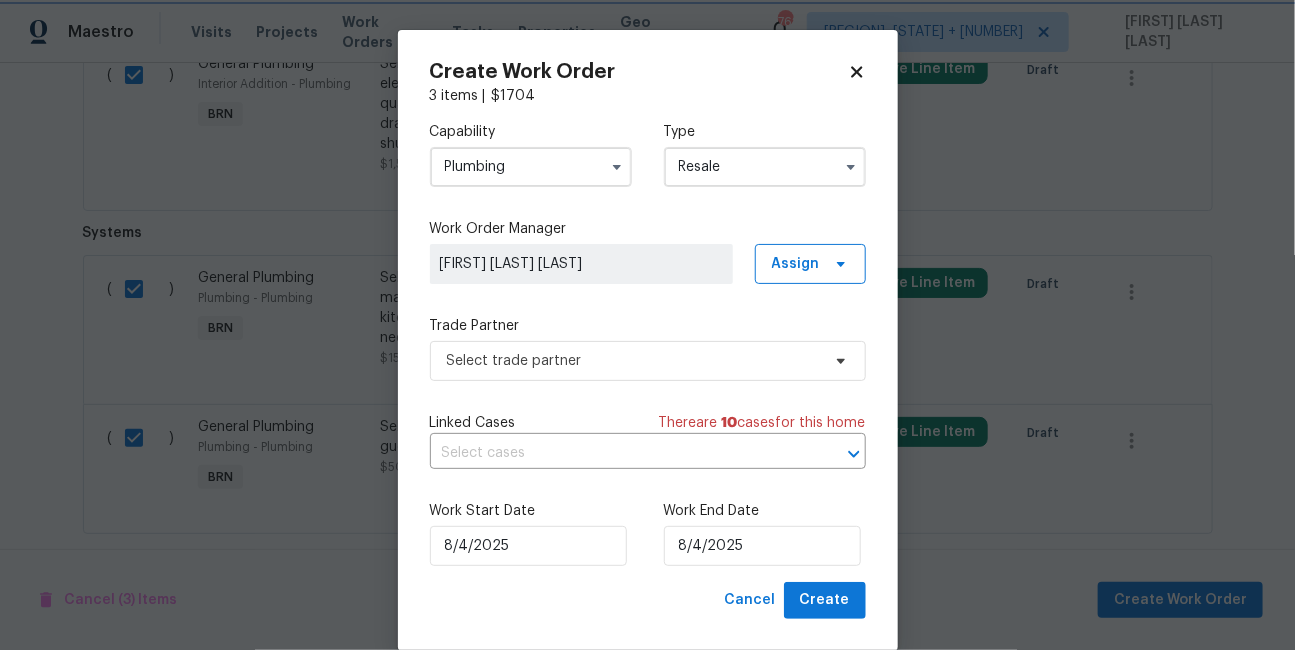 scroll, scrollTop: 0, scrollLeft: 0, axis: both 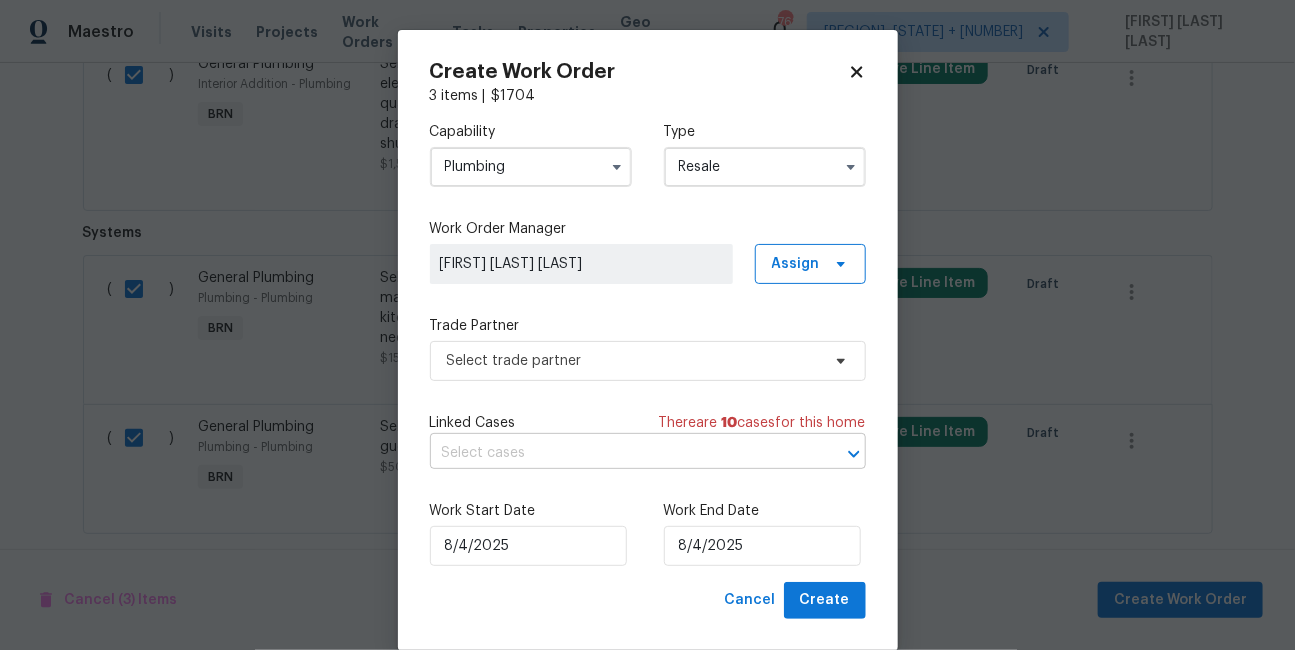 click at bounding box center [620, 453] 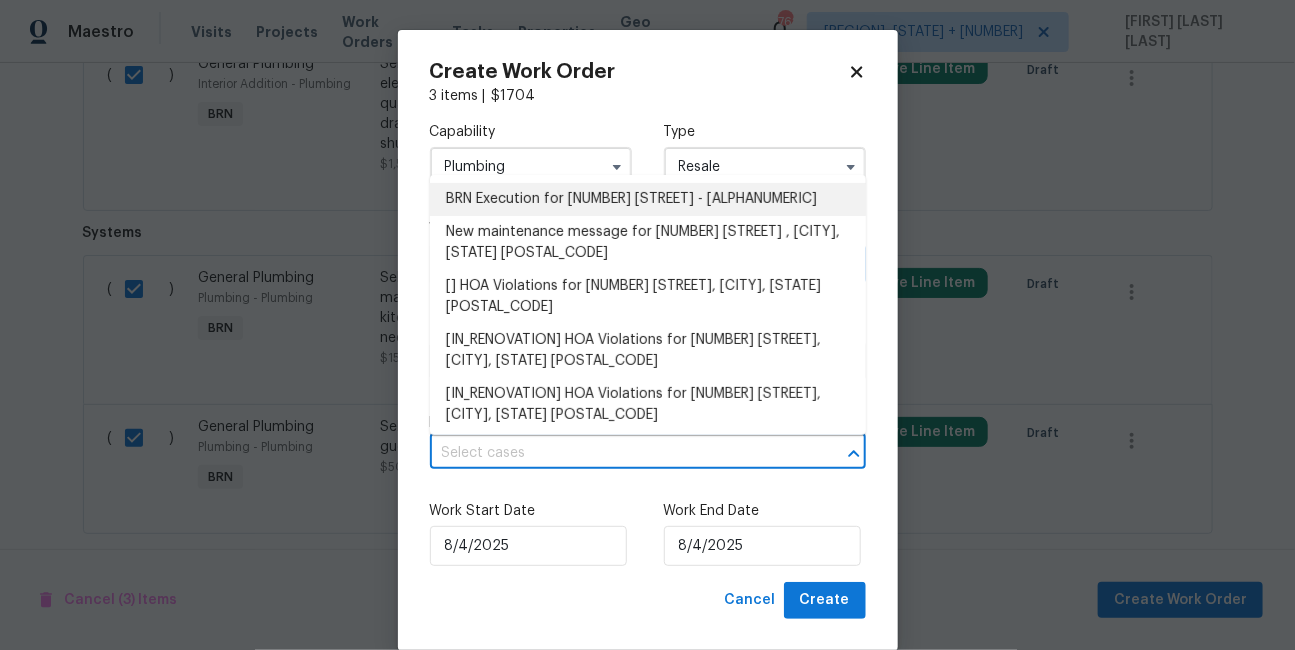 click on "BRN Execution for 1603 Carson White Ln, Ruskin, FL 33570" at bounding box center (648, 199) 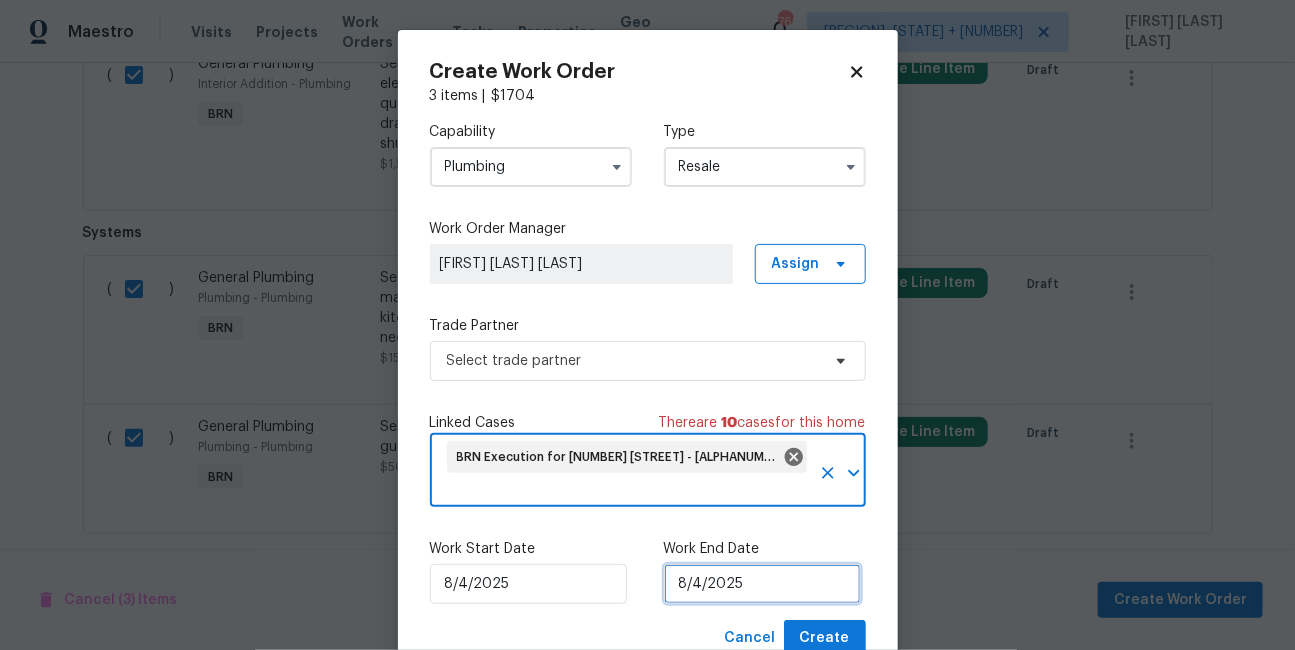click on "8/4/2025" at bounding box center (762, 584) 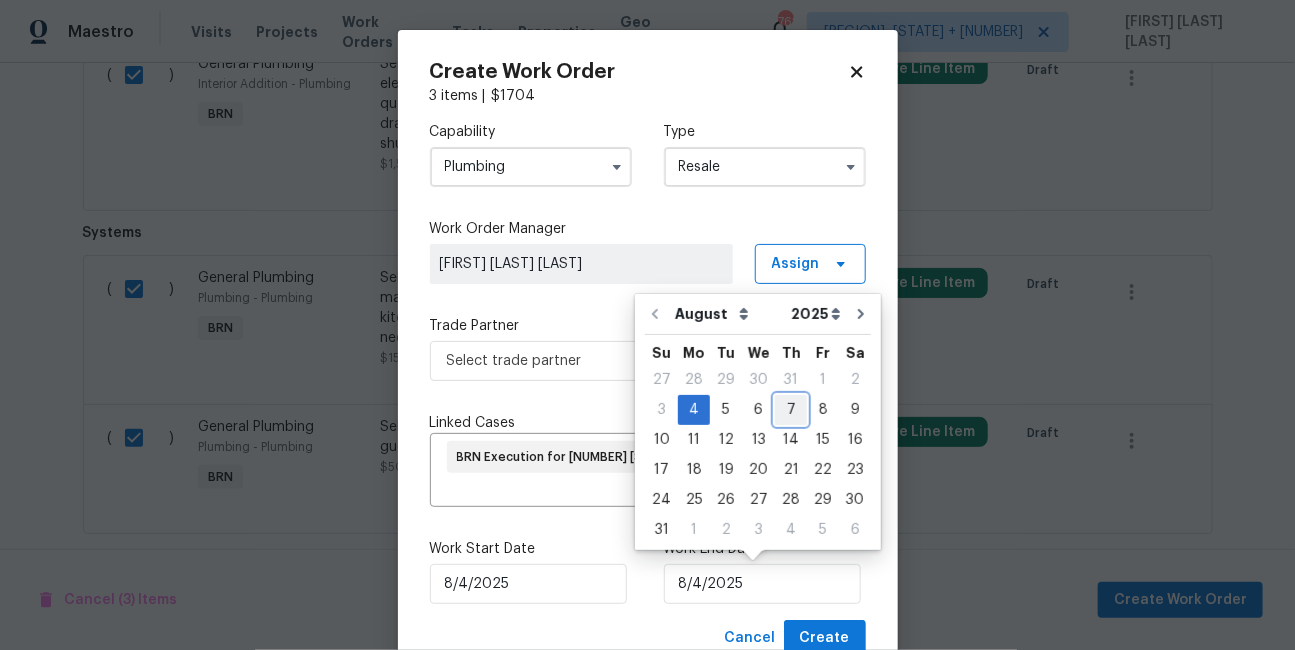click on "7" at bounding box center [791, 410] 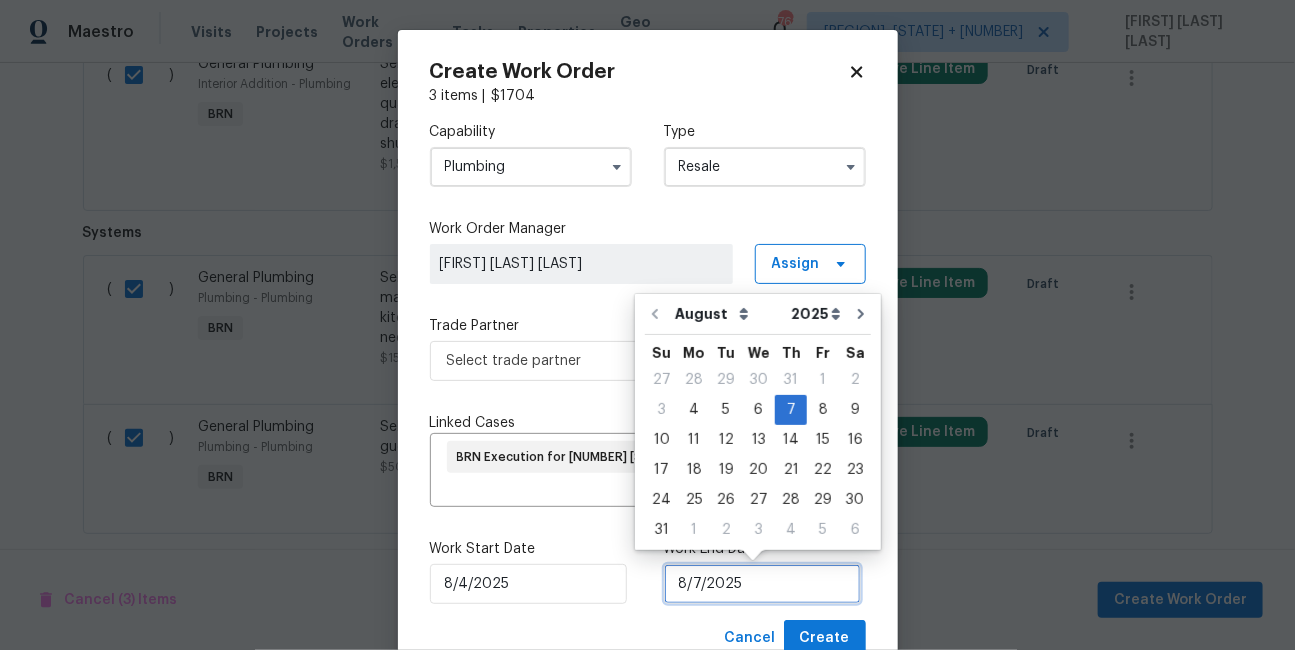 click on "8/7/2025" at bounding box center (762, 584) 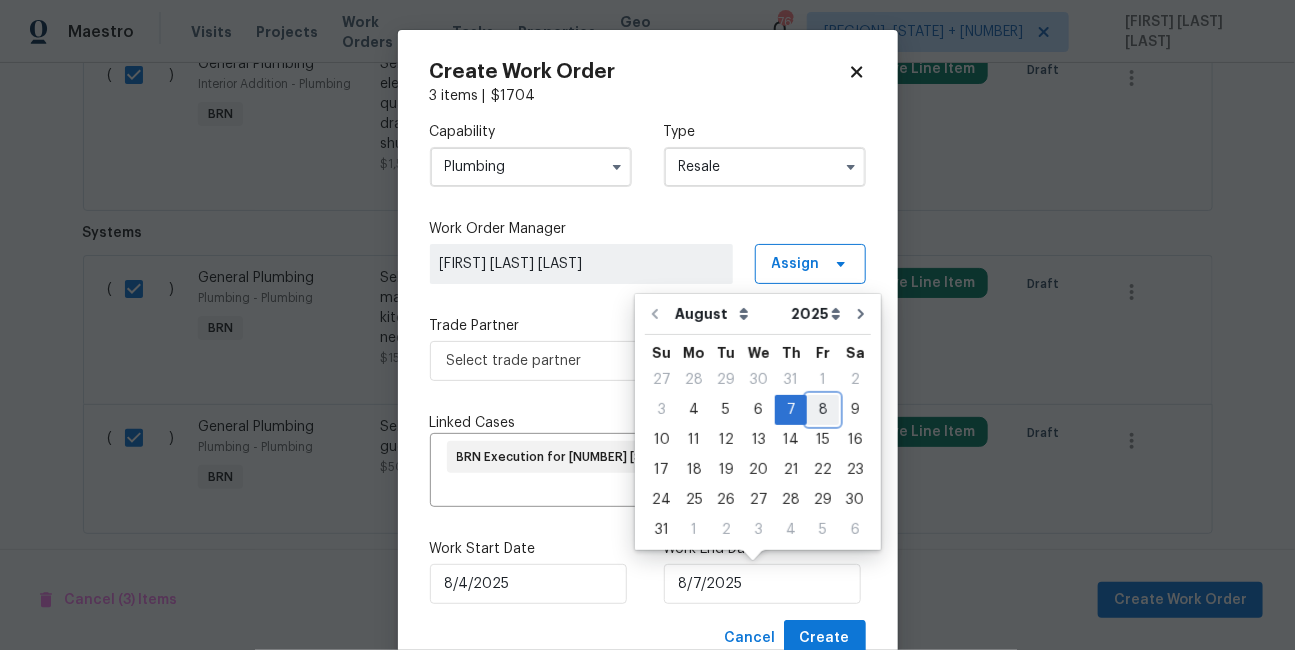 click on "8" at bounding box center (823, 410) 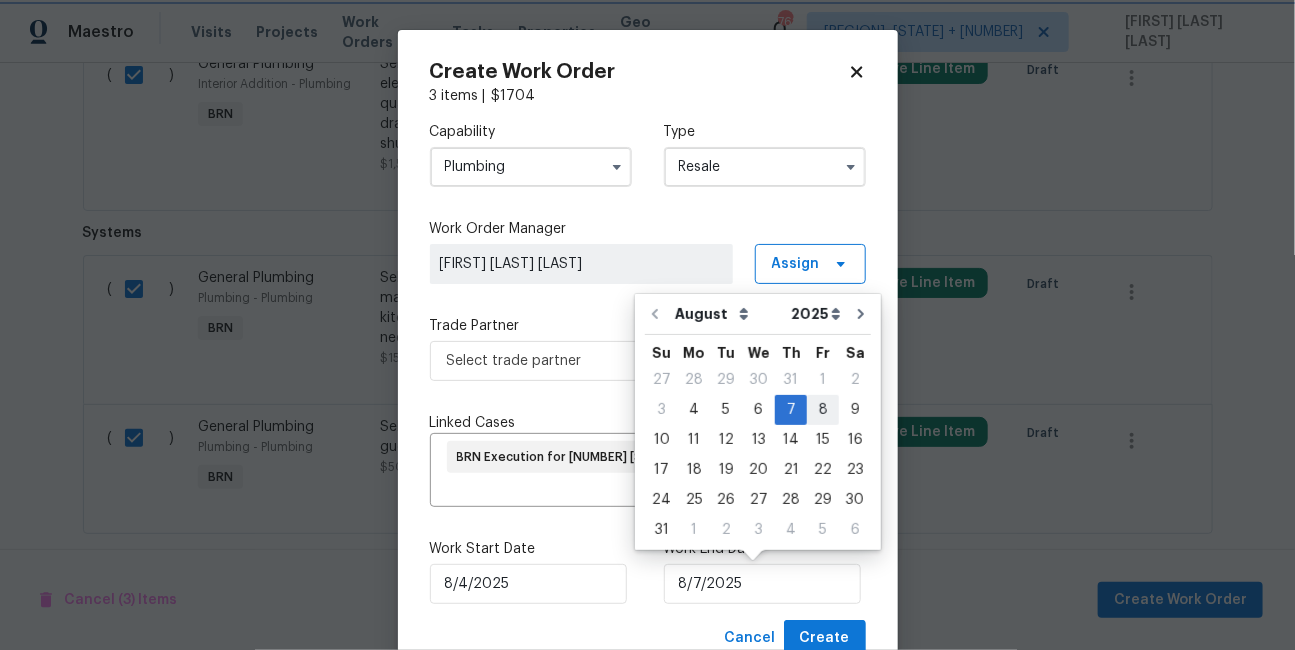 type on "8/8/2025" 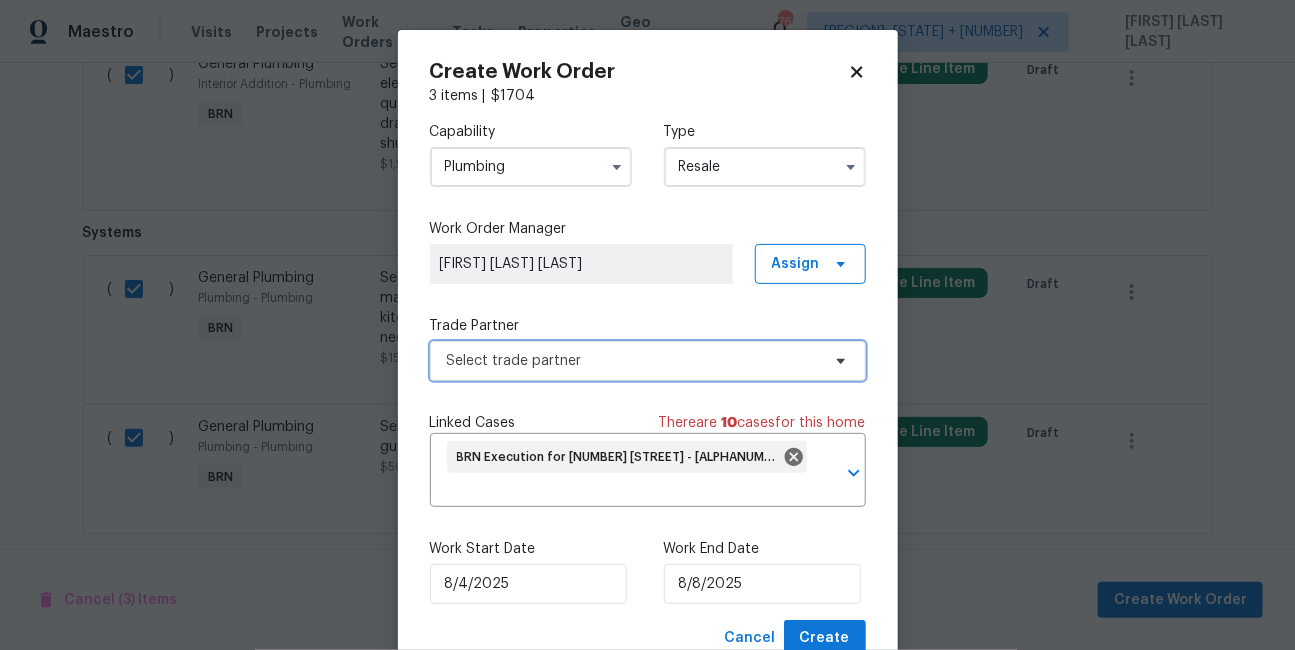 click on "Select trade partner" at bounding box center (648, 361) 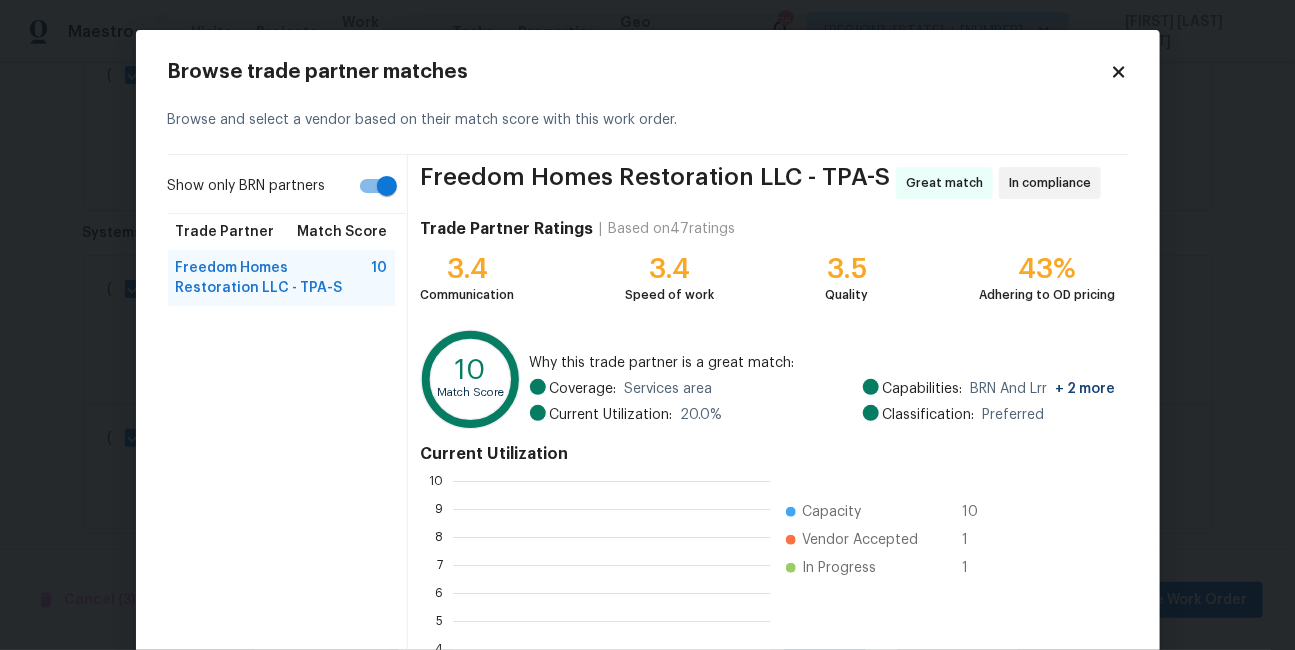 scroll, scrollTop: 1, scrollLeft: 1, axis: both 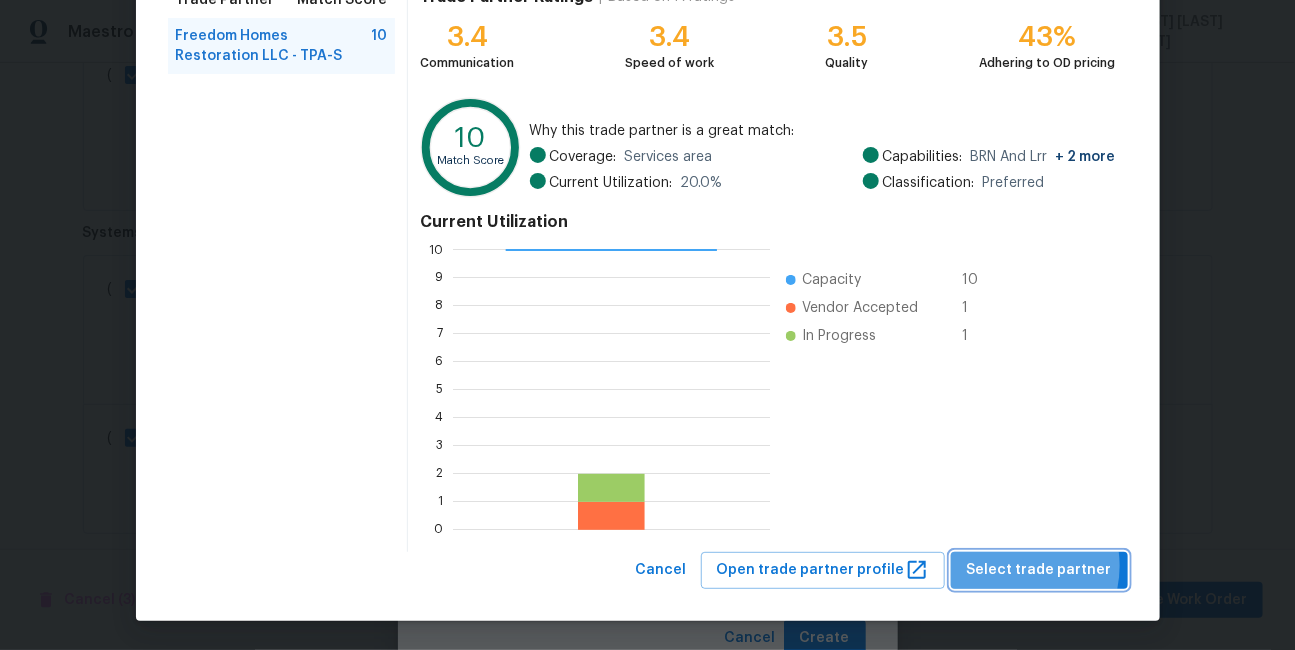 click on "Select trade partner" at bounding box center (1039, 570) 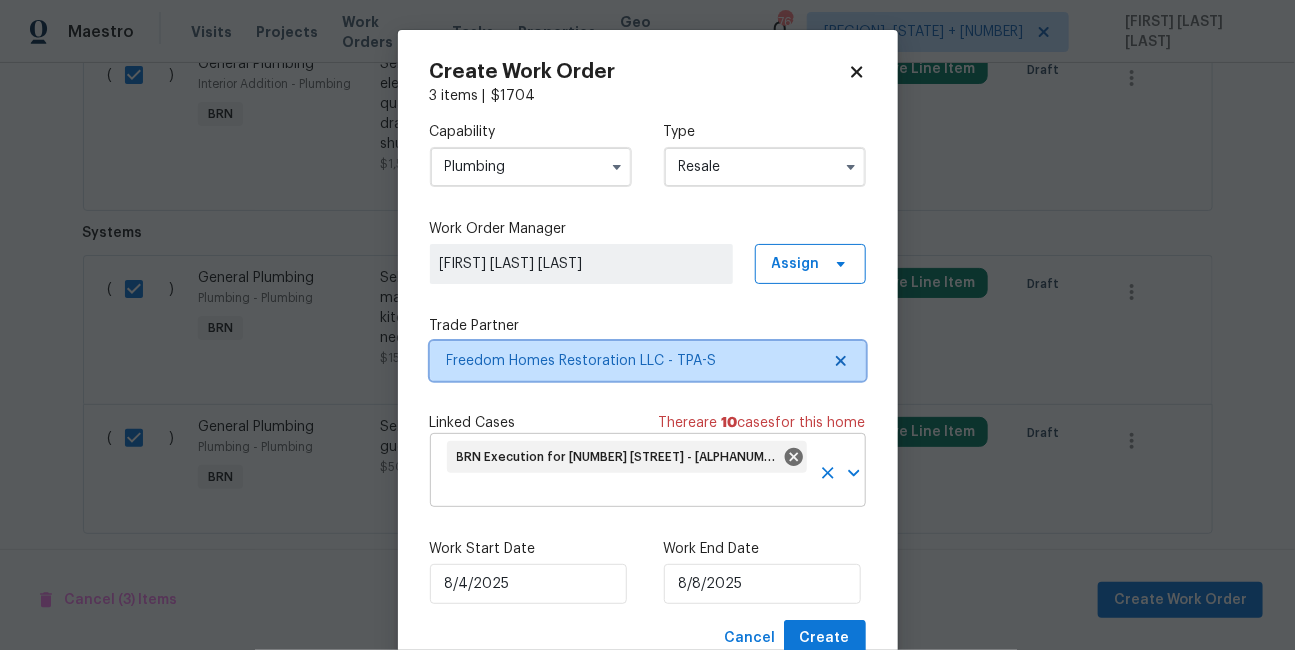 scroll, scrollTop: 0, scrollLeft: 0, axis: both 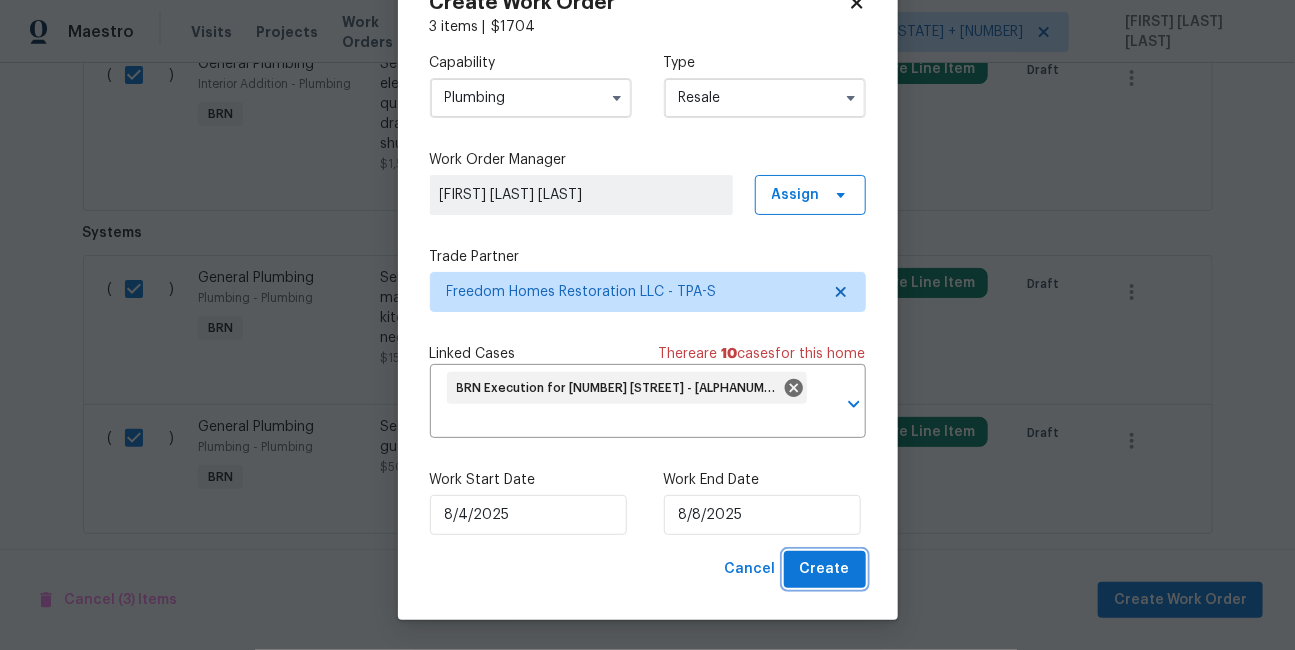 click on "Create" at bounding box center [825, 569] 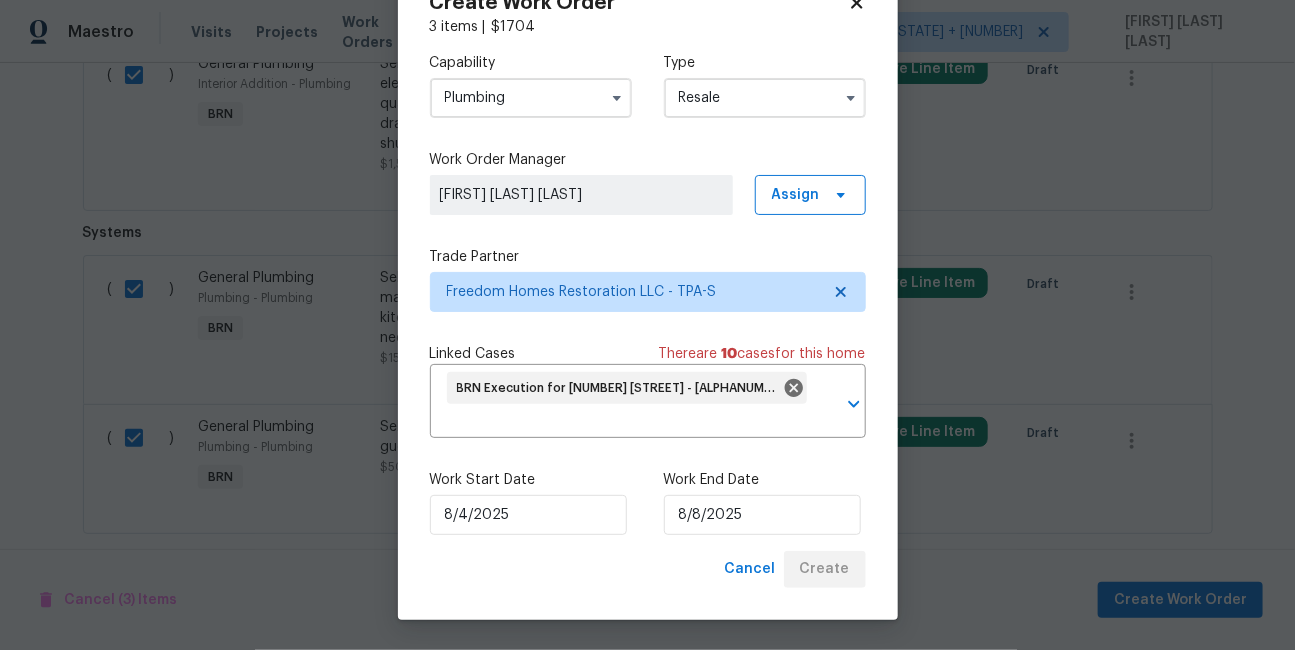 checkbox on "false" 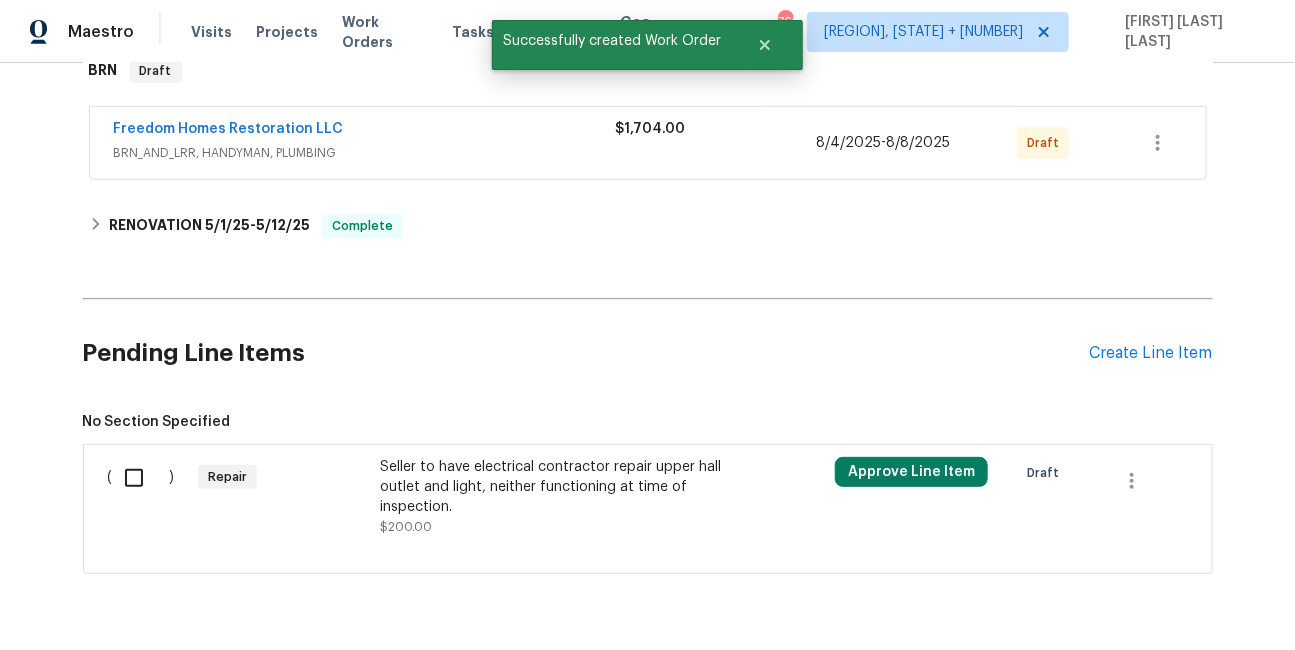 scroll, scrollTop: 562, scrollLeft: 0, axis: vertical 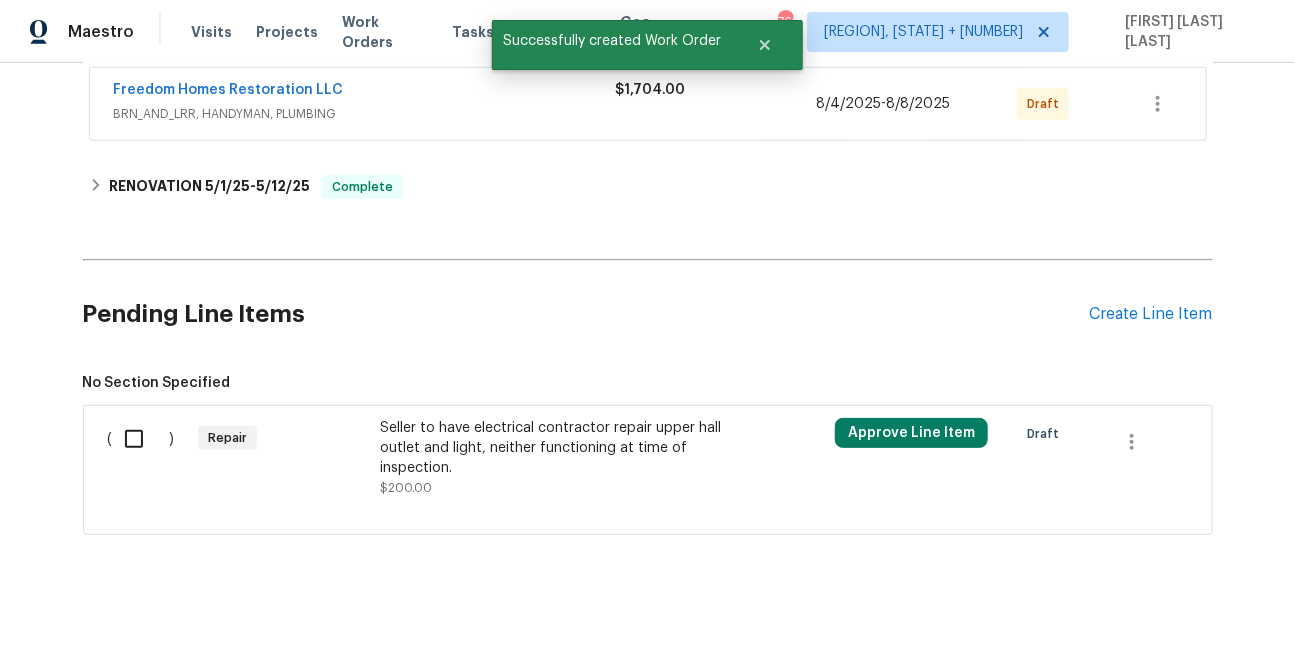 click on "Seller to have electrical contractor repair upper hall outlet and light, neither functioning at time of inspection." at bounding box center (556, 448) 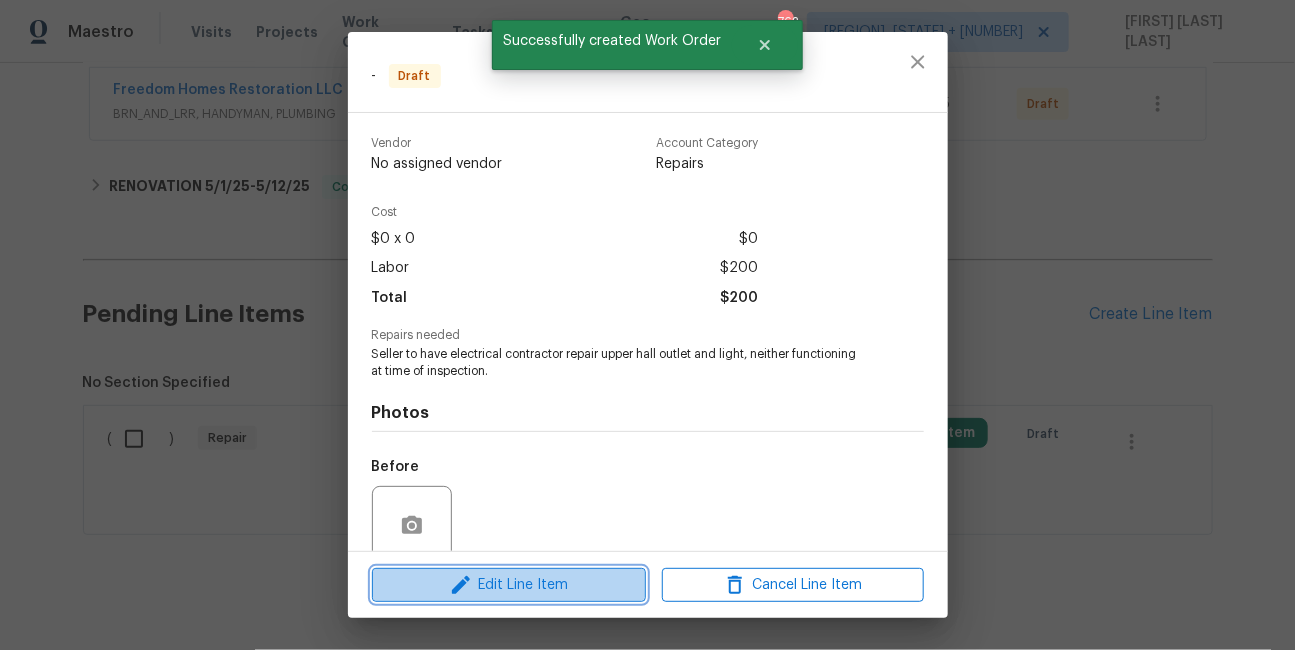 click on "Edit Line Item" at bounding box center (509, 585) 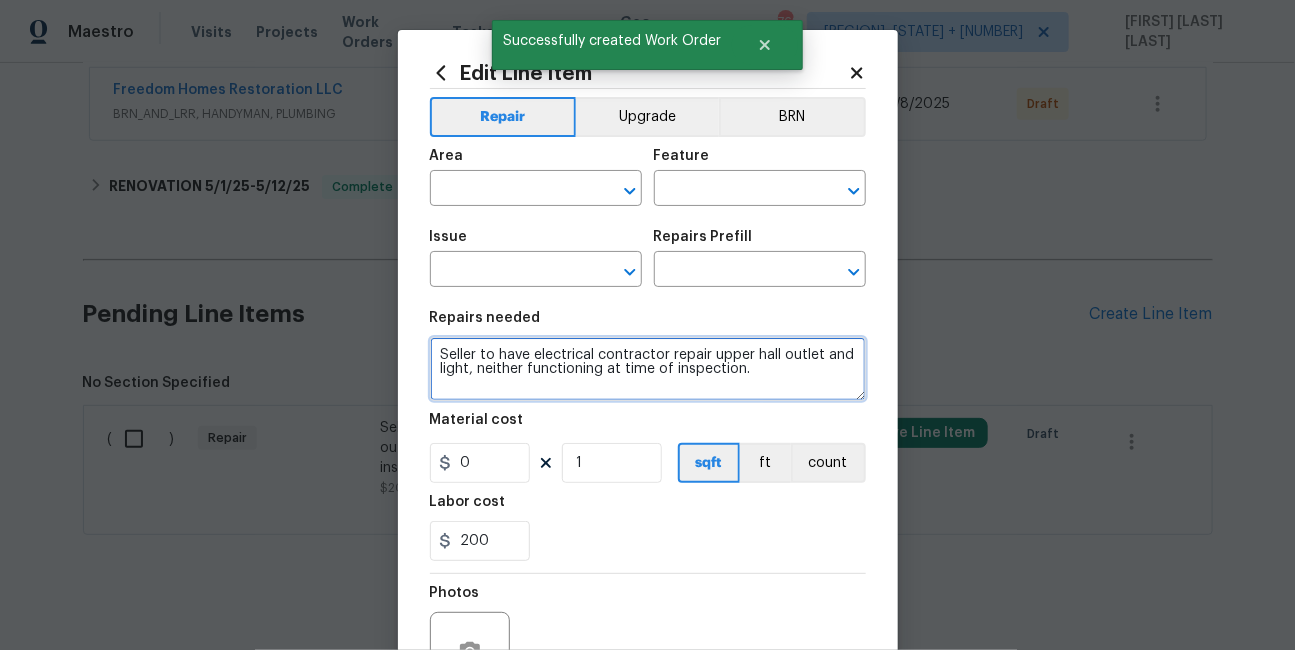 click on "Seller to have electrical contractor repair upper hall outlet and light, neither functioning at time of inspection." at bounding box center (648, 369) 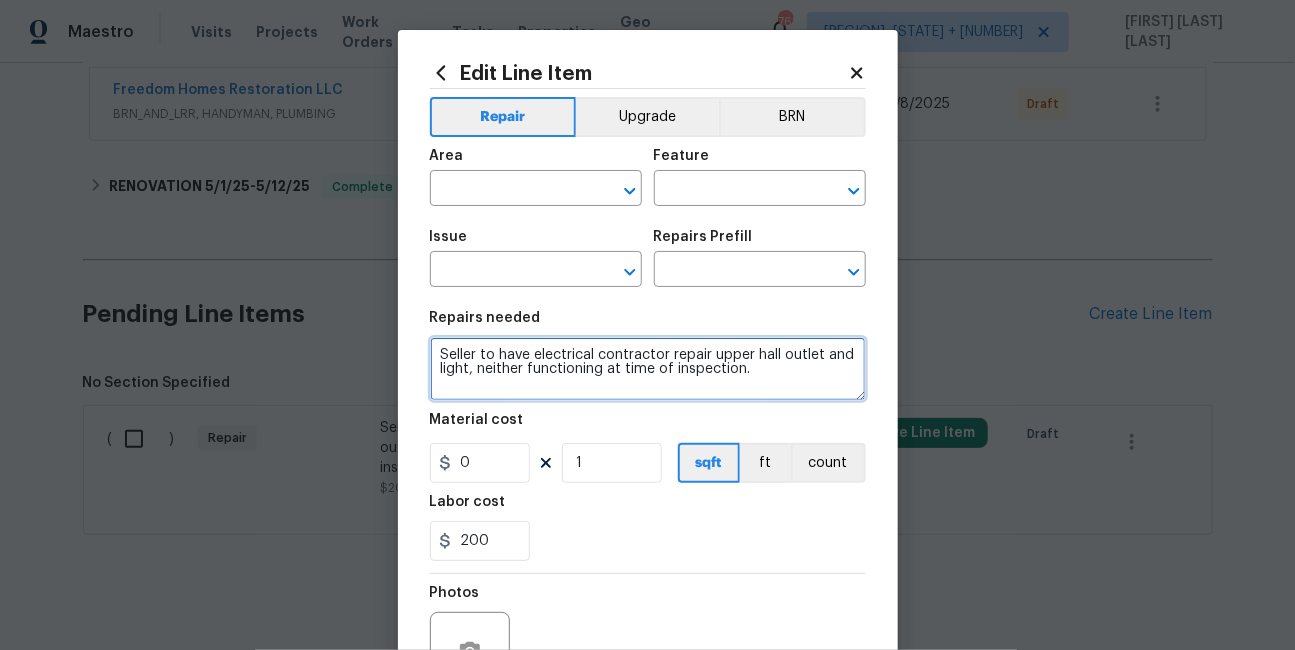click on "Seller to have electrical contractor repair upper hall outlet and light, neither functioning at time of inspection." at bounding box center (648, 369) 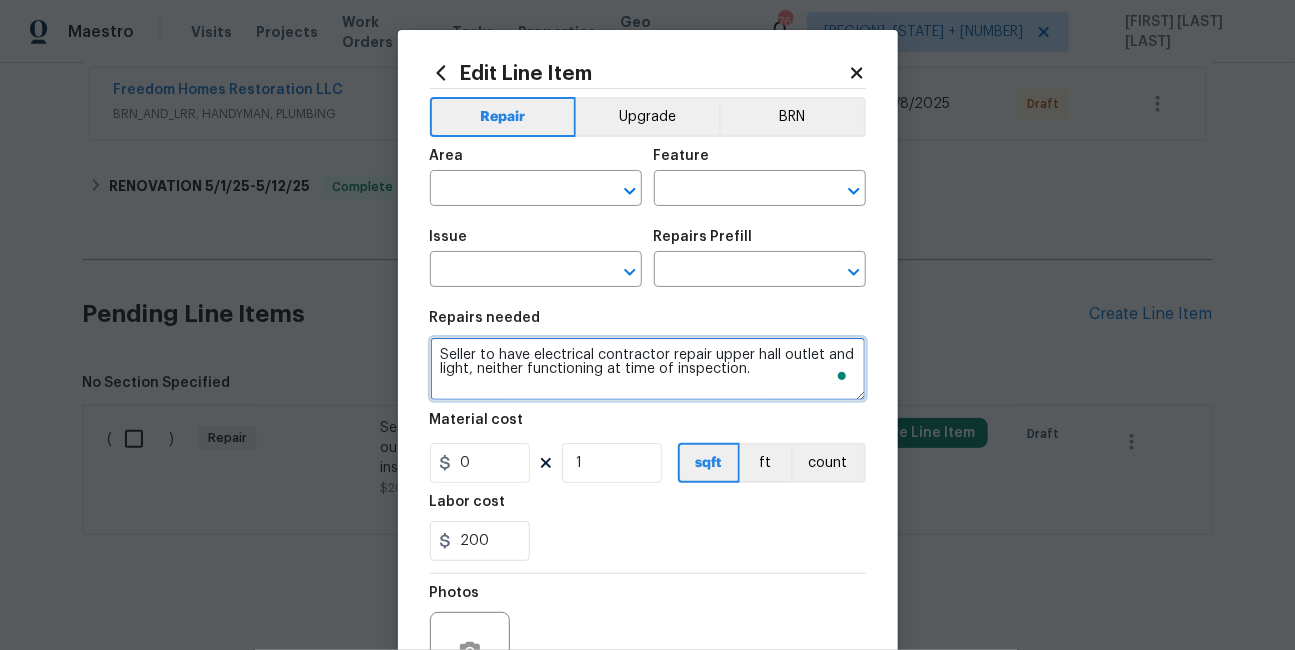 click on "Seller to have electrical contractor repair upper hall outlet and light, neither functioning at time of inspection." at bounding box center (648, 369) 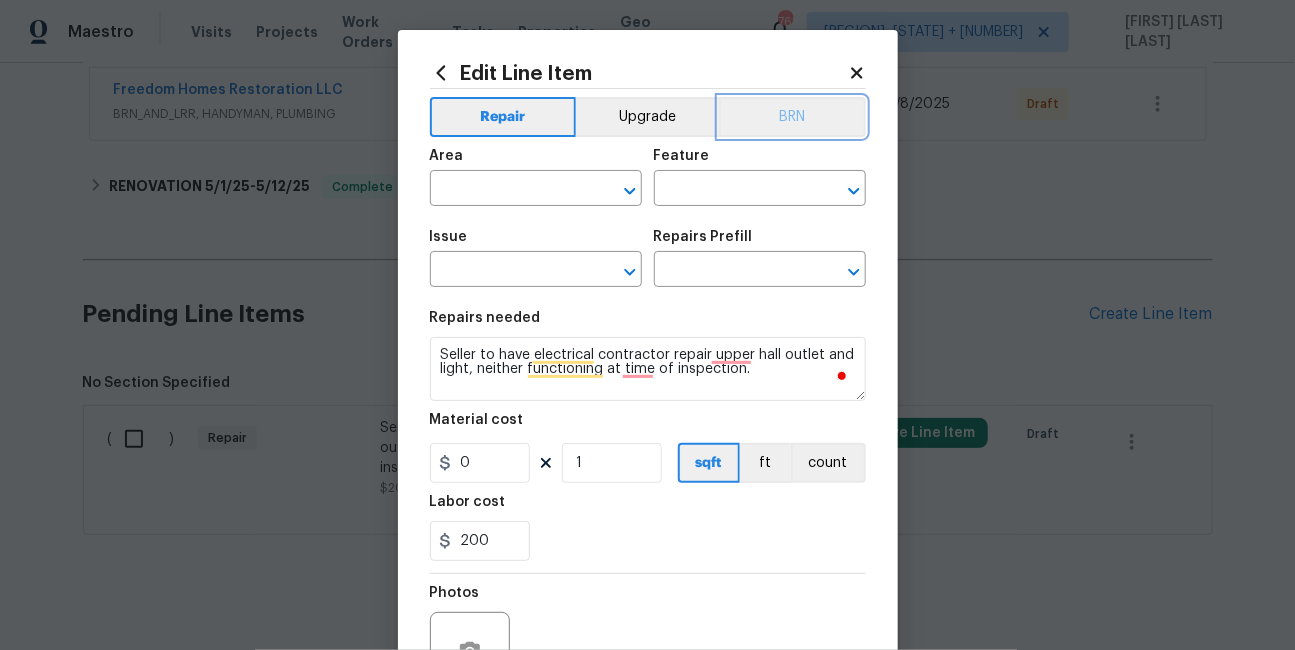 click on "BRN" at bounding box center (792, 117) 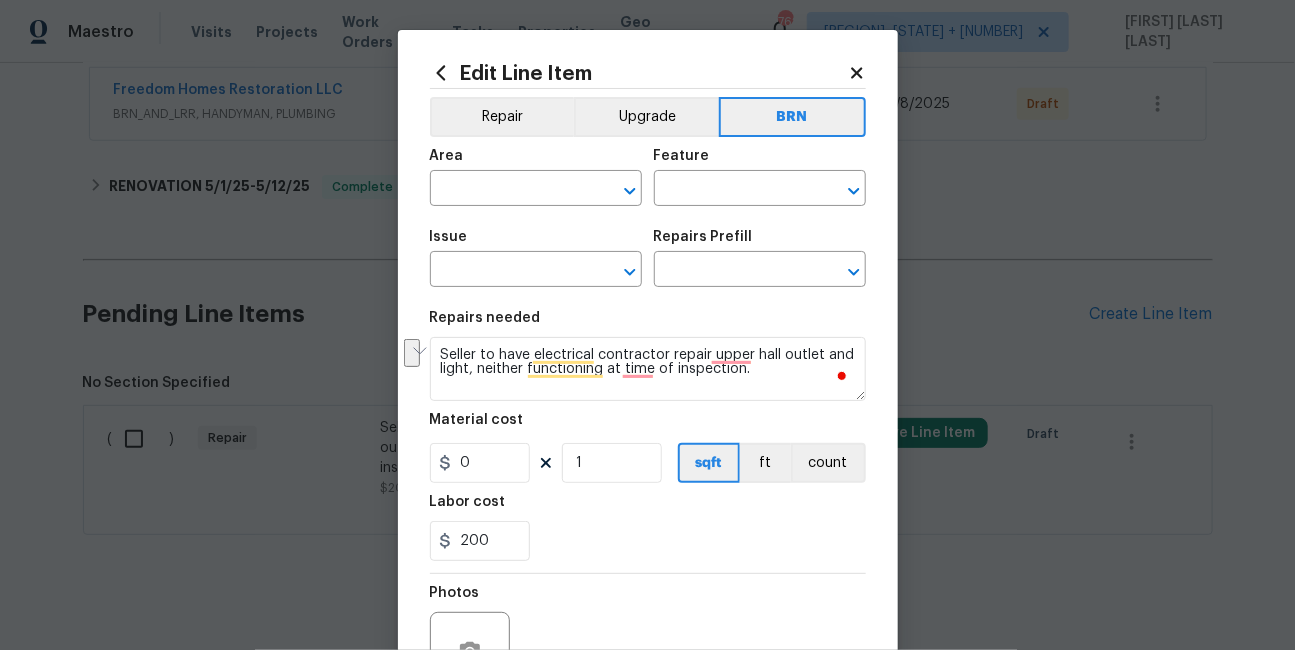 click on "Area ​" at bounding box center (536, 177) 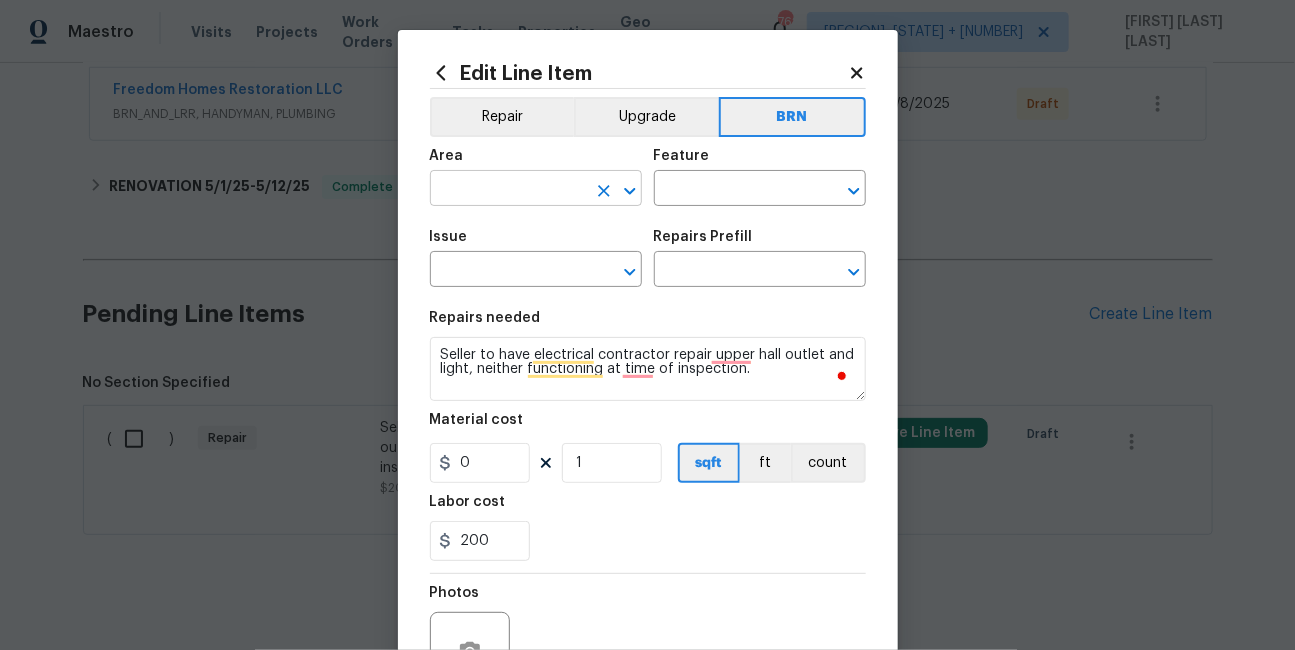 click at bounding box center [508, 190] 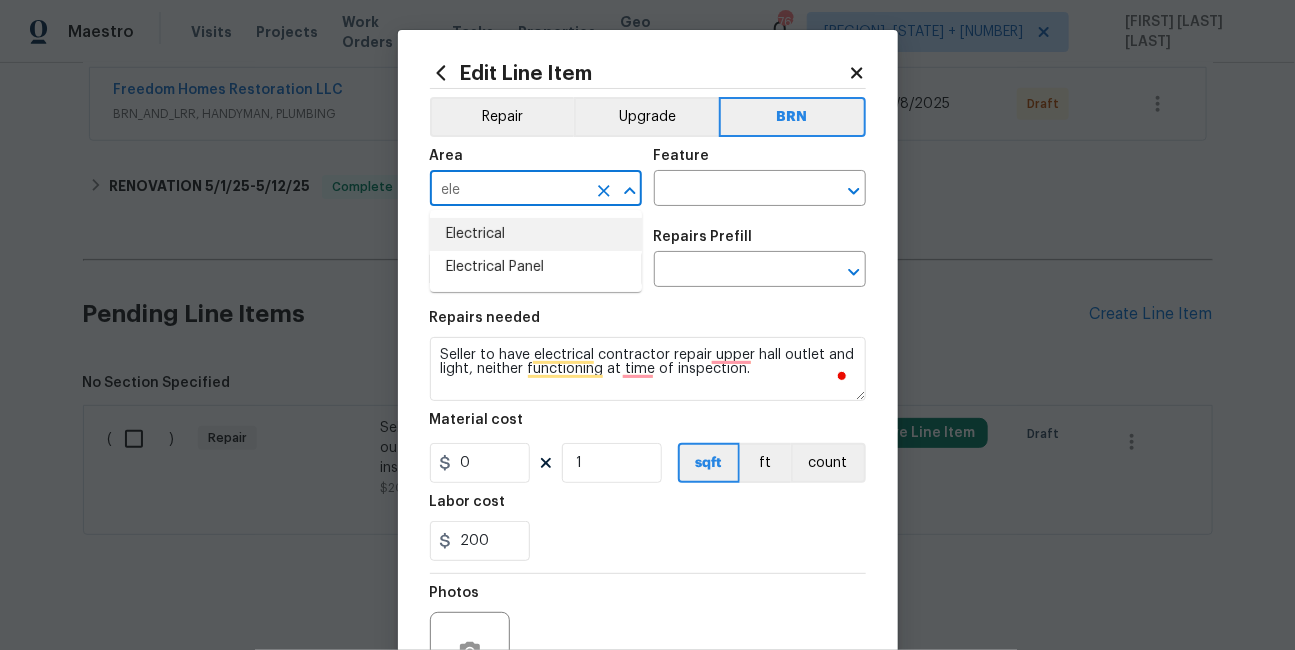 click on "Electrical" at bounding box center (536, 234) 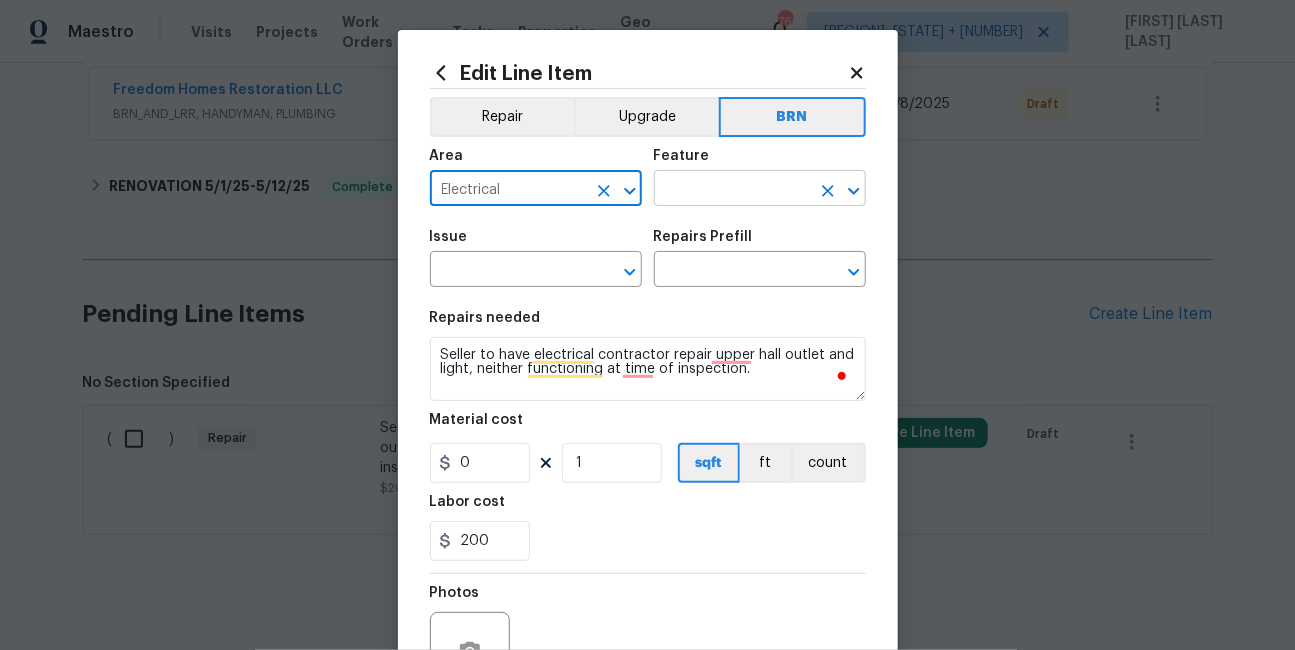 type on "Electrical" 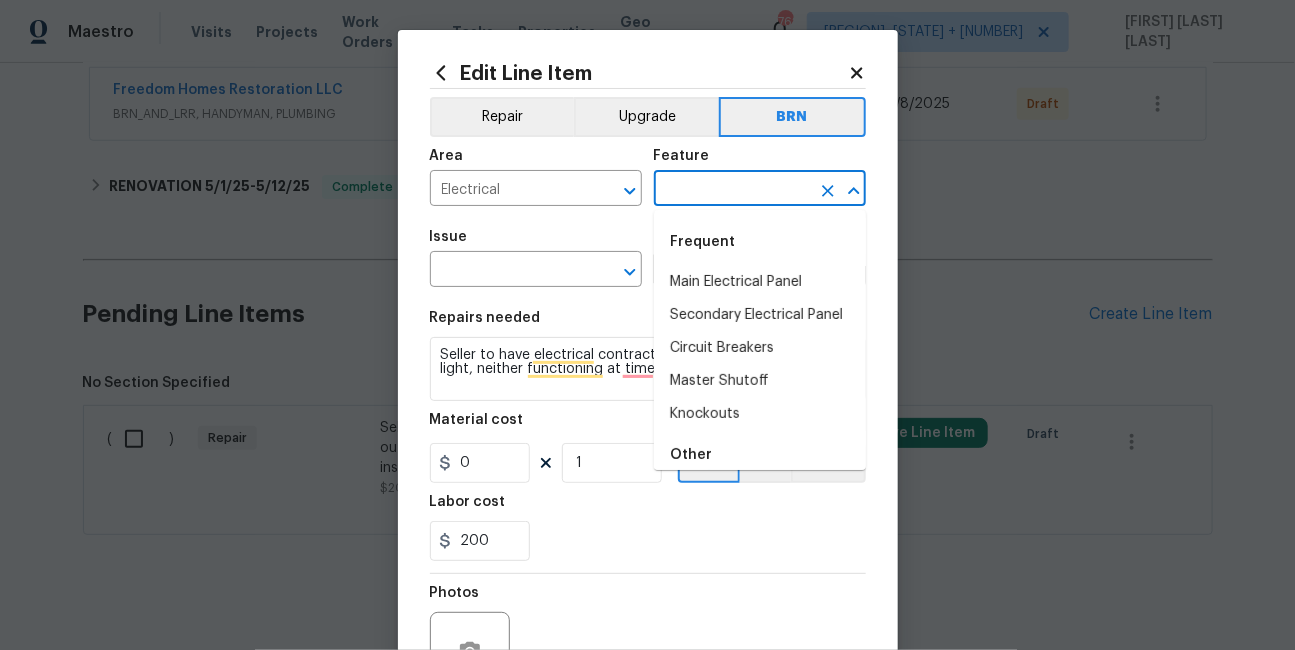 click at bounding box center (732, 190) 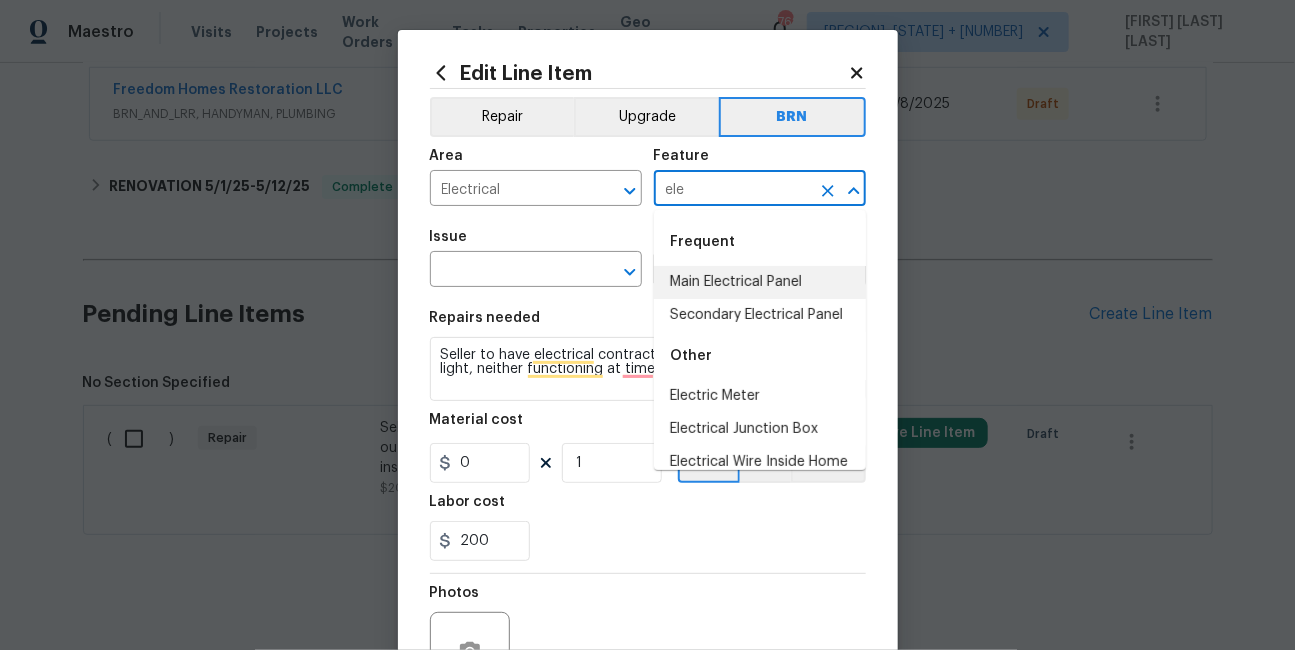 click on "Main Electrical Panel" at bounding box center (760, 282) 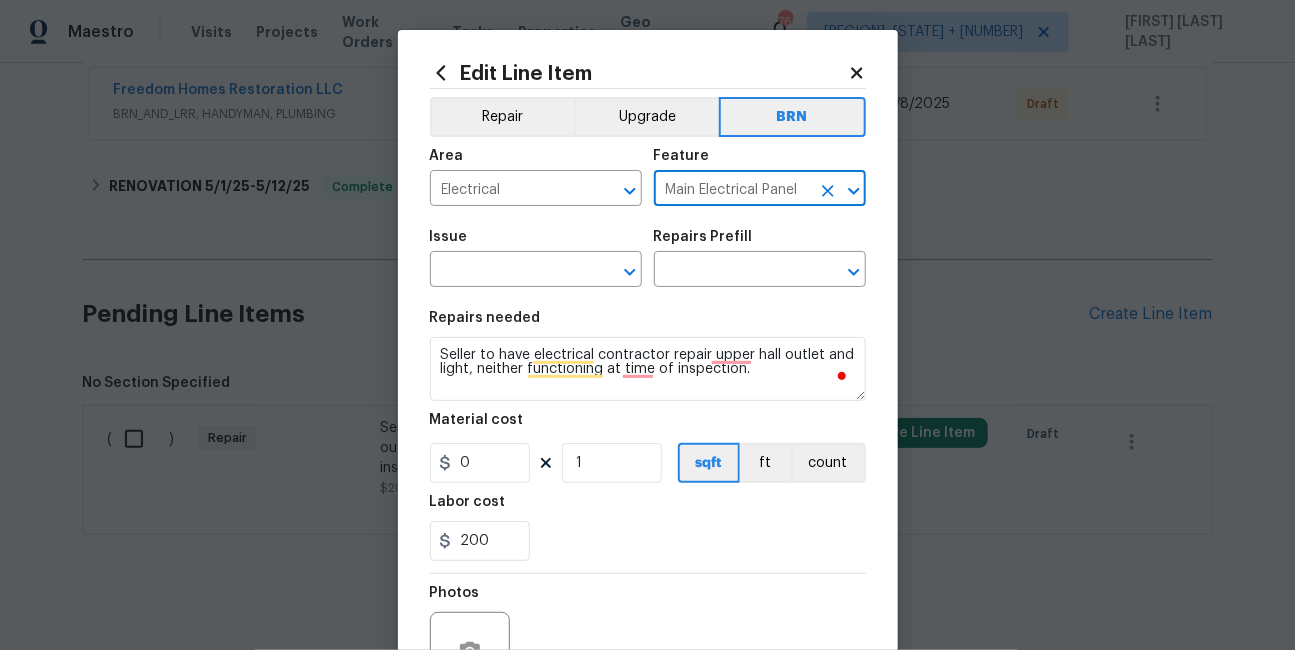 type on "Main Electrical Panel" 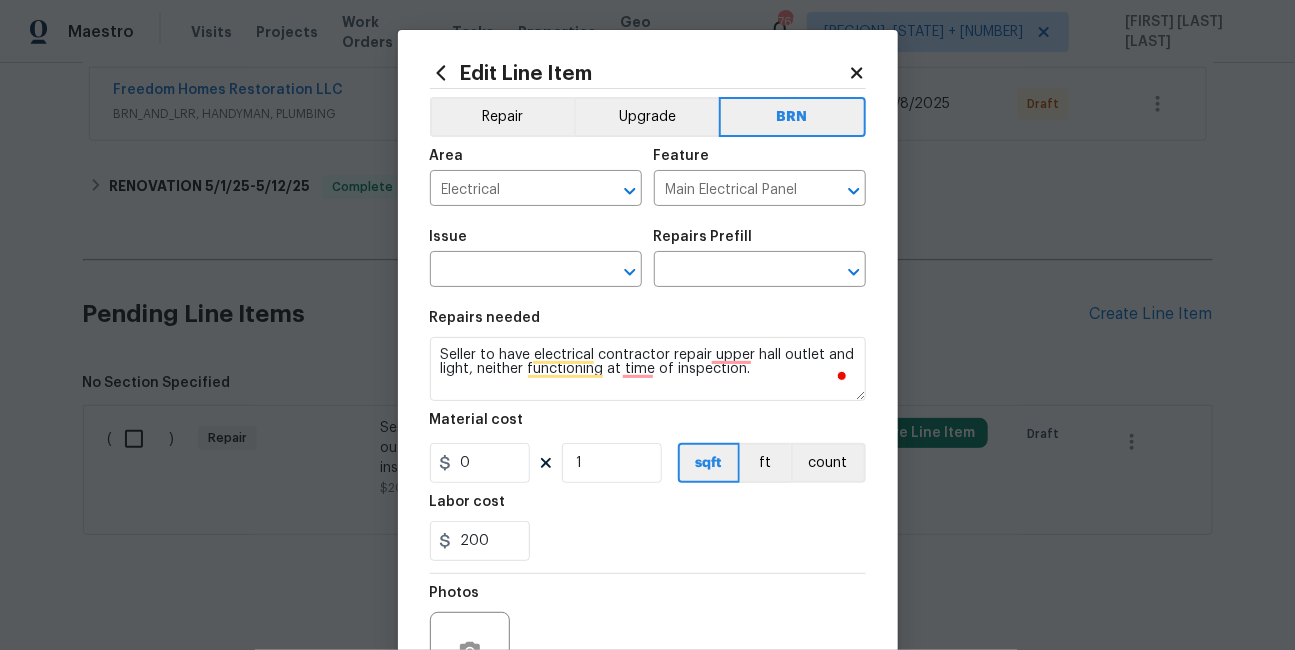 click on "Issue ​" at bounding box center [536, 258] 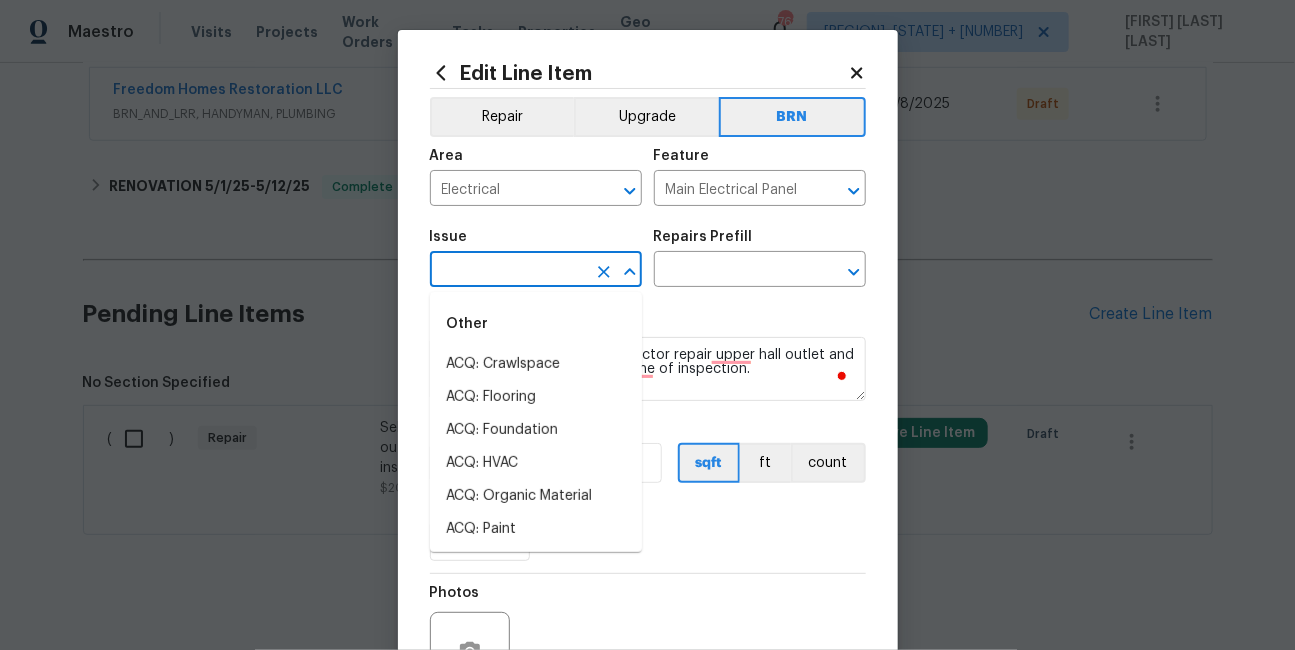 click at bounding box center [508, 271] 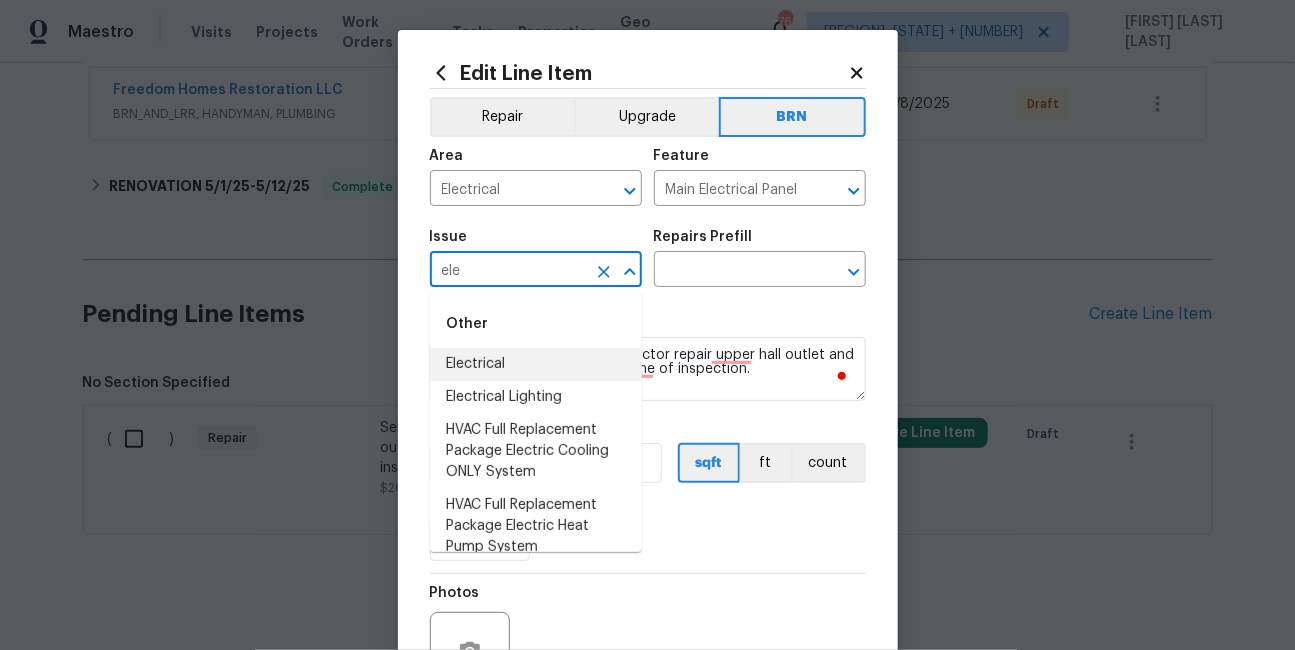 click on "Electrical" at bounding box center (536, 364) 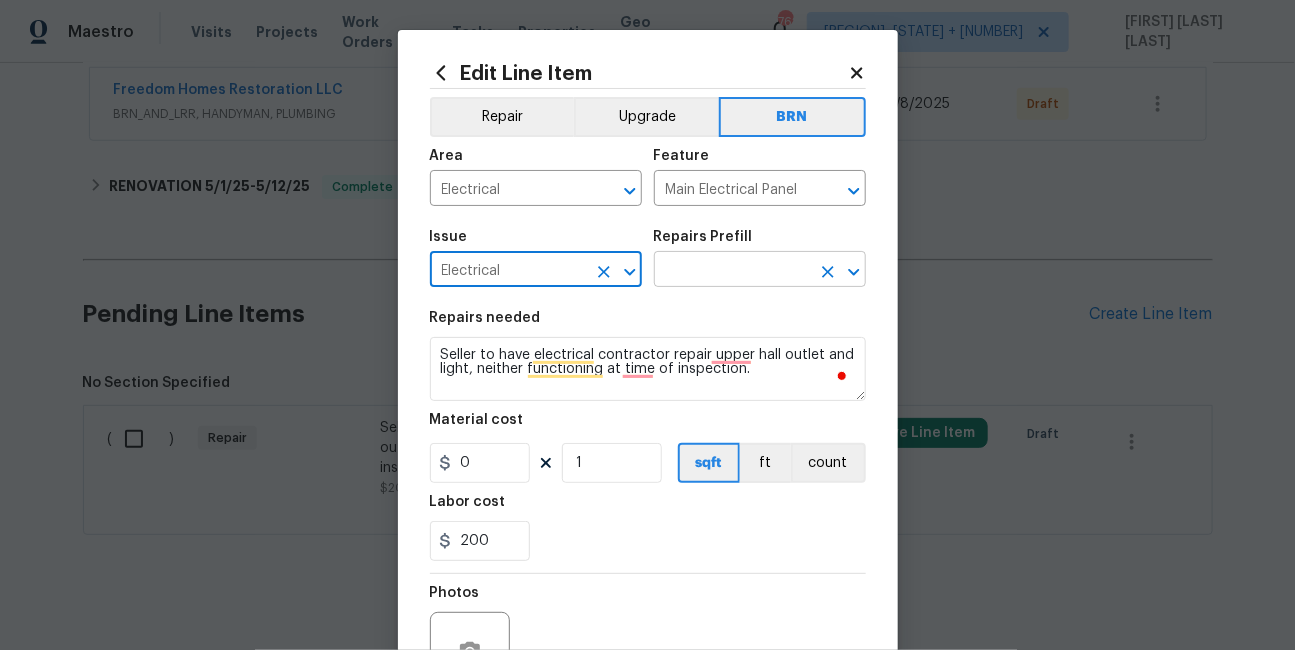 type on "Electrical" 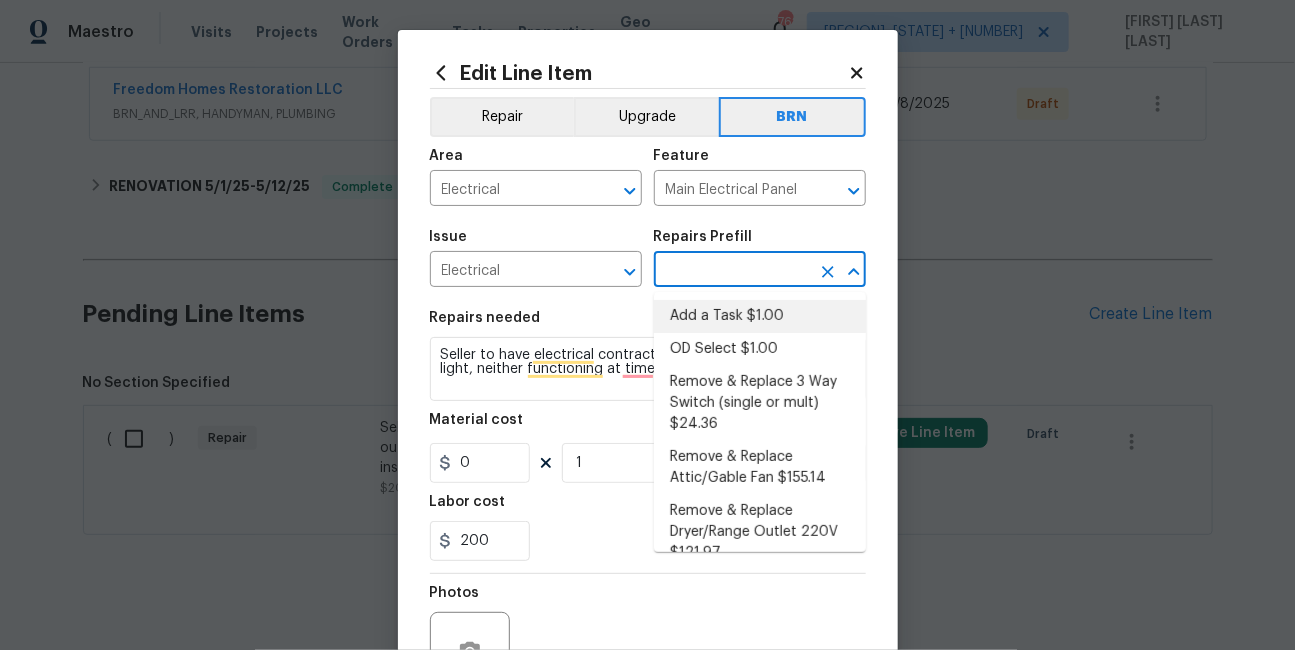 click on "Add a Task $1.00" at bounding box center [760, 316] 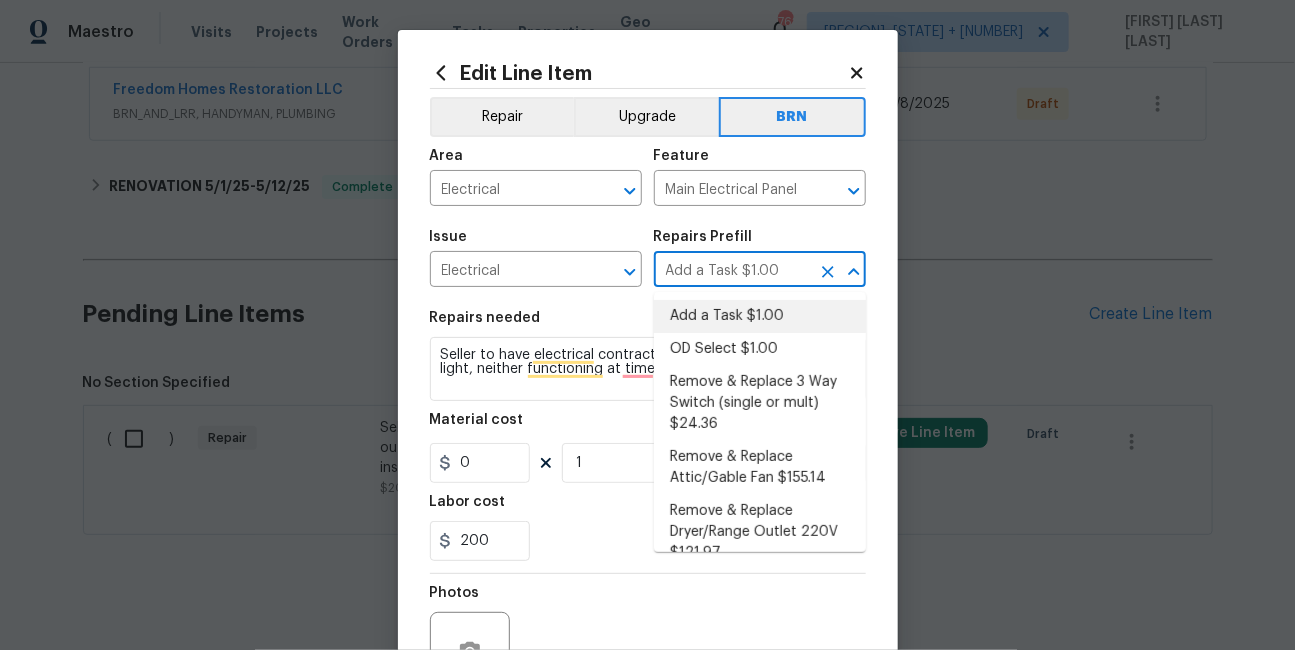 type on "HPM to detail" 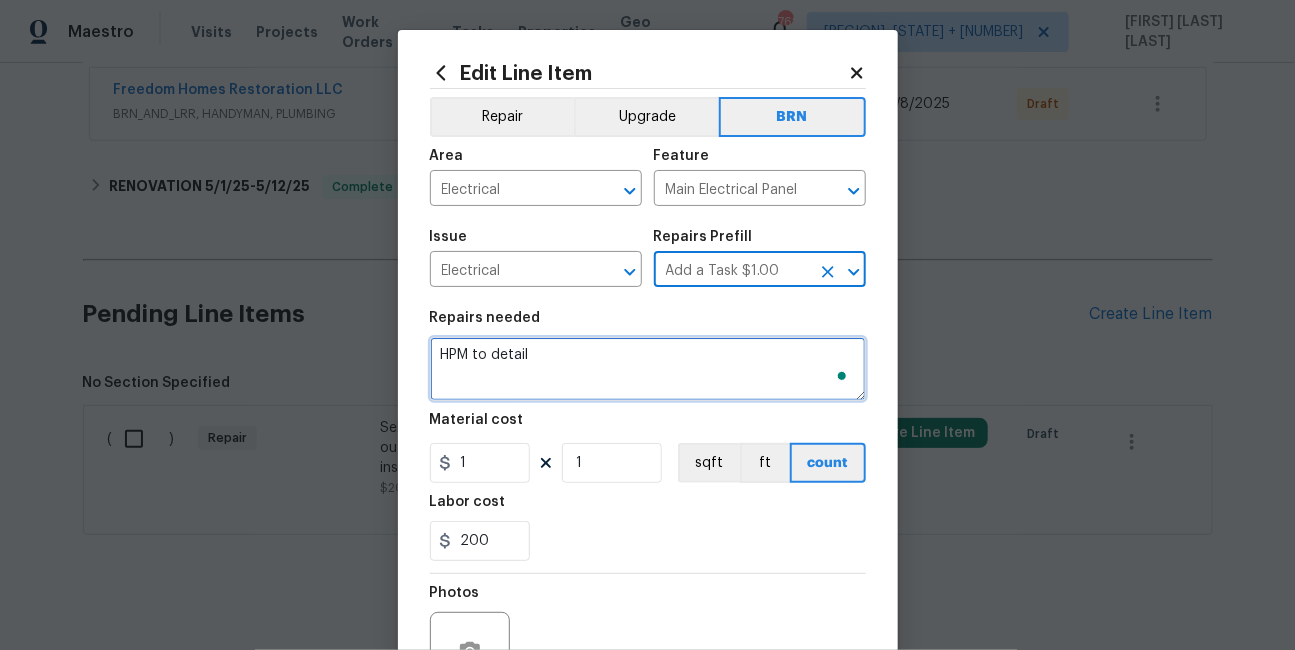 click on "HPM to detail" at bounding box center [648, 369] 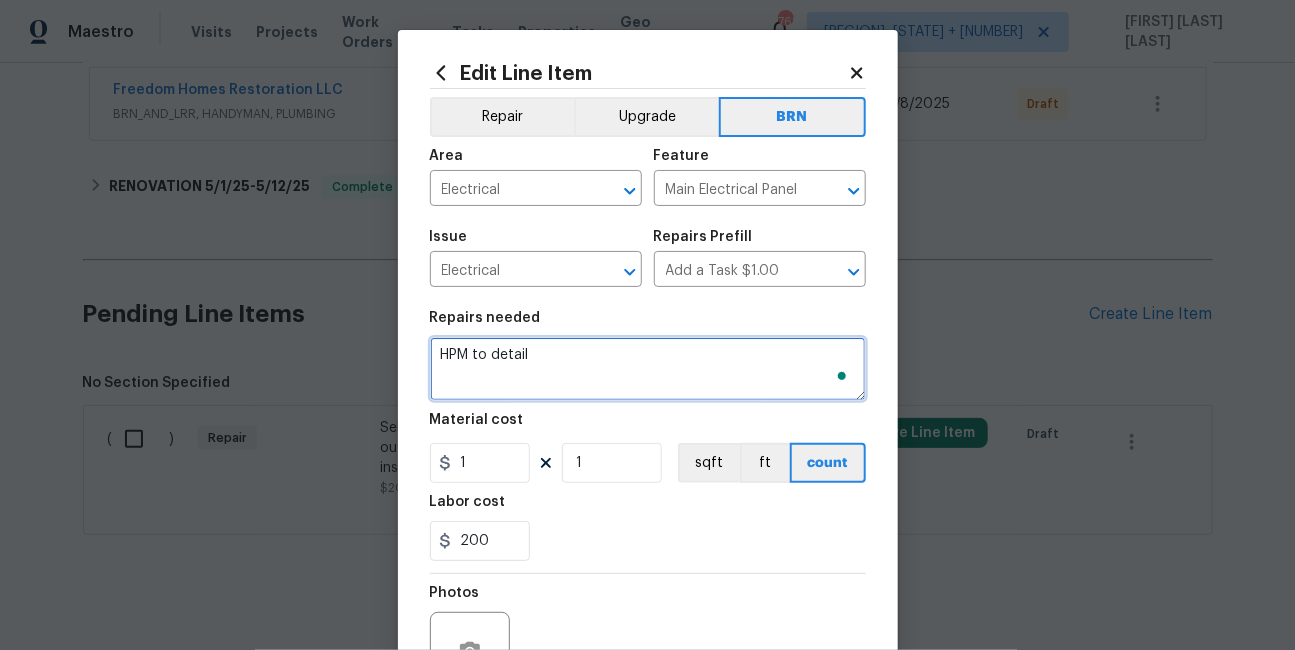 click on "HPM to detail" at bounding box center (648, 369) 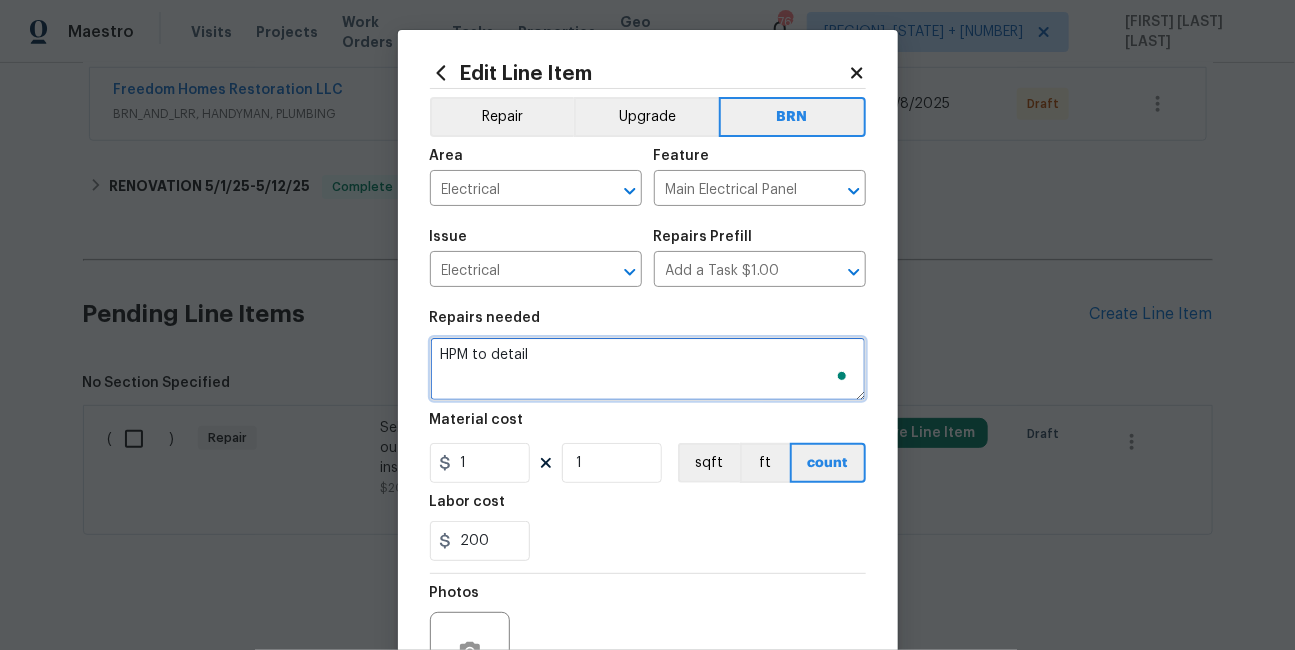 click on "HPM to detail" at bounding box center [648, 369] 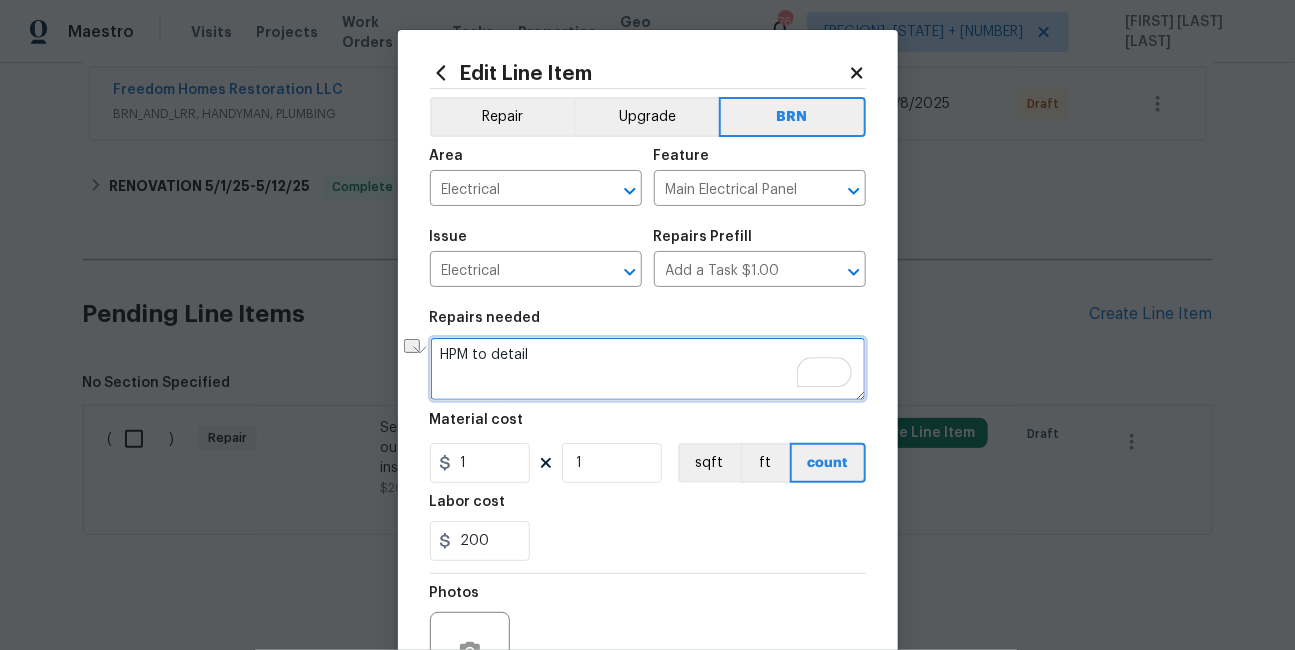 paste on "Seller to have electrical contractor repair upper hall outlet and light, neither functioning at time of inspection." 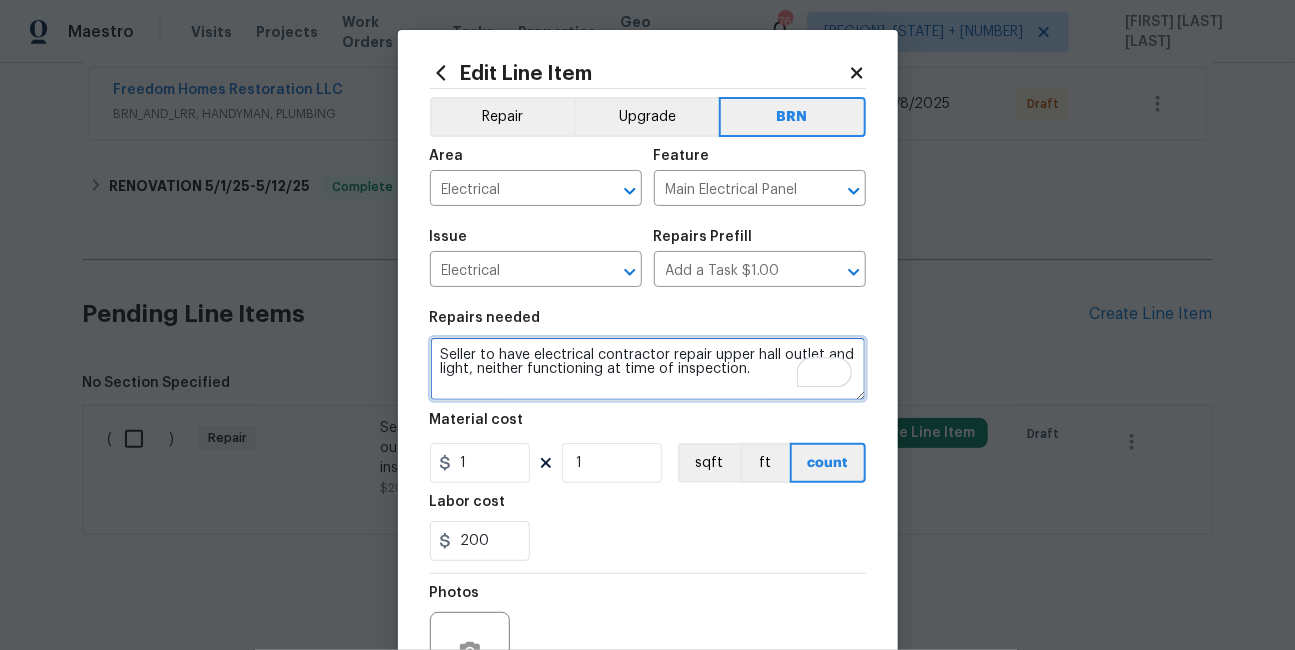 type on "Seller to have electrical contractor repair upper hall outlet and light, neither functioning at time of inspection." 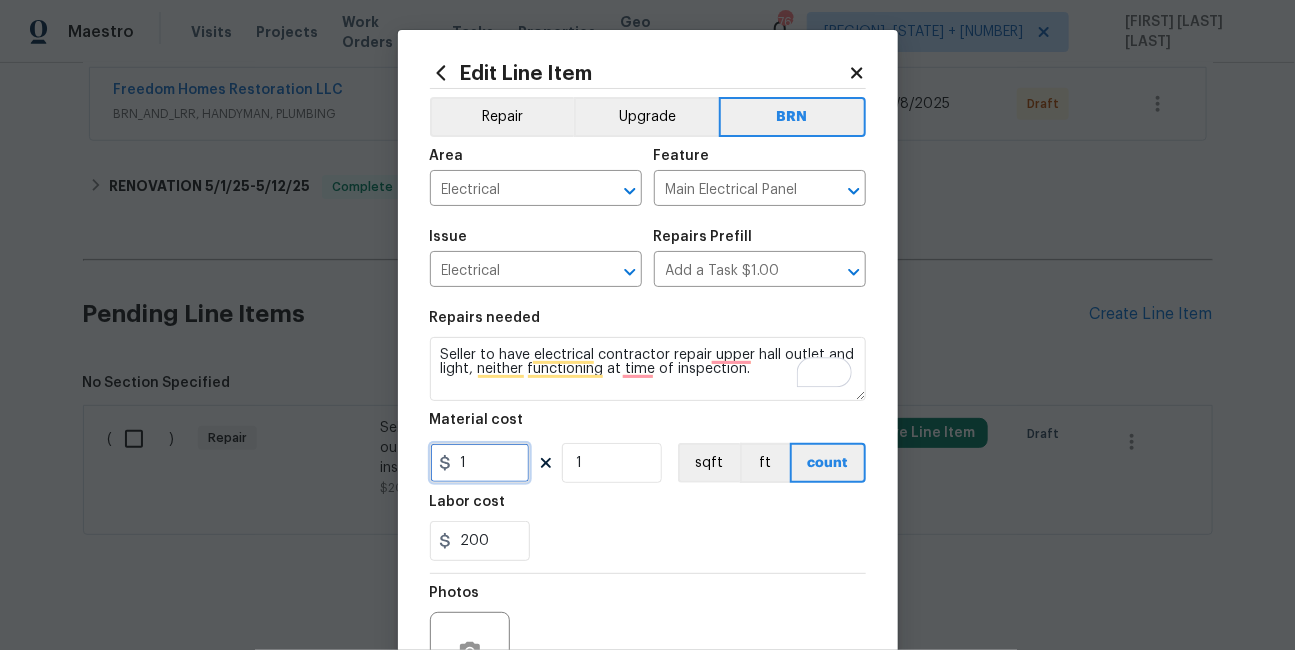 click on "1" at bounding box center [480, 463] 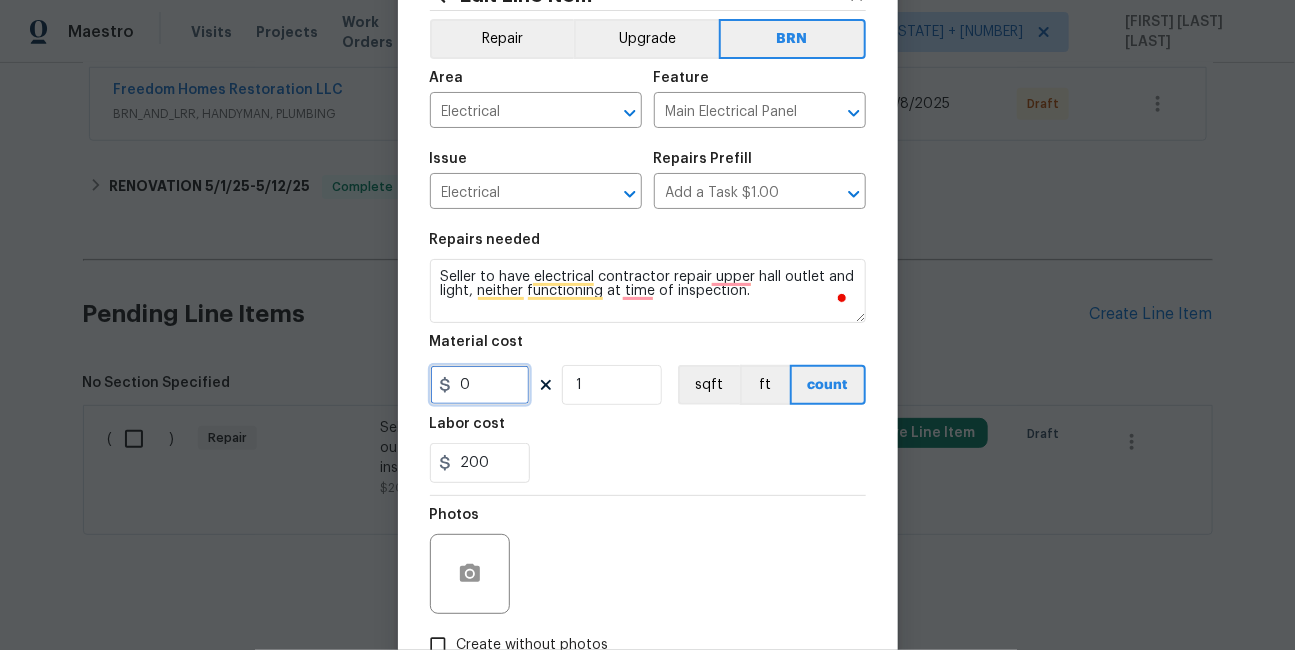 scroll, scrollTop: 87, scrollLeft: 0, axis: vertical 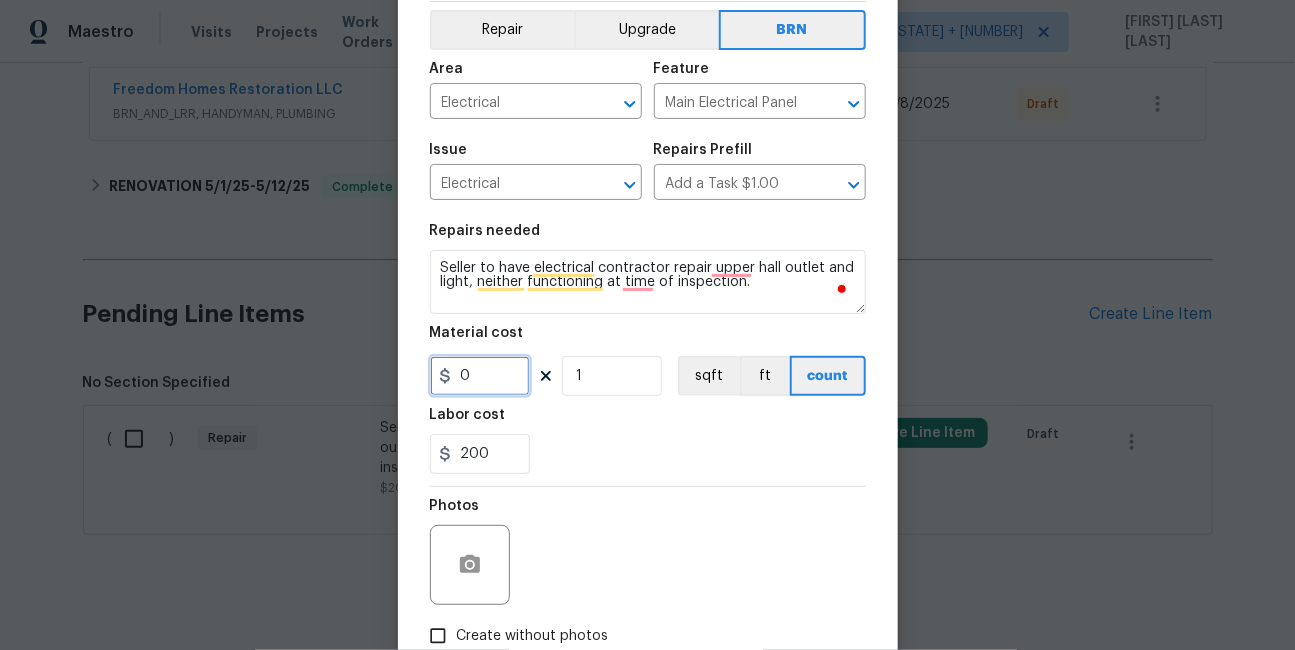 type on "0" 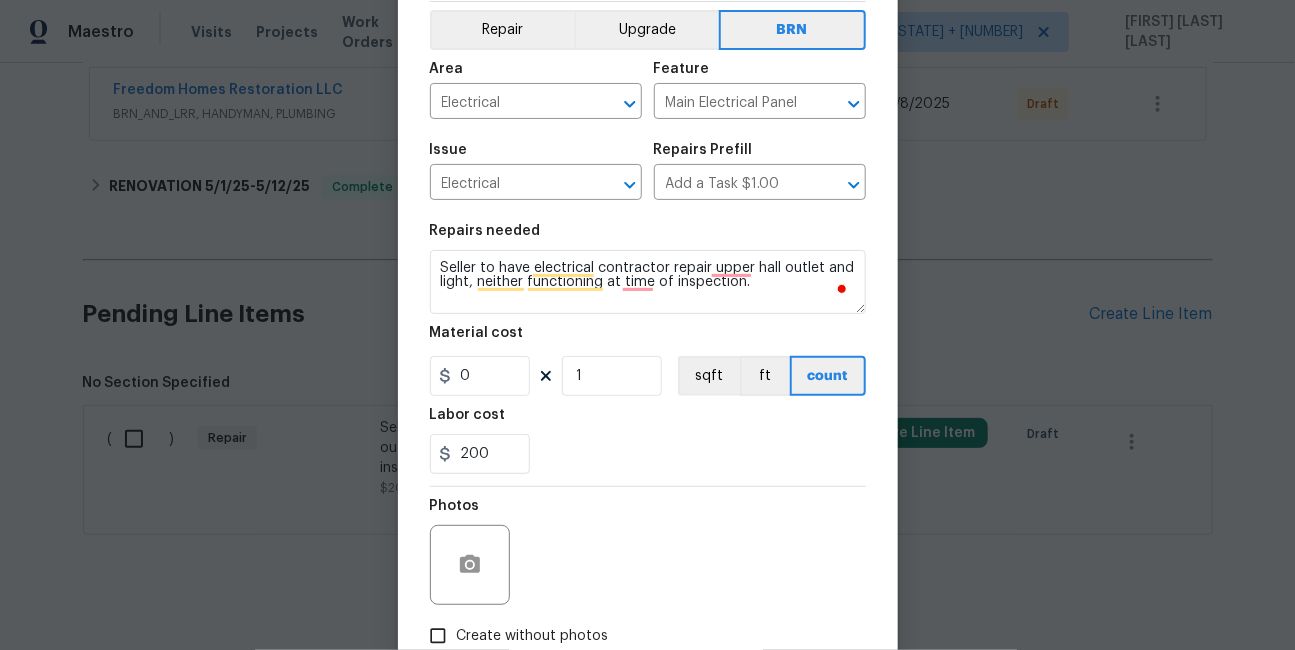 click on "Create without photos" at bounding box center [533, 636] 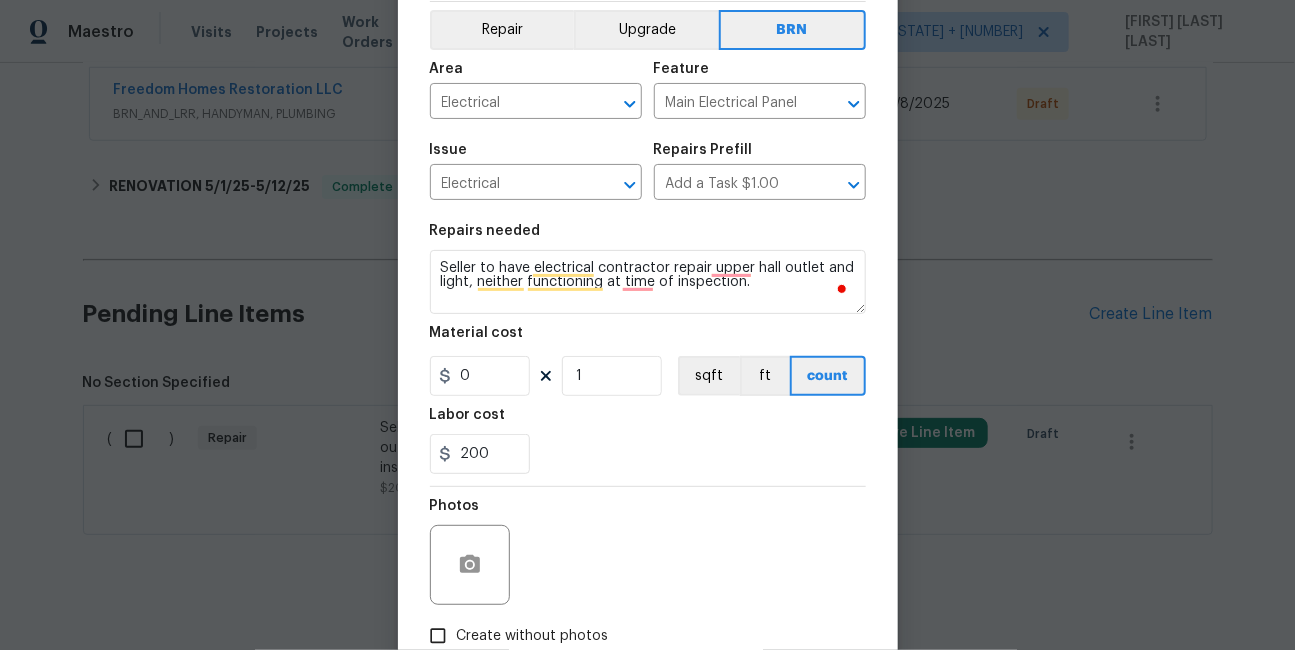 click on "Create without photos" at bounding box center [438, 636] 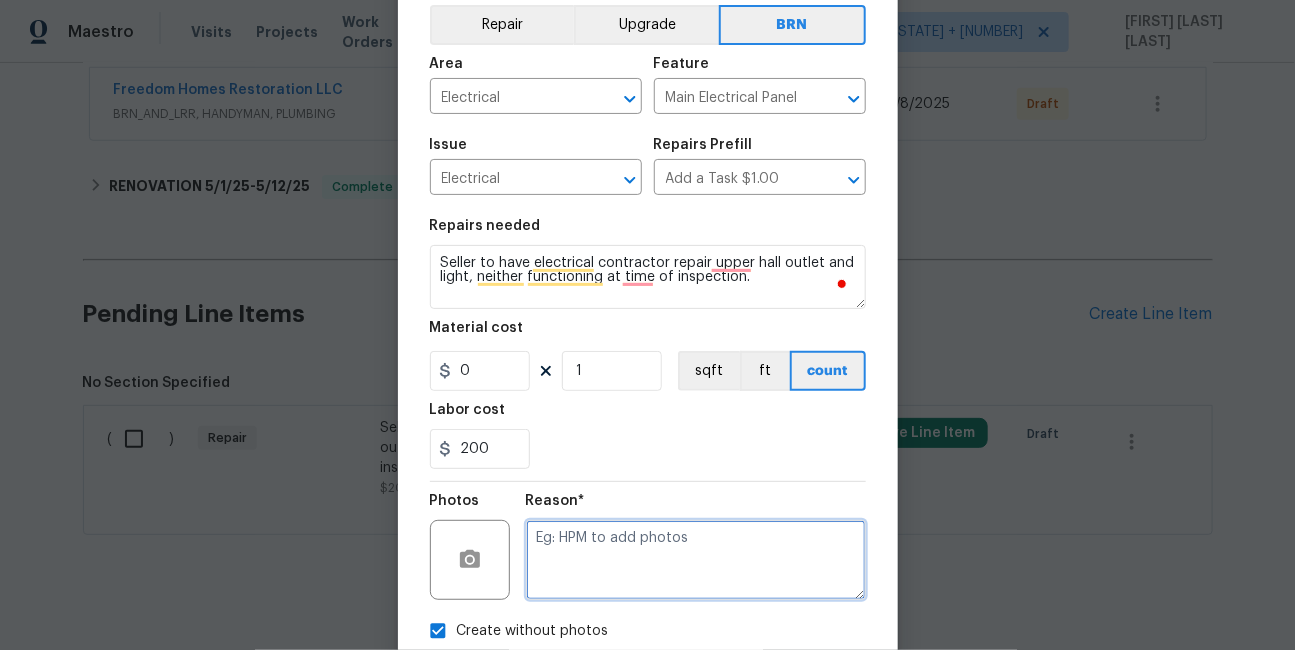 click at bounding box center (696, 560) 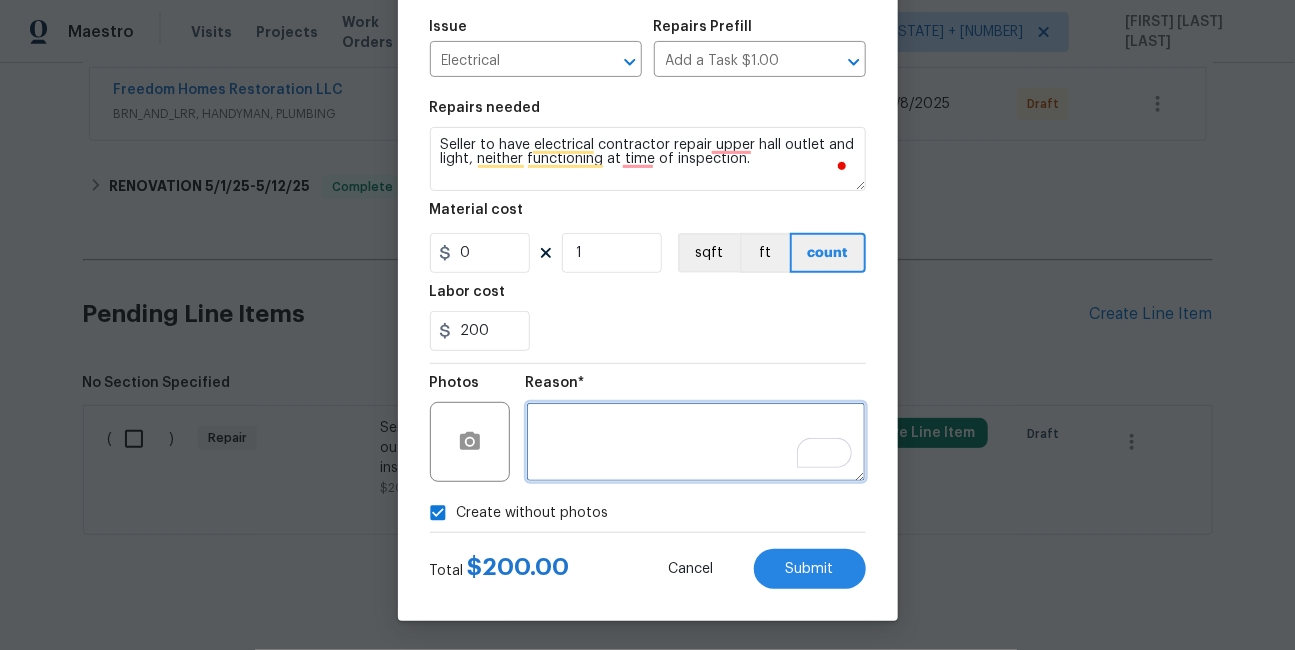 scroll, scrollTop: 211, scrollLeft: 0, axis: vertical 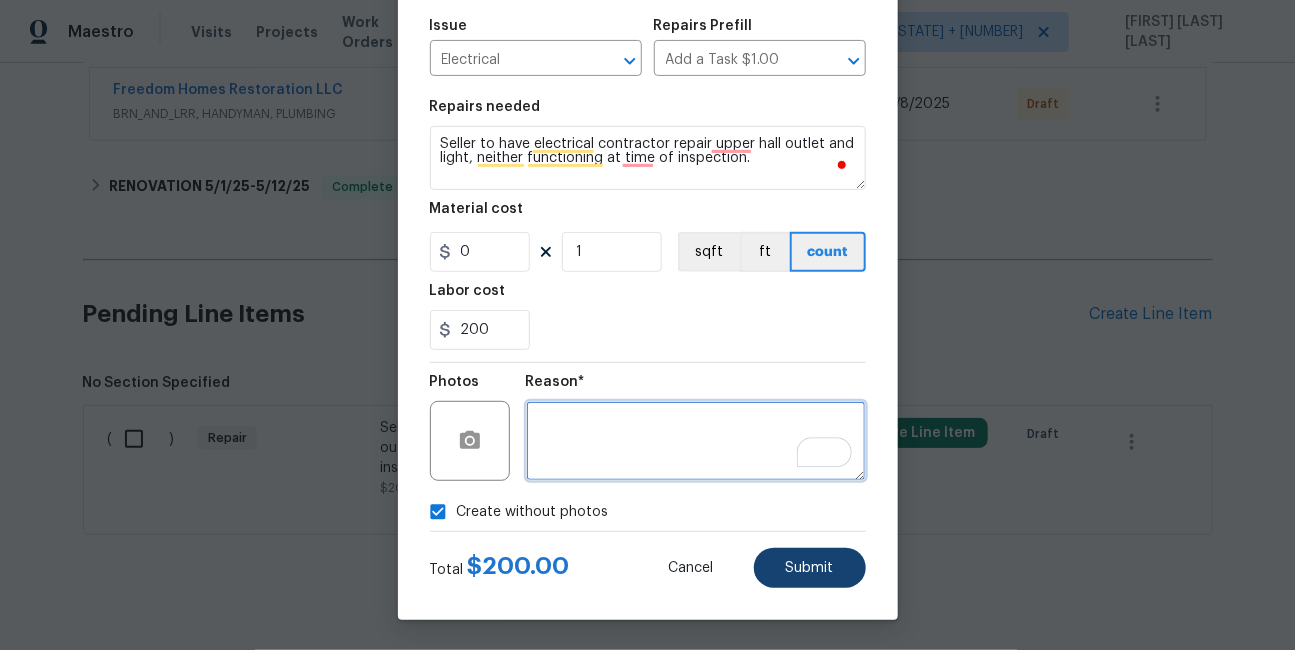 type 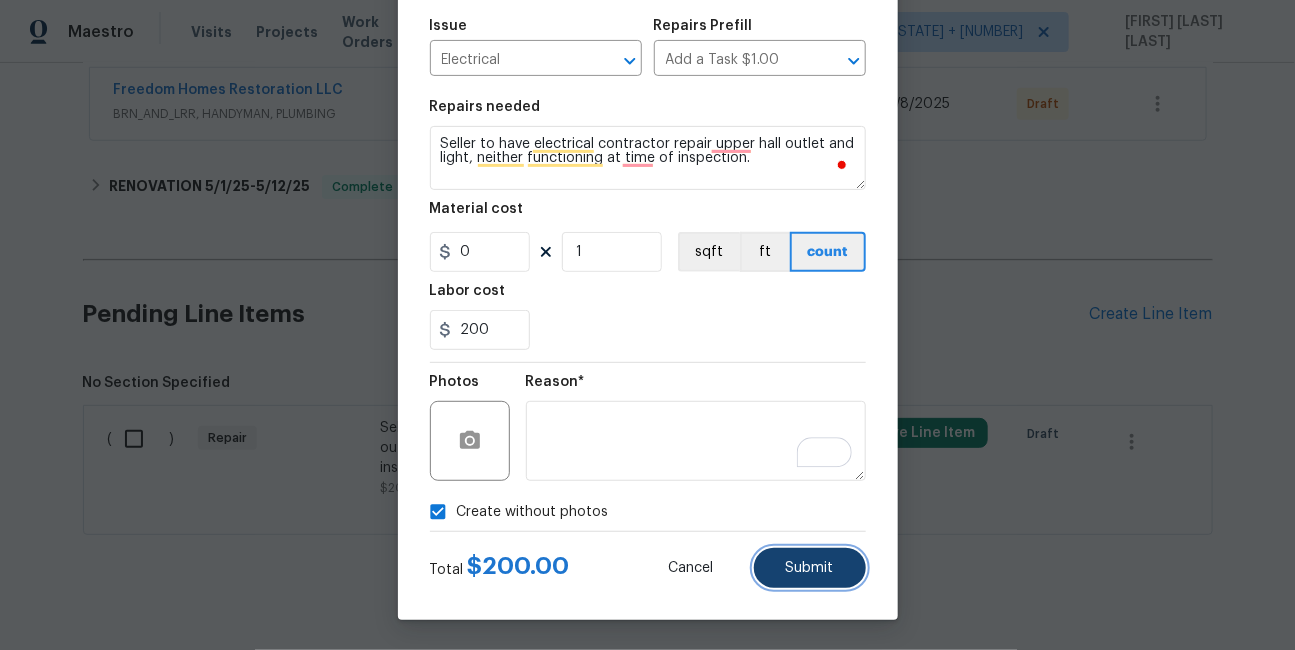 click on "Submit" at bounding box center [810, 568] 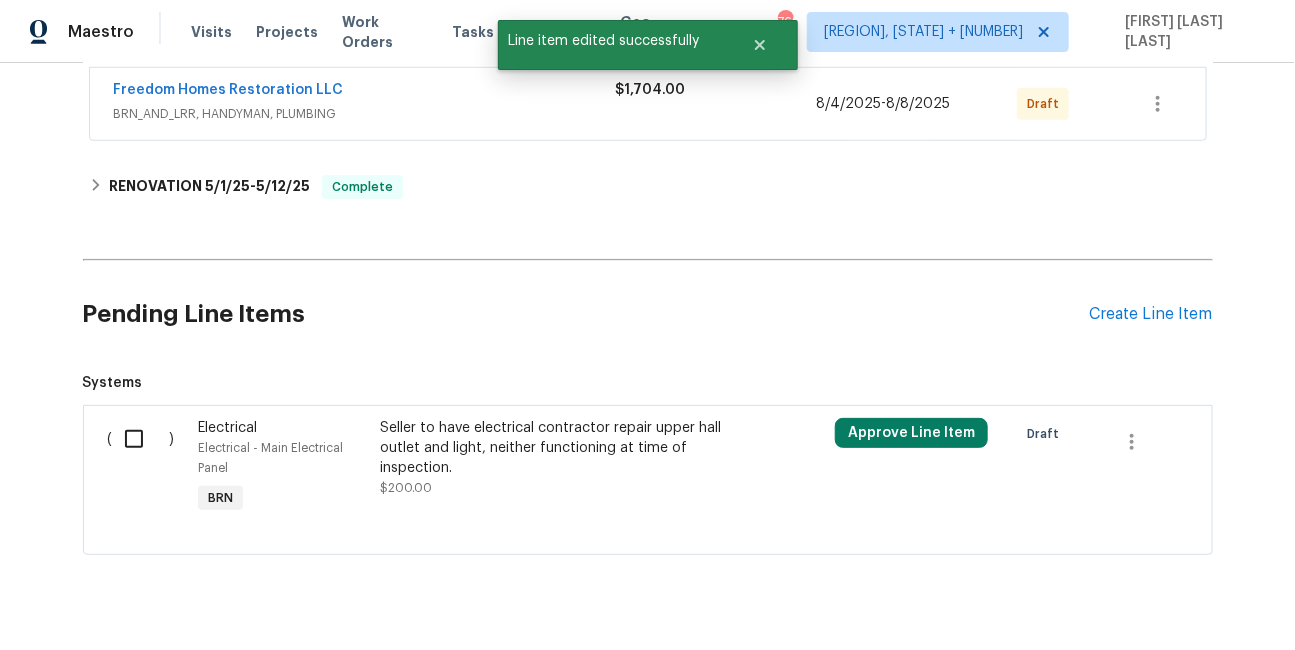 scroll, scrollTop: 557, scrollLeft: 0, axis: vertical 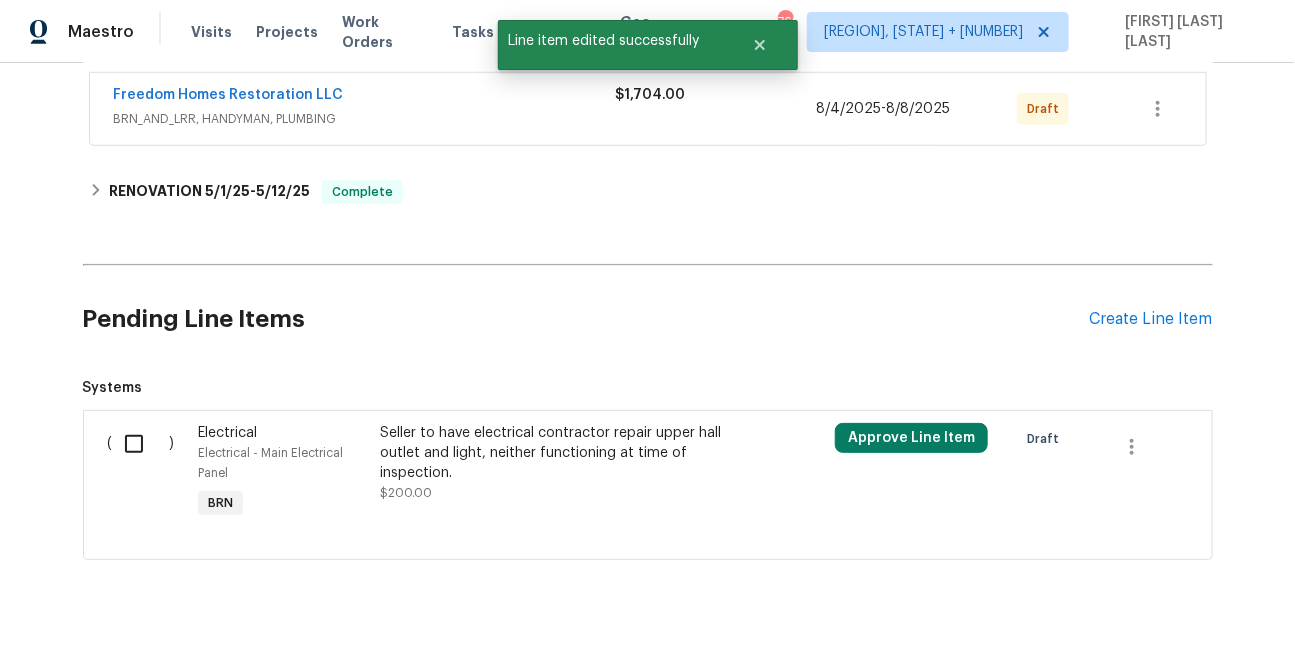click at bounding box center [141, 444] 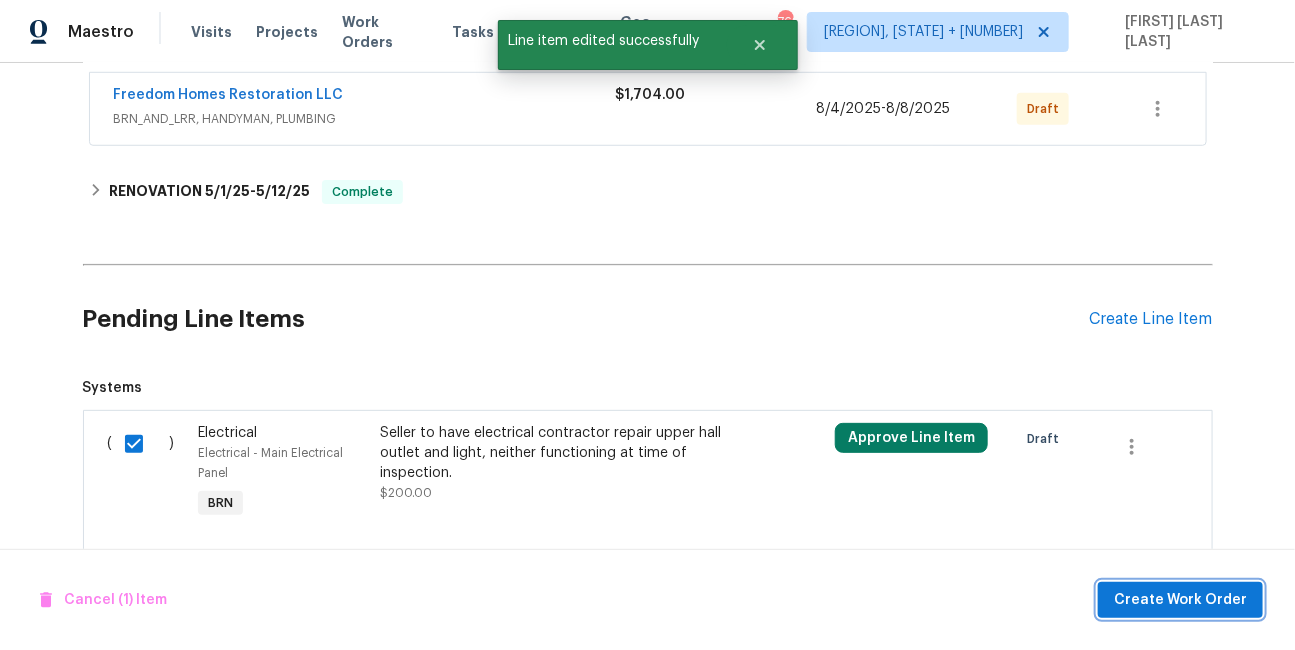 click on "Create Work Order" at bounding box center (1180, 600) 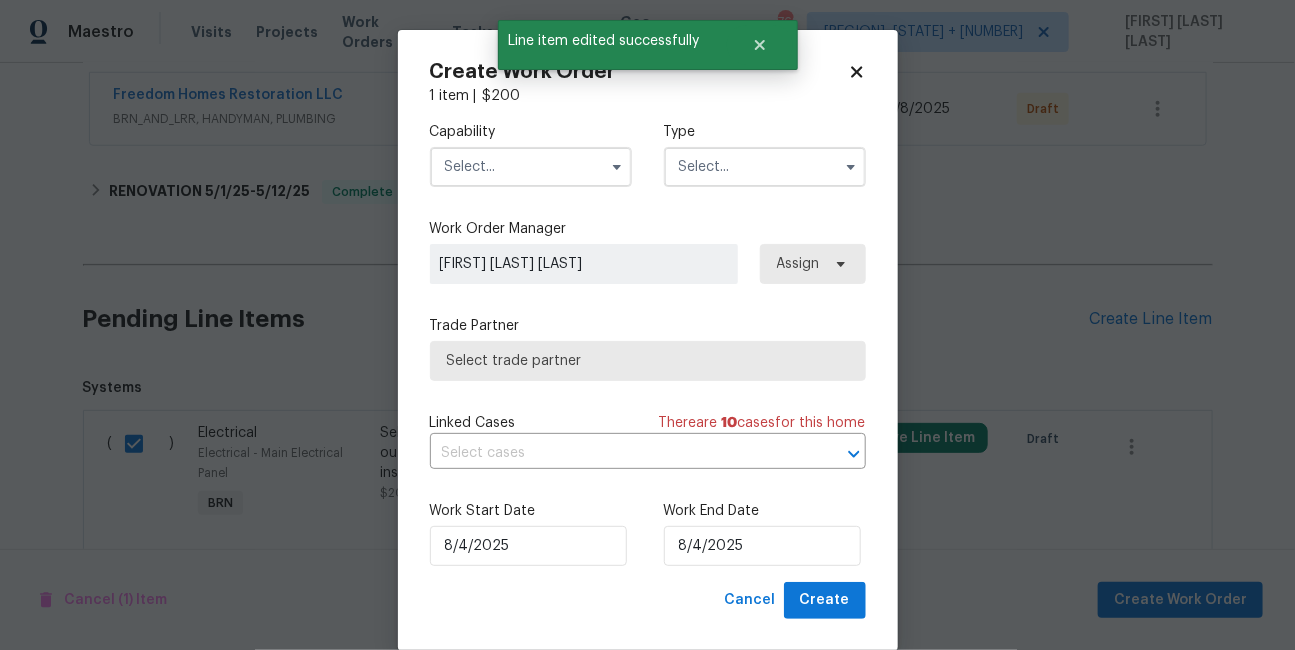 click at bounding box center (531, 167) 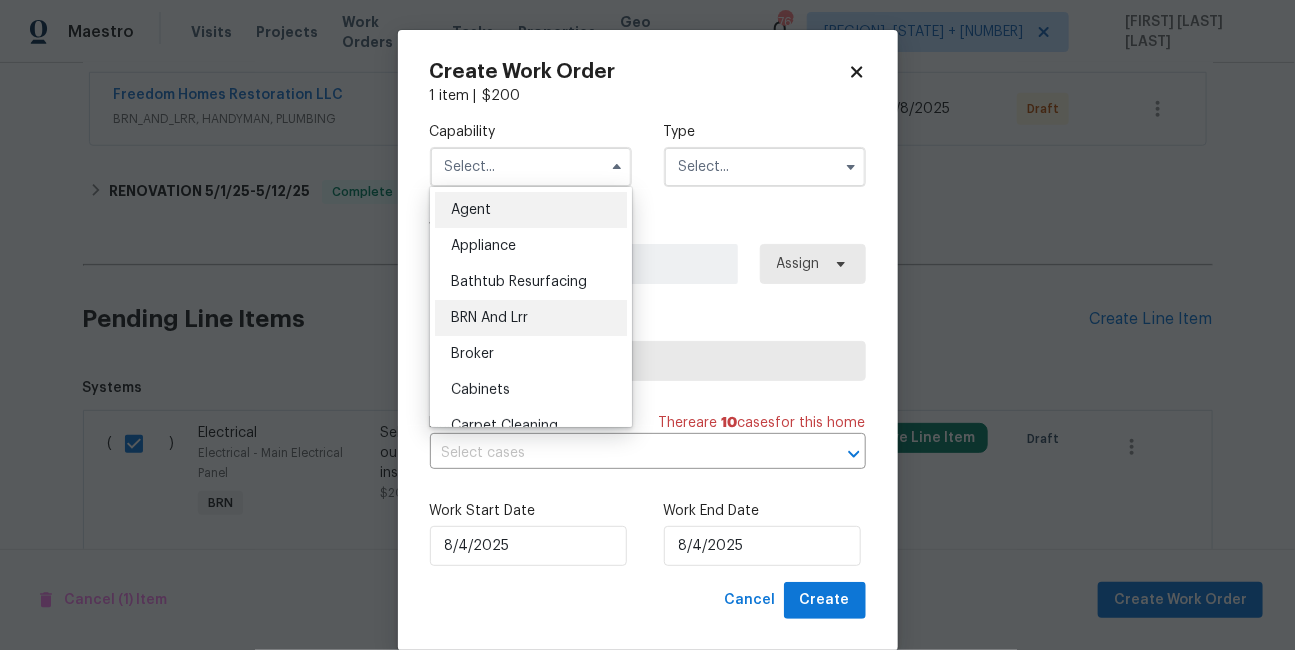 click on "BRN And Lrr" at bounding box center [489, 318] 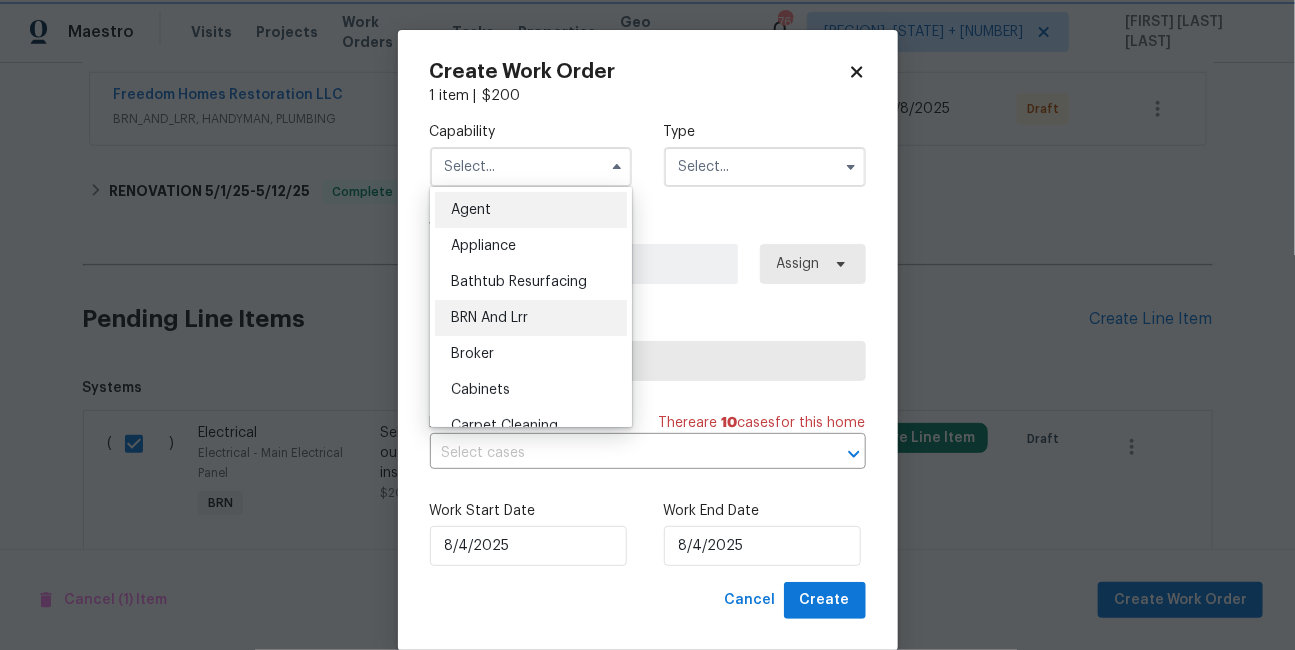 type on "BRN And Lrr" 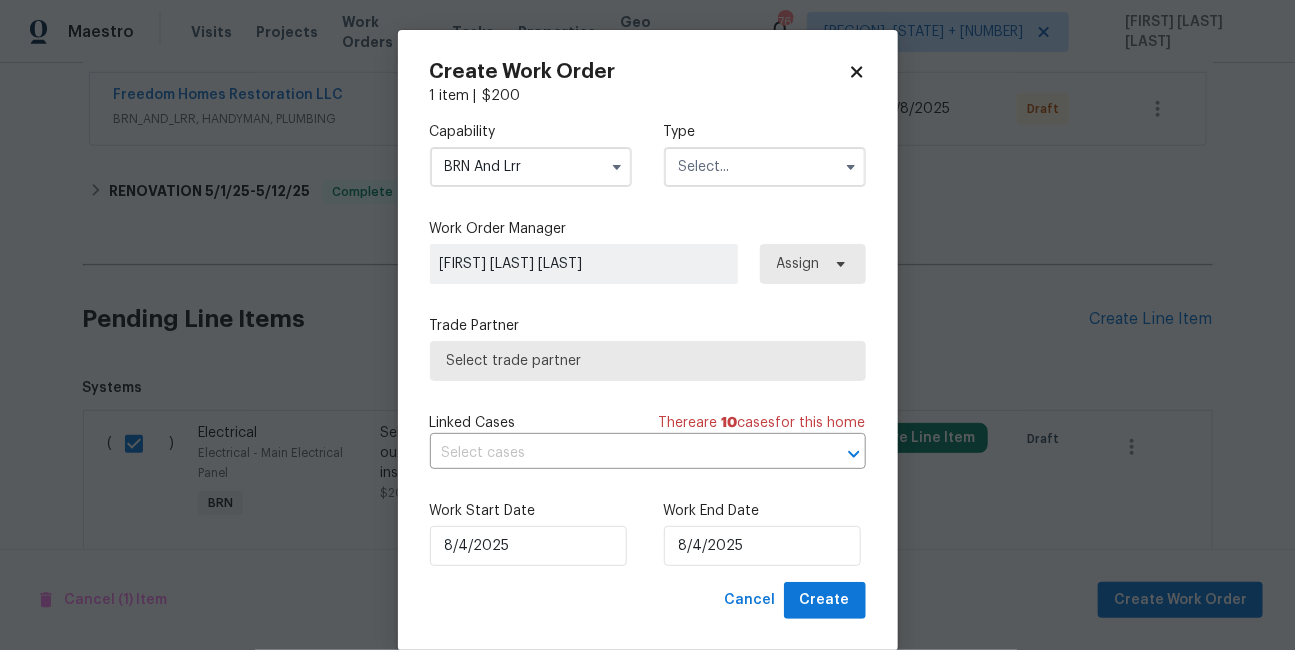 click at bounding box center [765, 167] 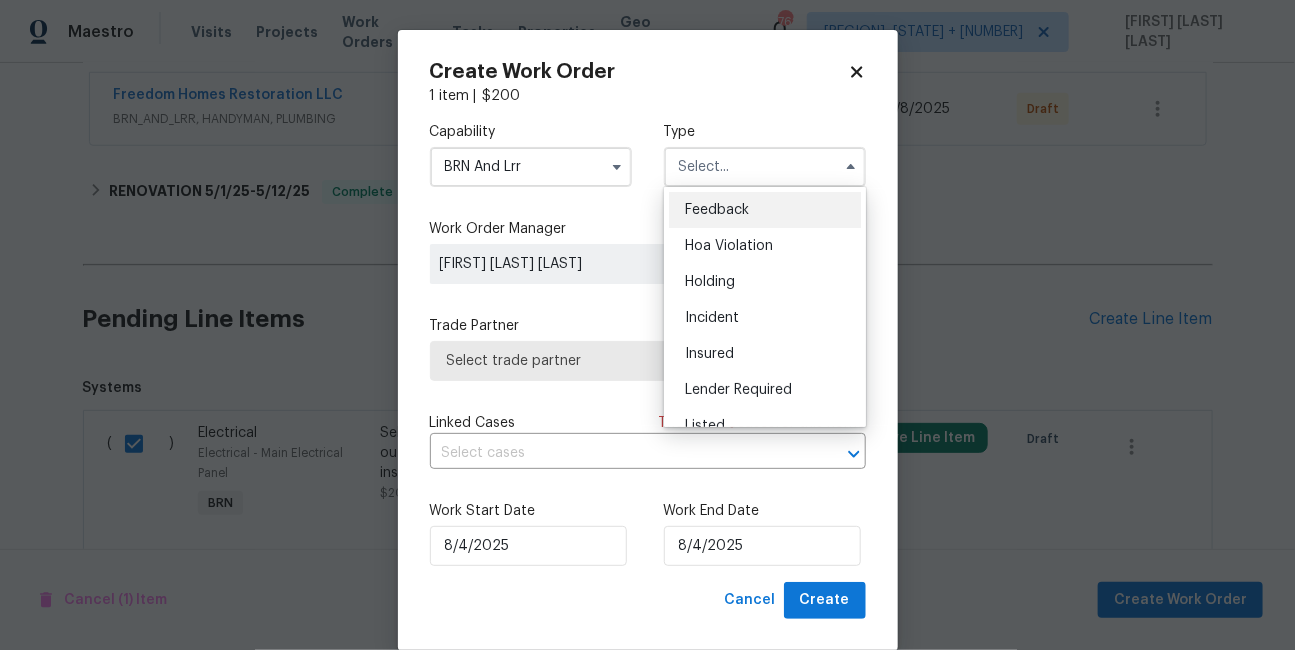 scroll, scrollTop: 454, scrollLeft: 0, axis: vertical 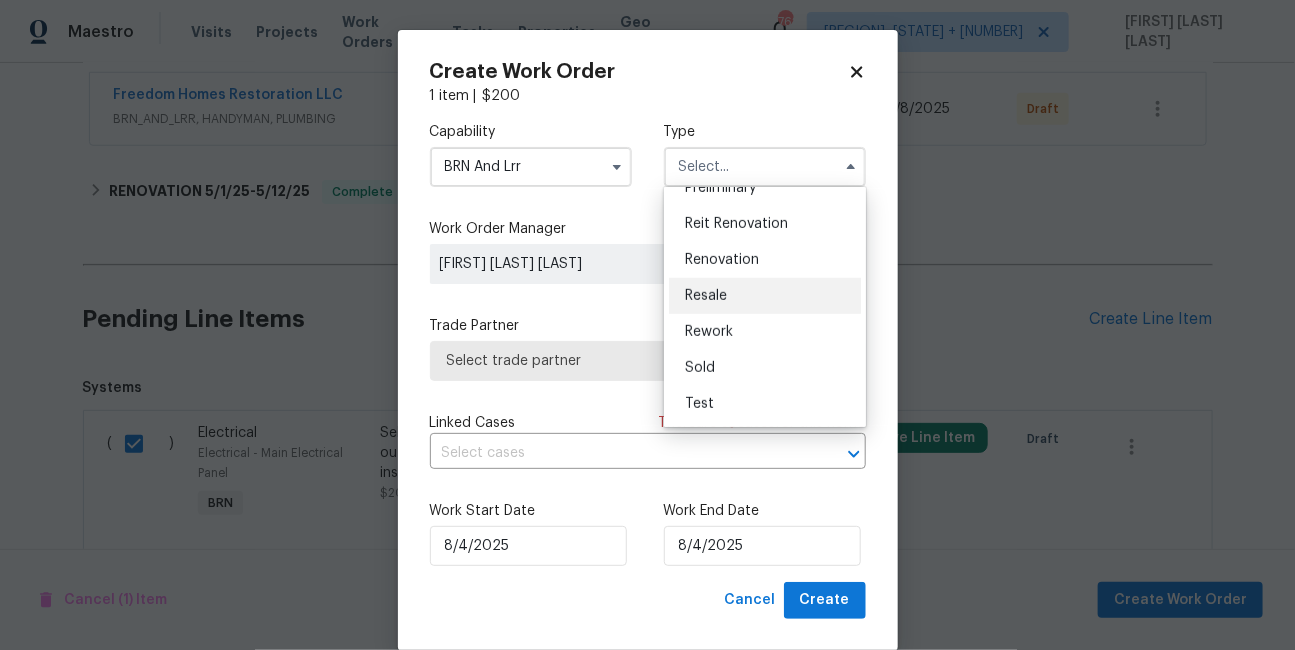 click on "Resale" at bounding box center [706, 296] 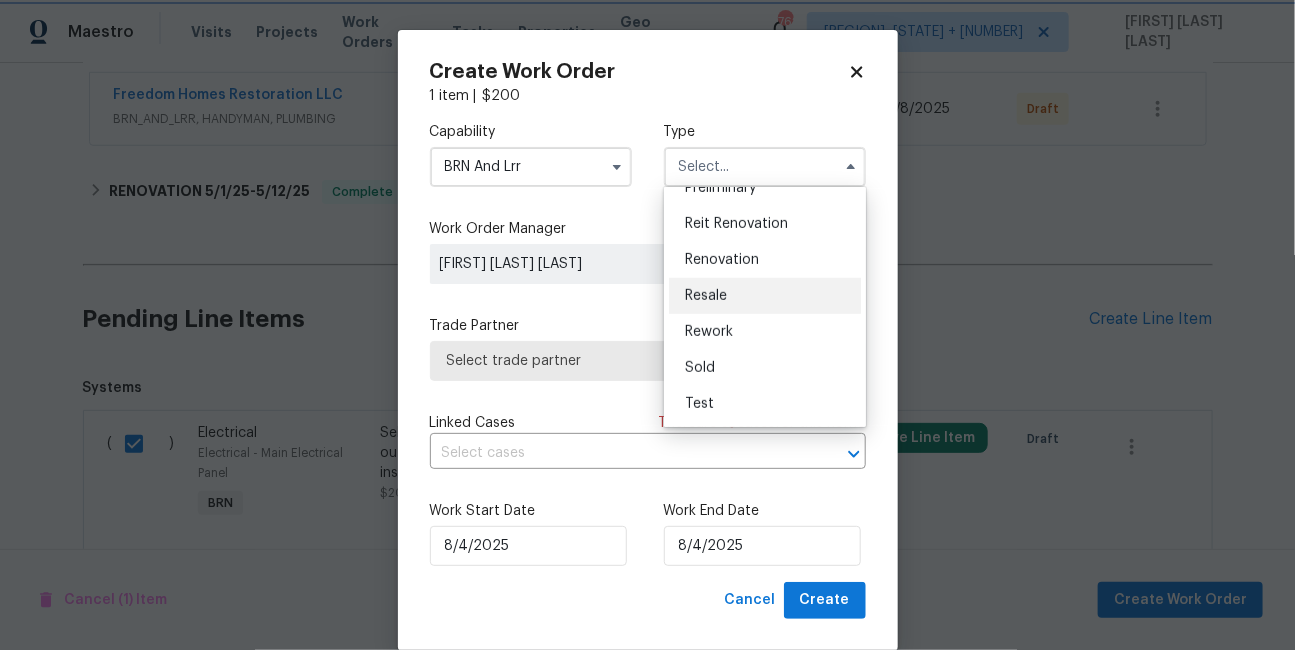 type on "Resale" 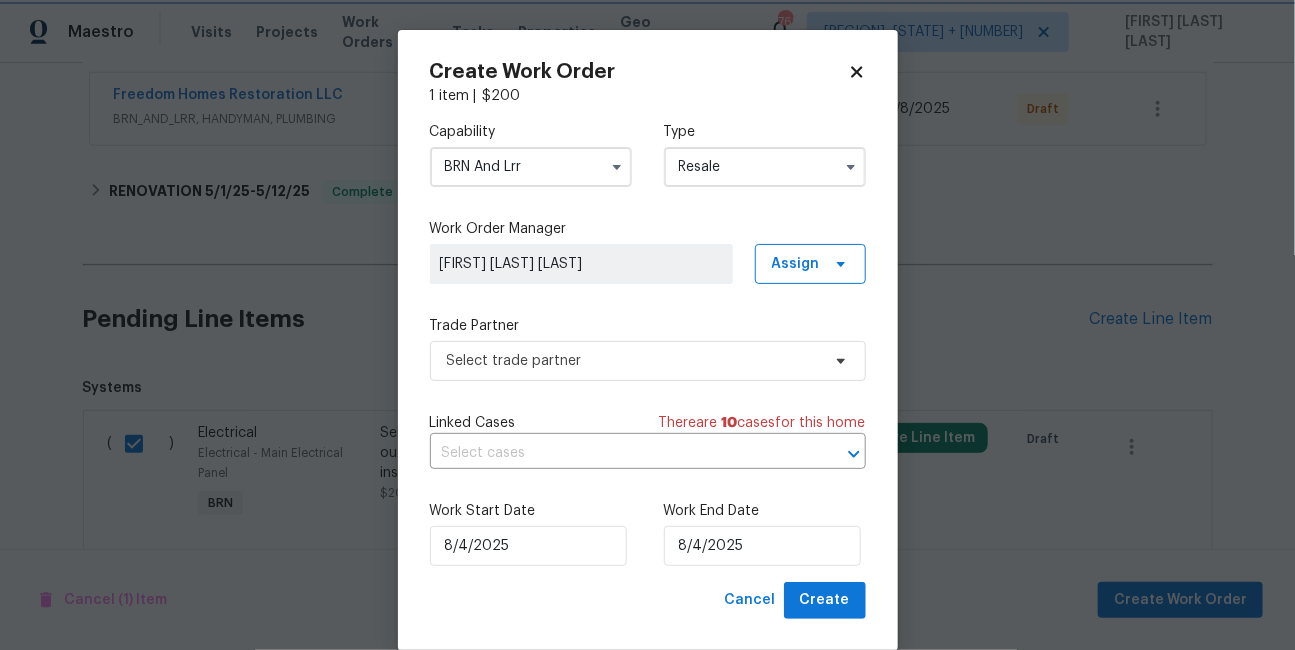 scroll, scrollTop: 0, scrollLeft: 0, axis: both 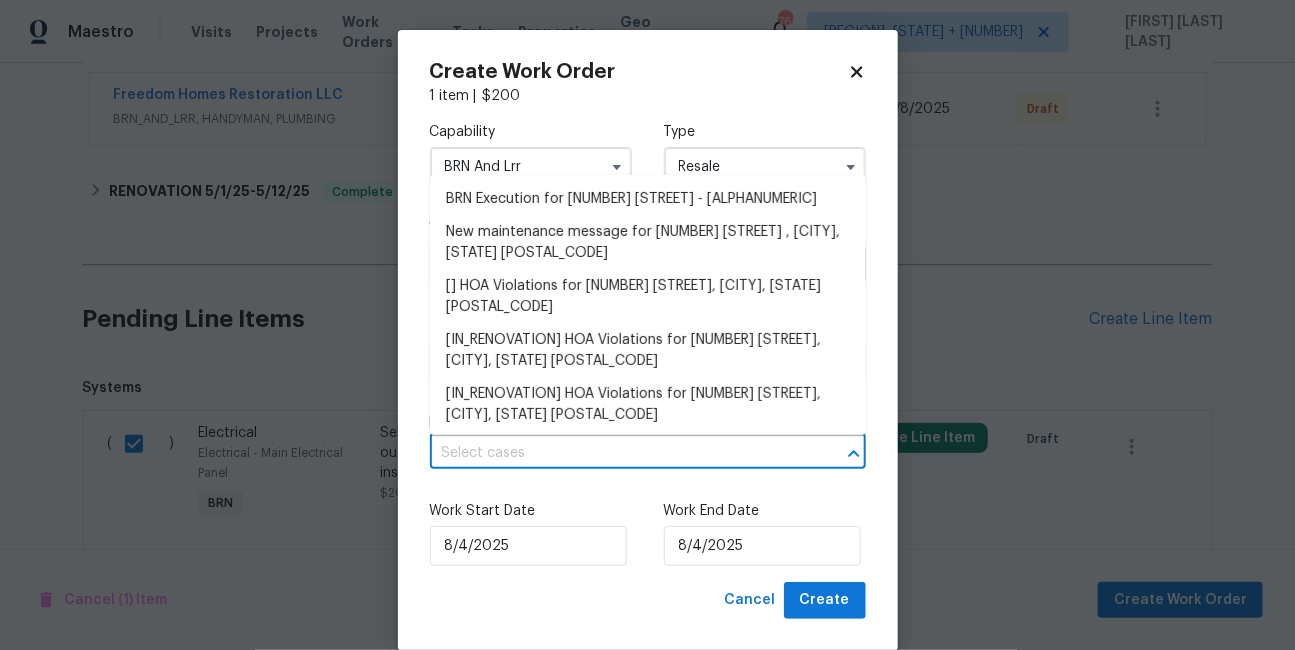 click at bounding box center (620, 453) 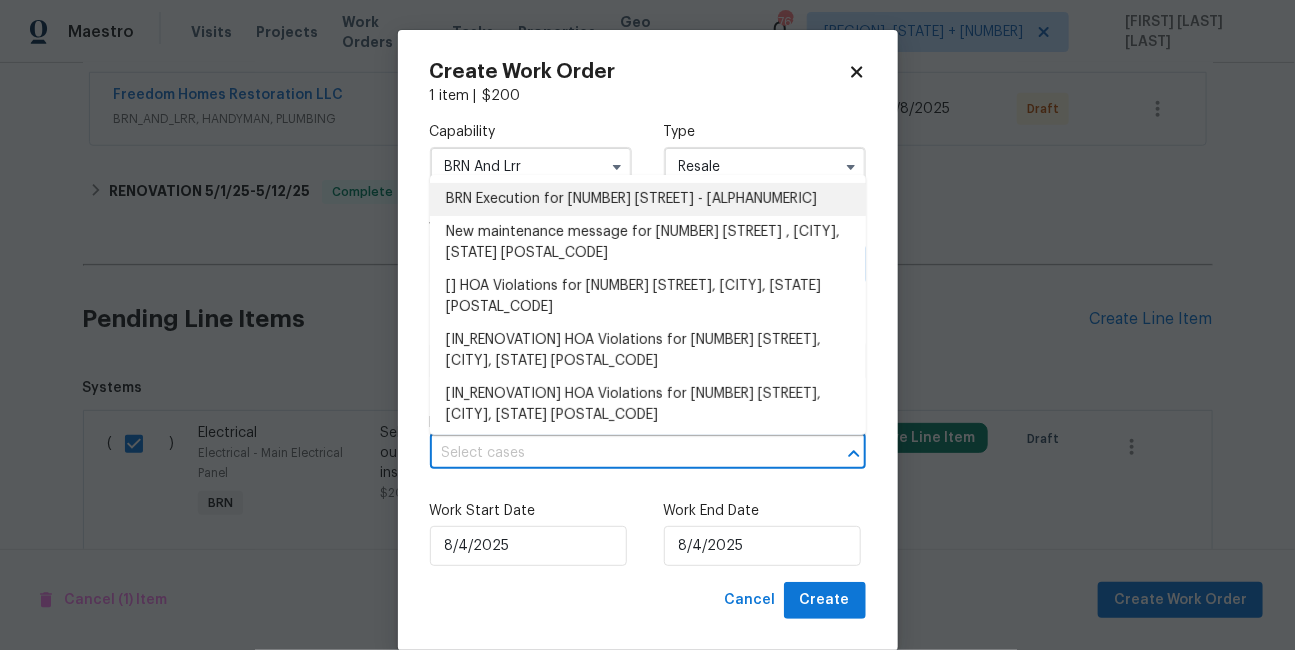 click on "BRN Execution for 1603 Carson White Ln, Ruskin, FL 33570" at bounding box center [648, 199] 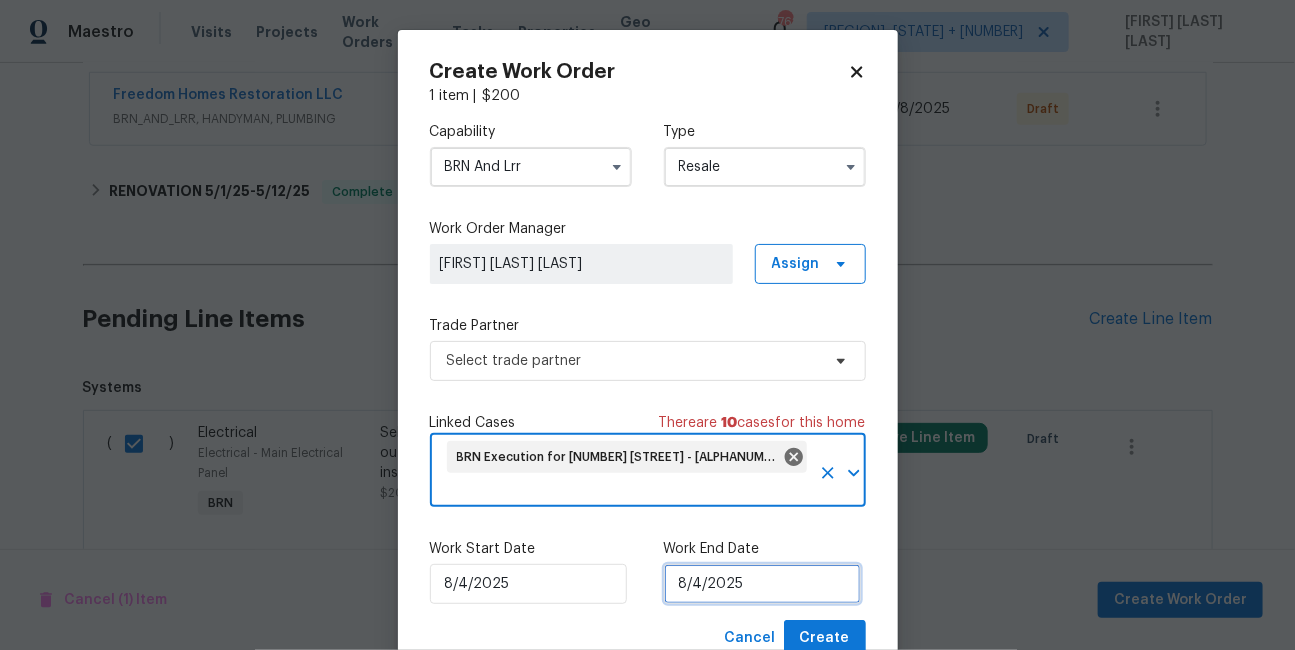 click on "8/4/2025" at bounding box center (762, 584) 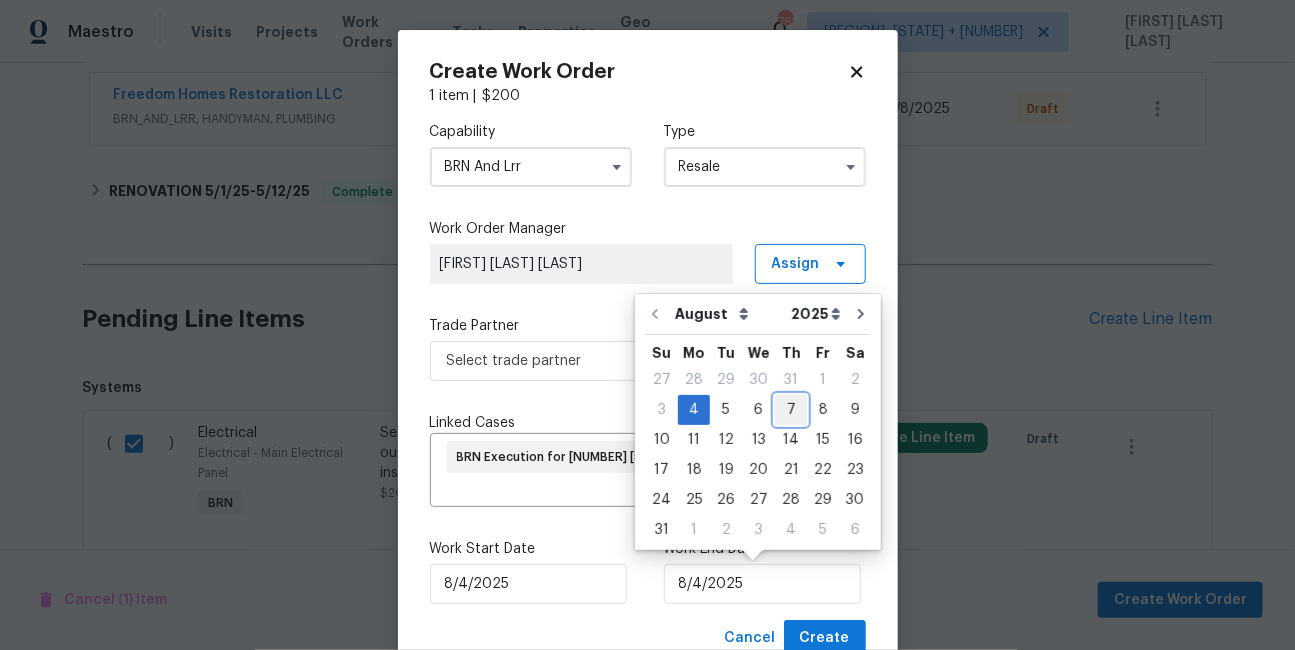 click on "7" at bounding box center (791, 410) 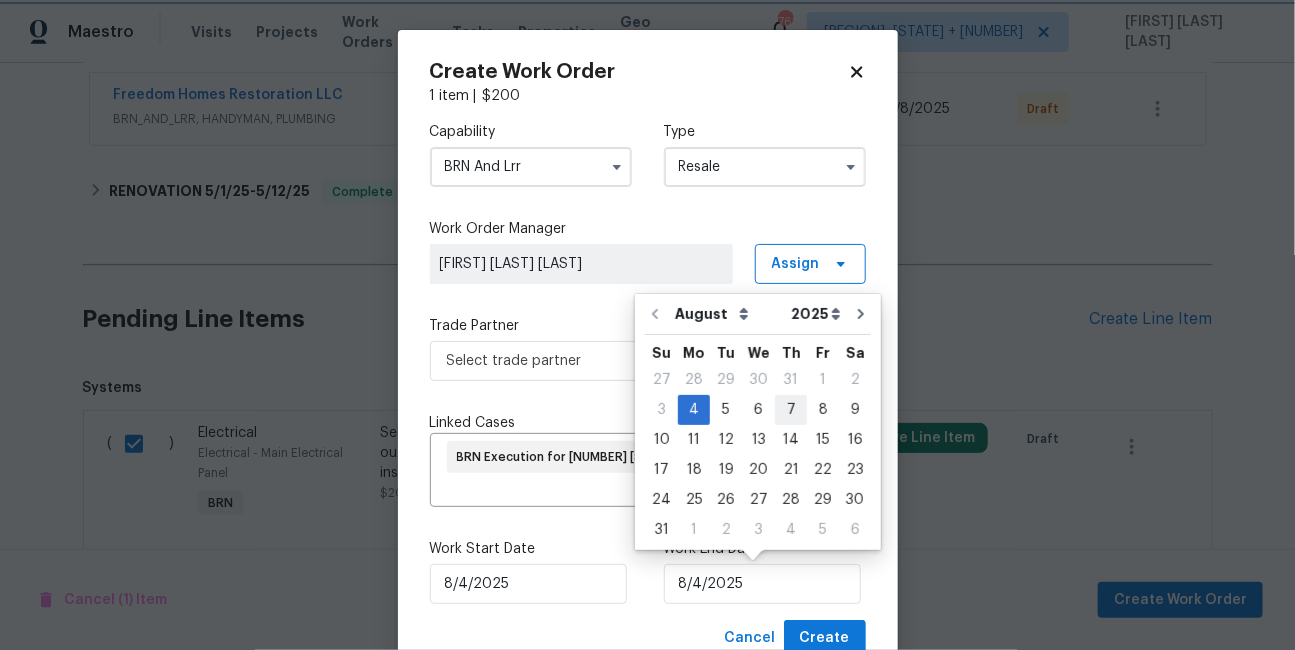 type on "8/7/2025" 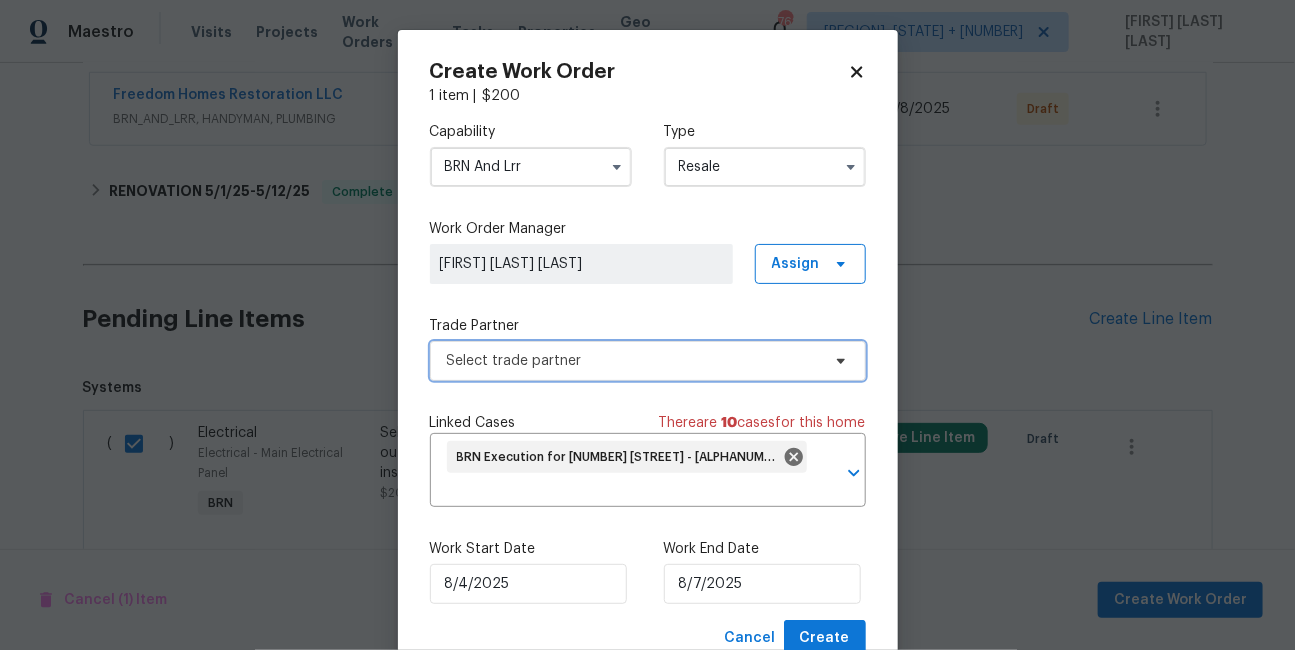 click on "Select trade partner" at bounding box center [633, 361] 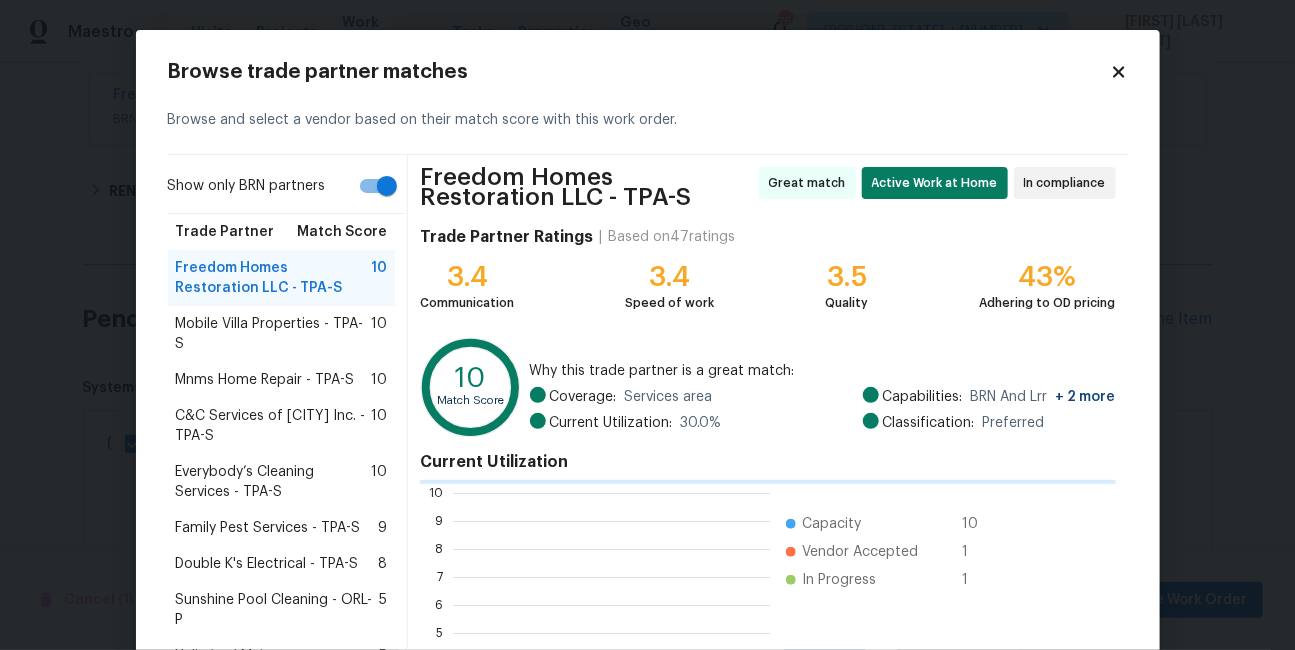scroll, scrollTop: 1, scrollLeft: 1, axis: both 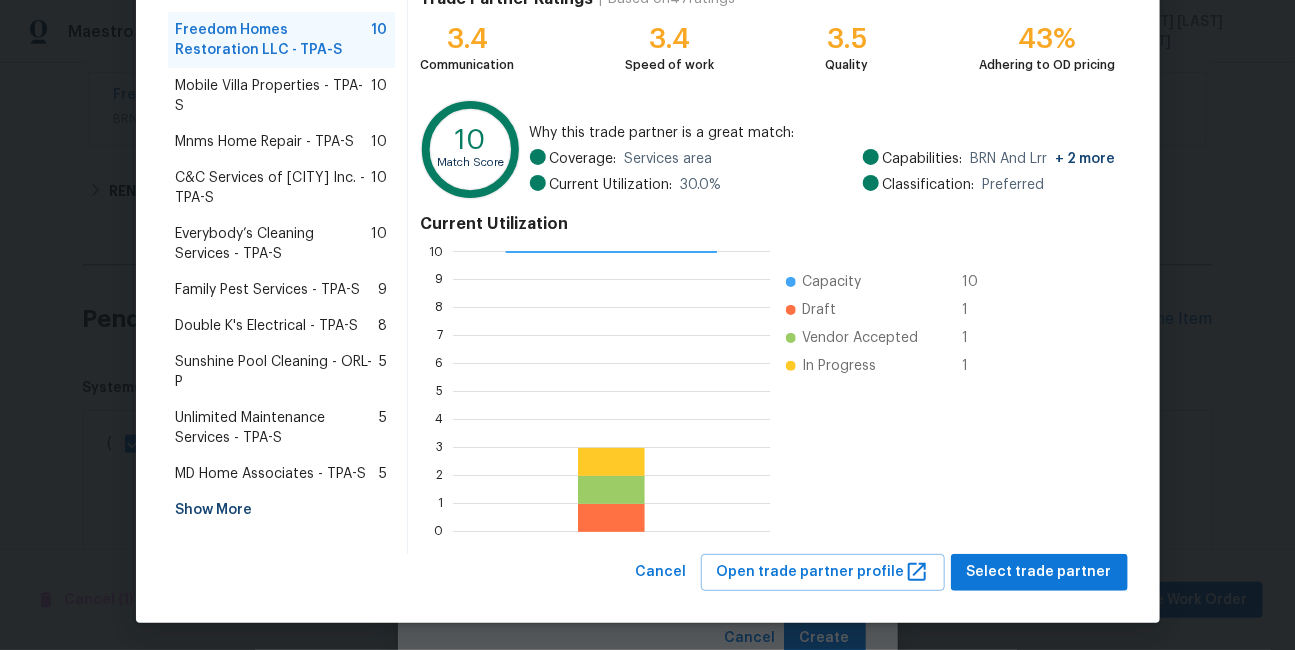 click on "Double K's Electrical - TPA-S" at bounding box center (267, 326) 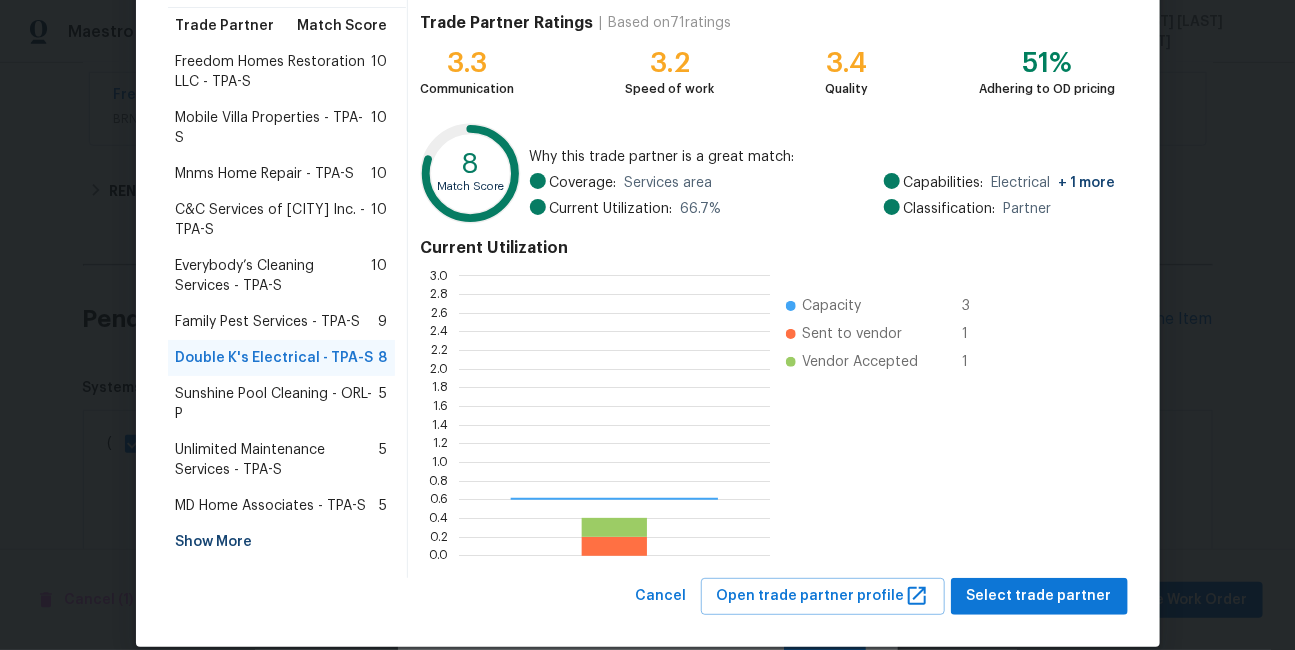 scroll, scrollTop: 232, scrollLeft: 0, axis: vertical 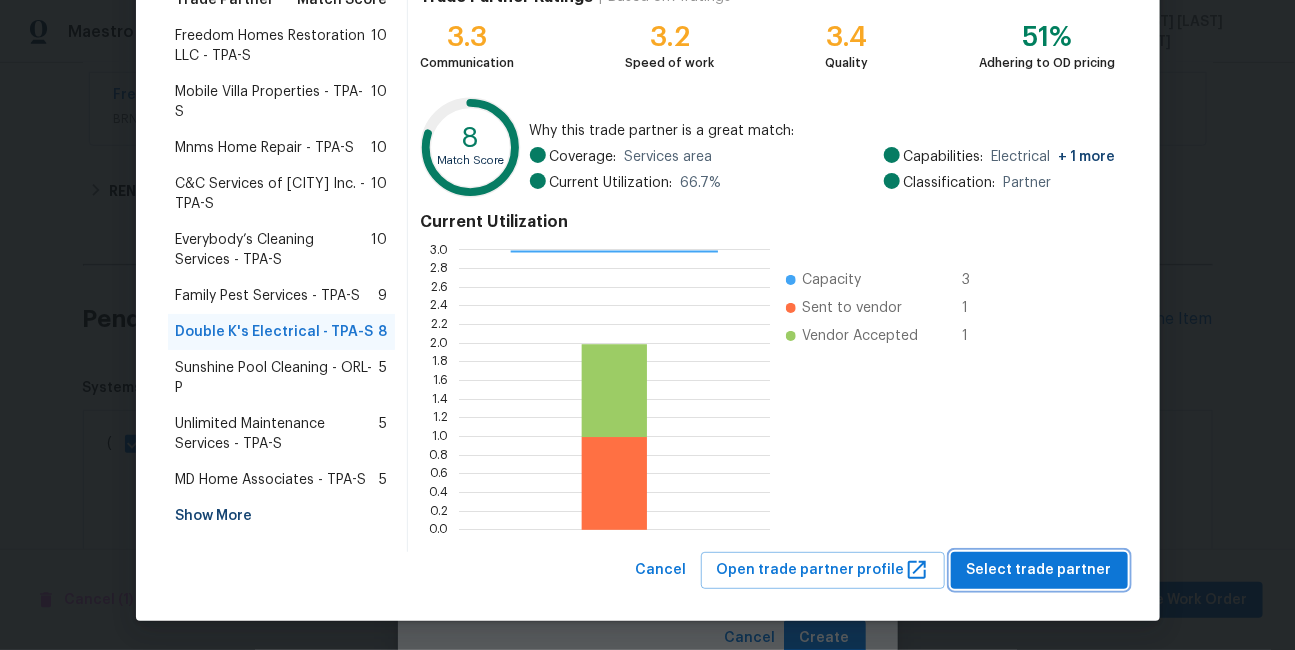 click on "Select trade partner" at bounding box center (1039, 570) 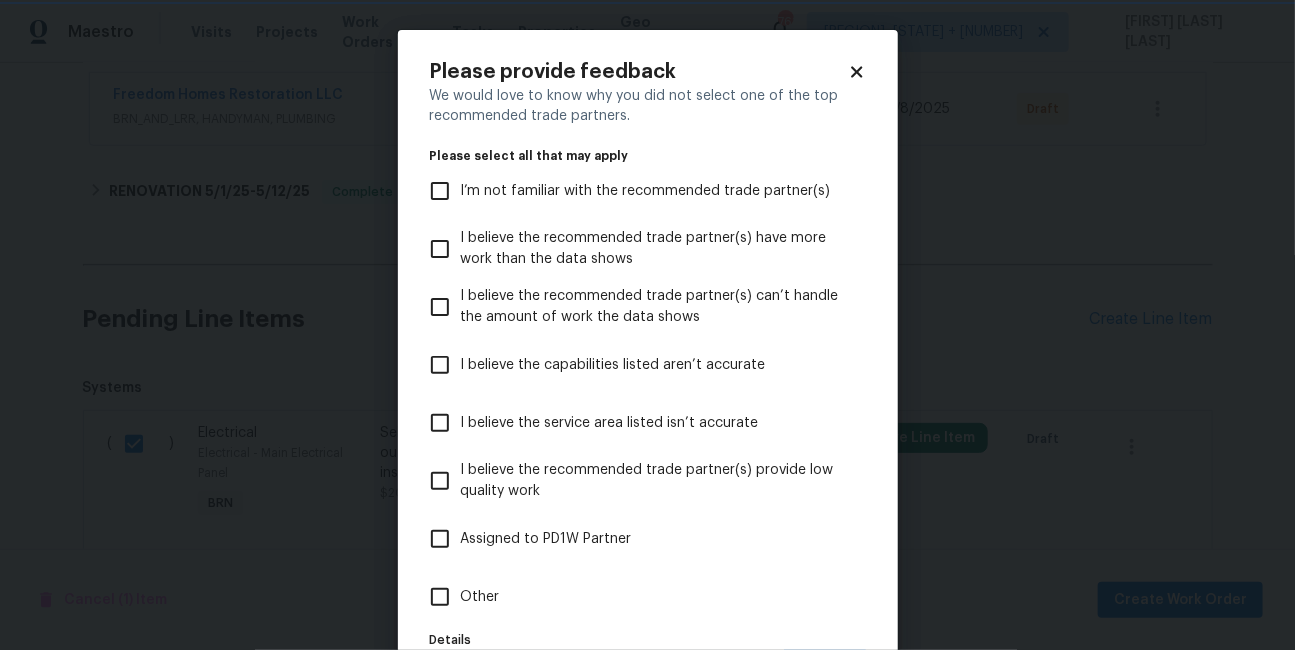 scroll, scrollTop: 0, scrollLeft: 0, axis: both 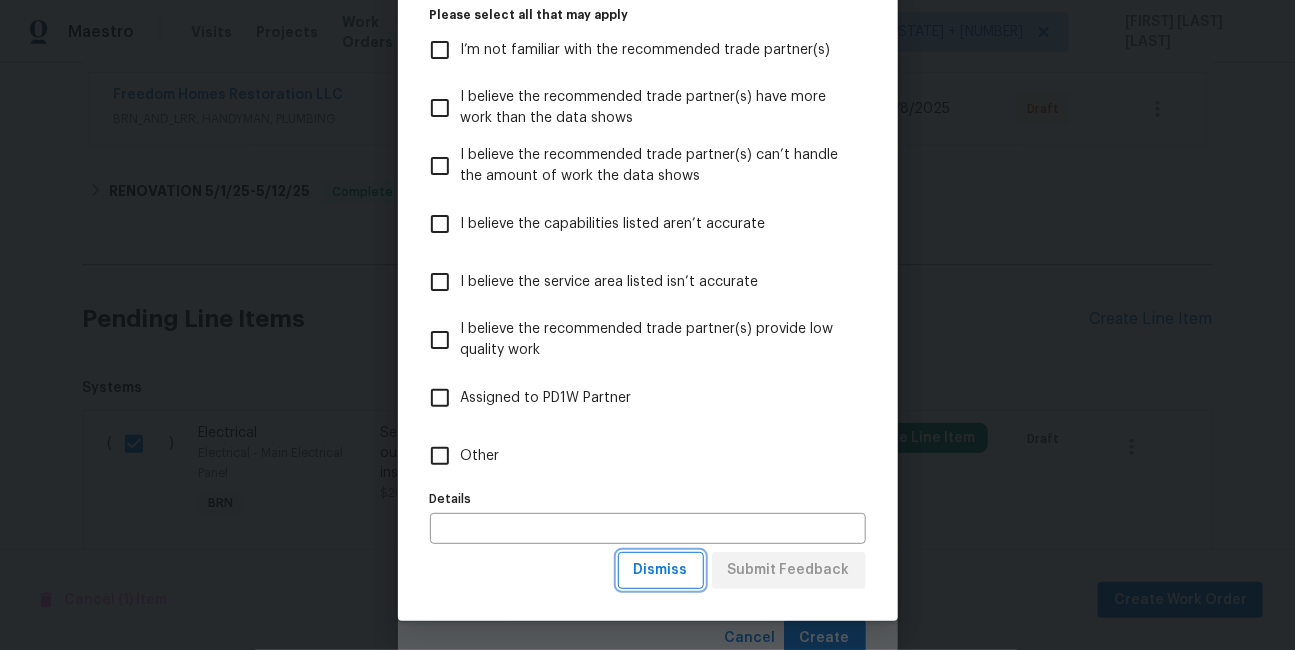 click on "Dismiss" at bounding box center (661, 570) 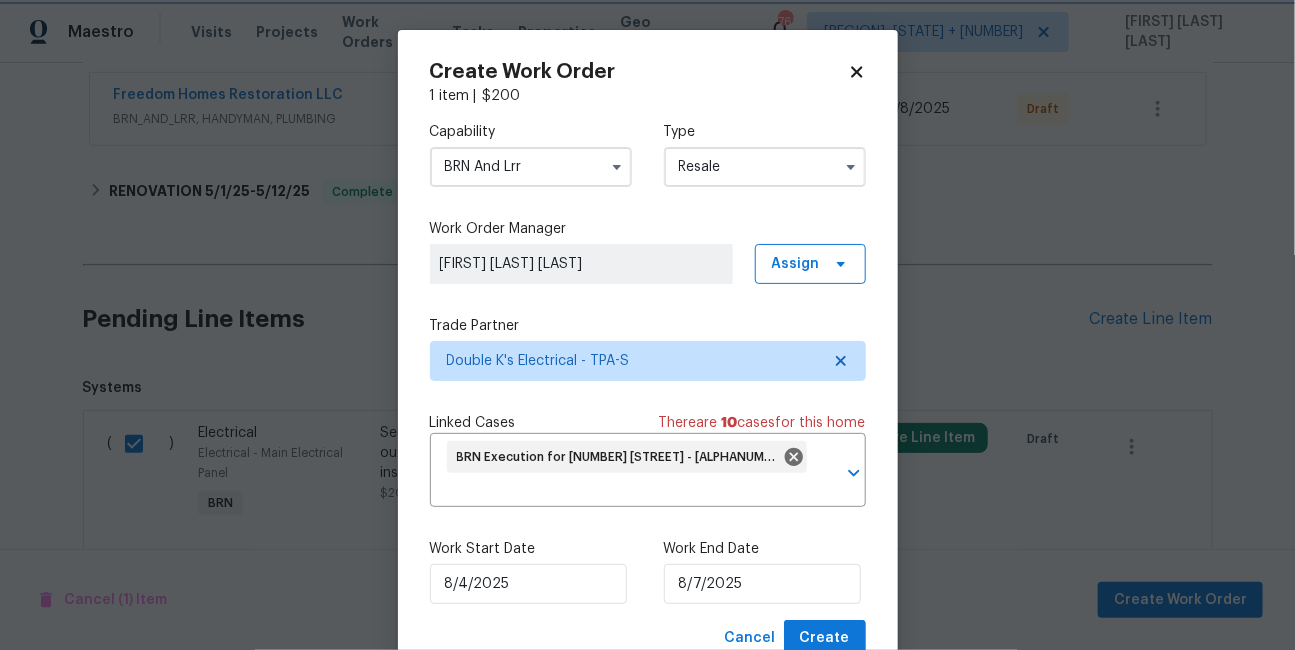 scroll, scrollTop: 0, scrollLeft: 0, axis: both 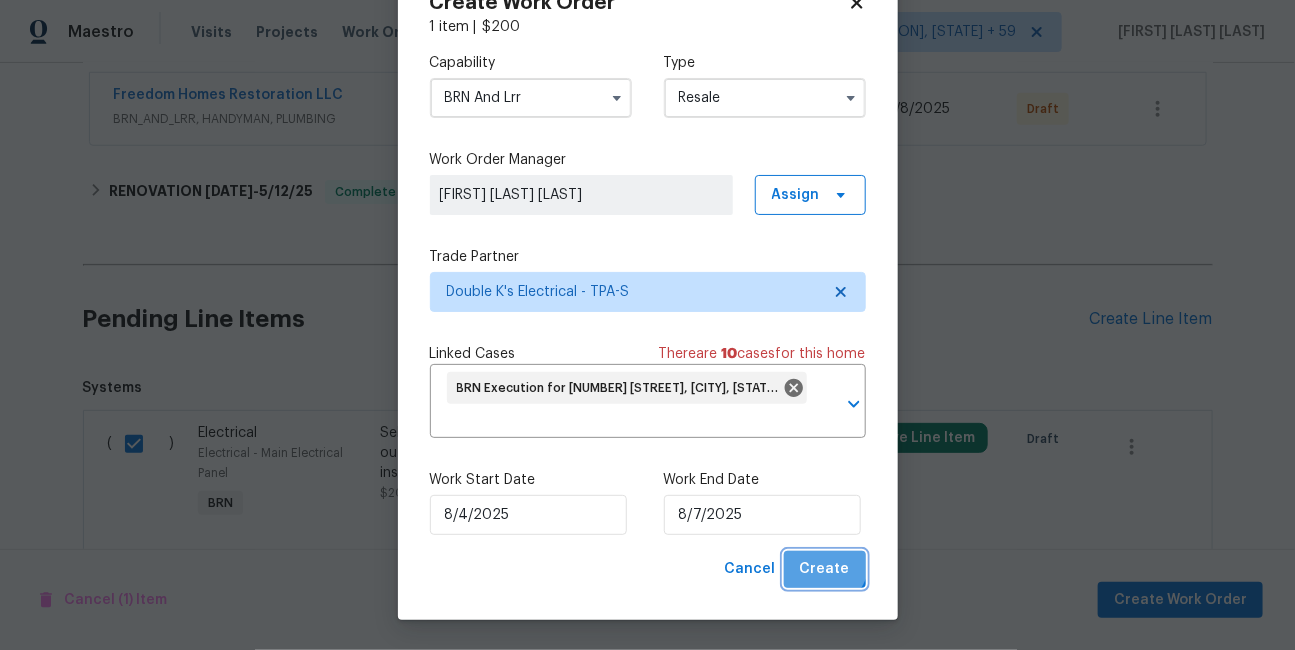 click on "Create" at bounding box center [825, 569] 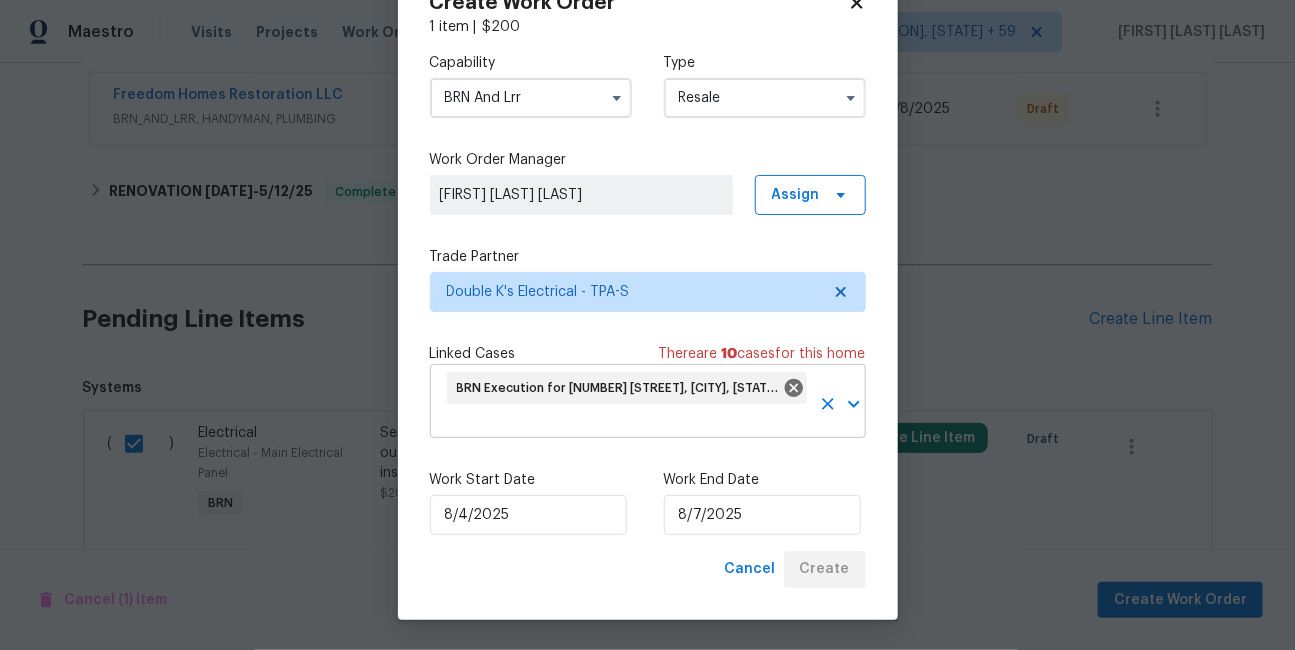 checkbox on "false" 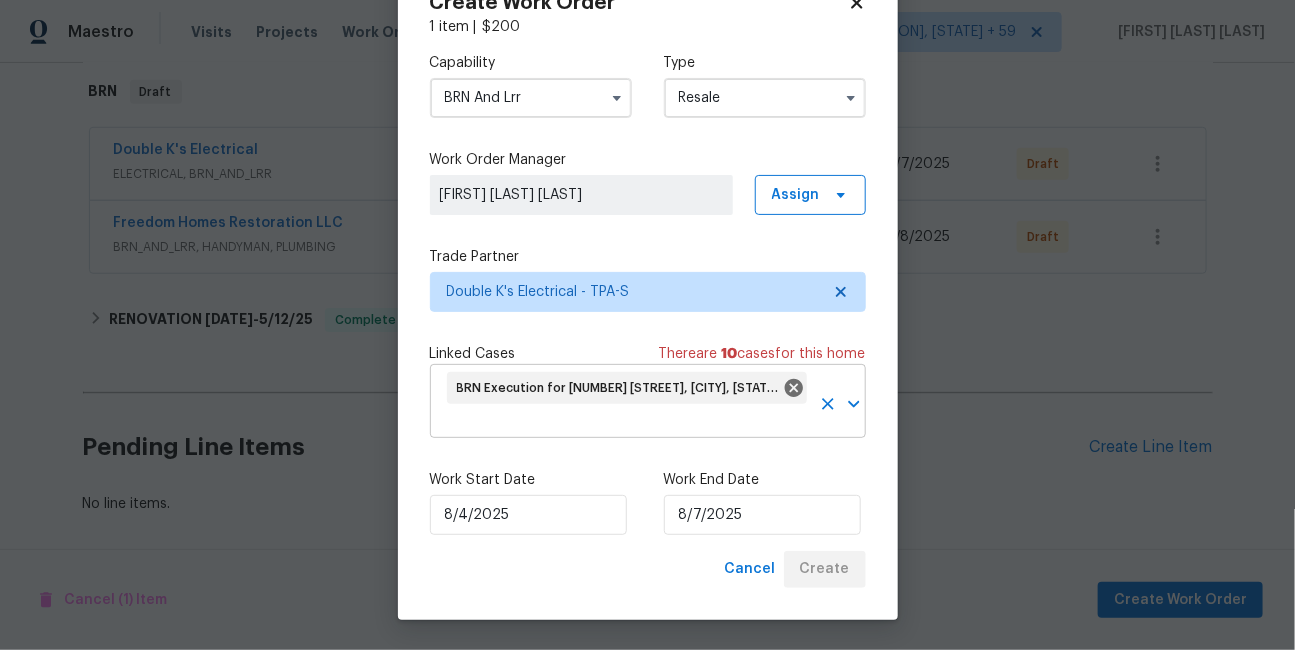 scroll, scrollTop: 480, scrollLeft: 0, axis: vertical 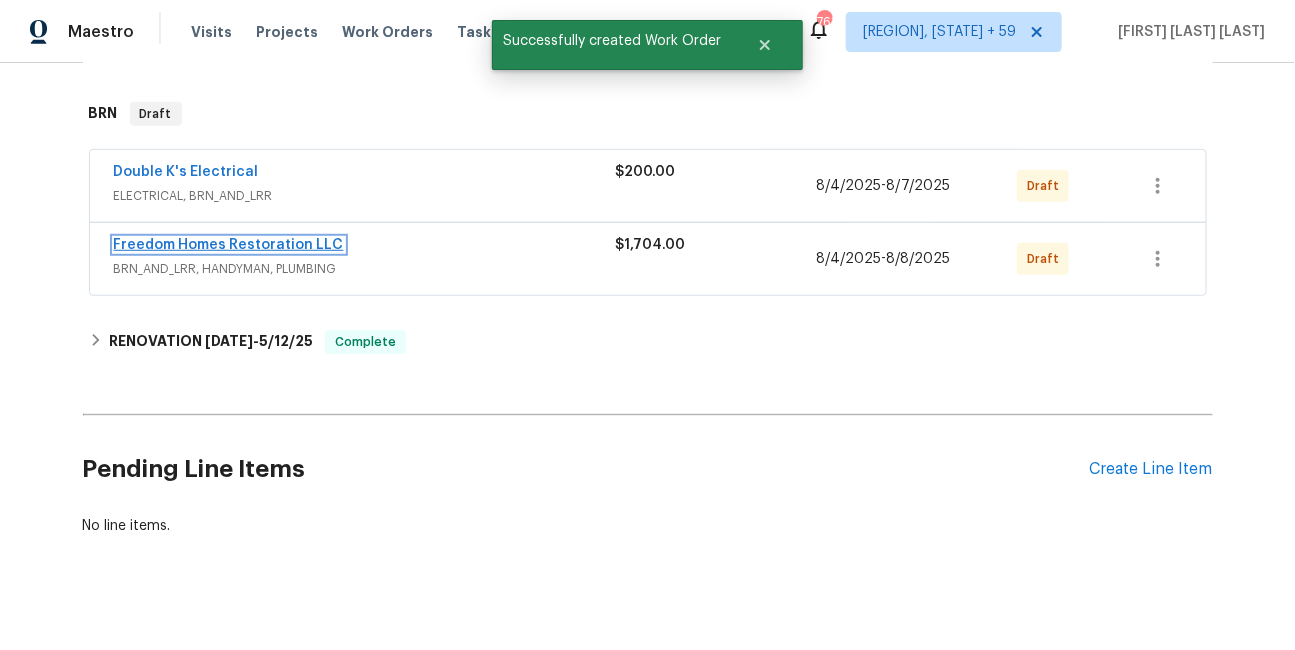 click on "Freedom Homes Restoration LLC" at bounding box center (229, 245) 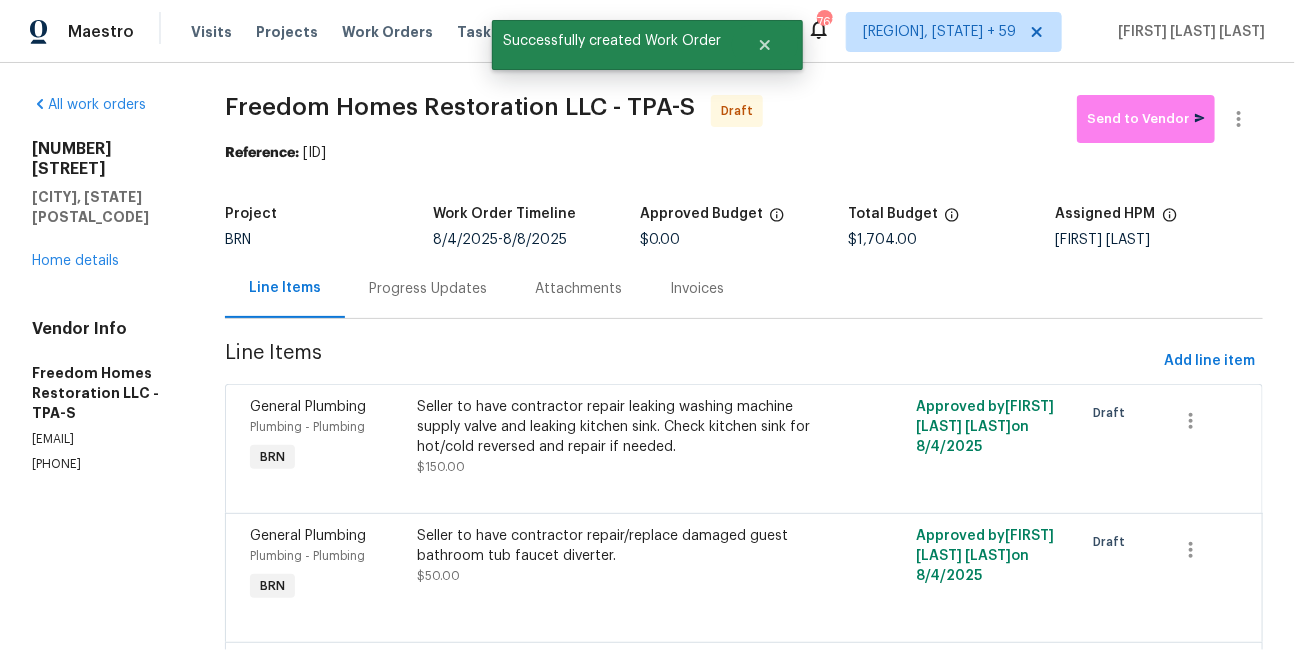 click on "Progress Updates" at bounding box center (428, 288) 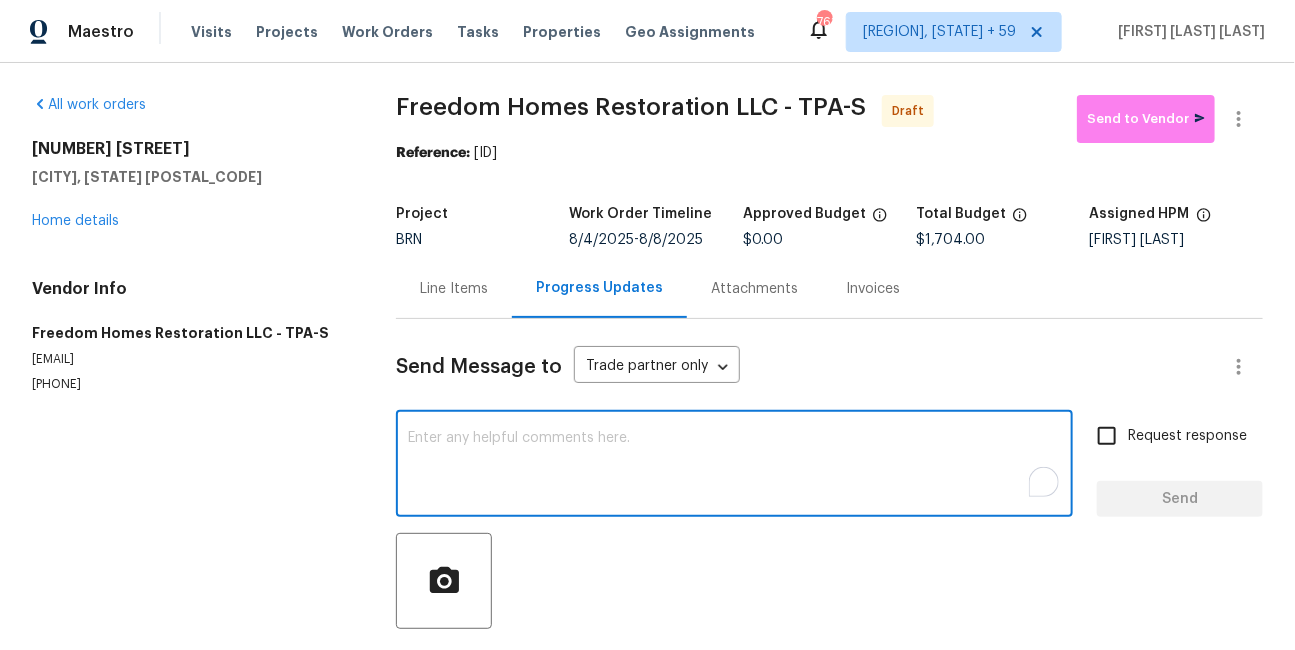 click at bounding box center [734, 466] 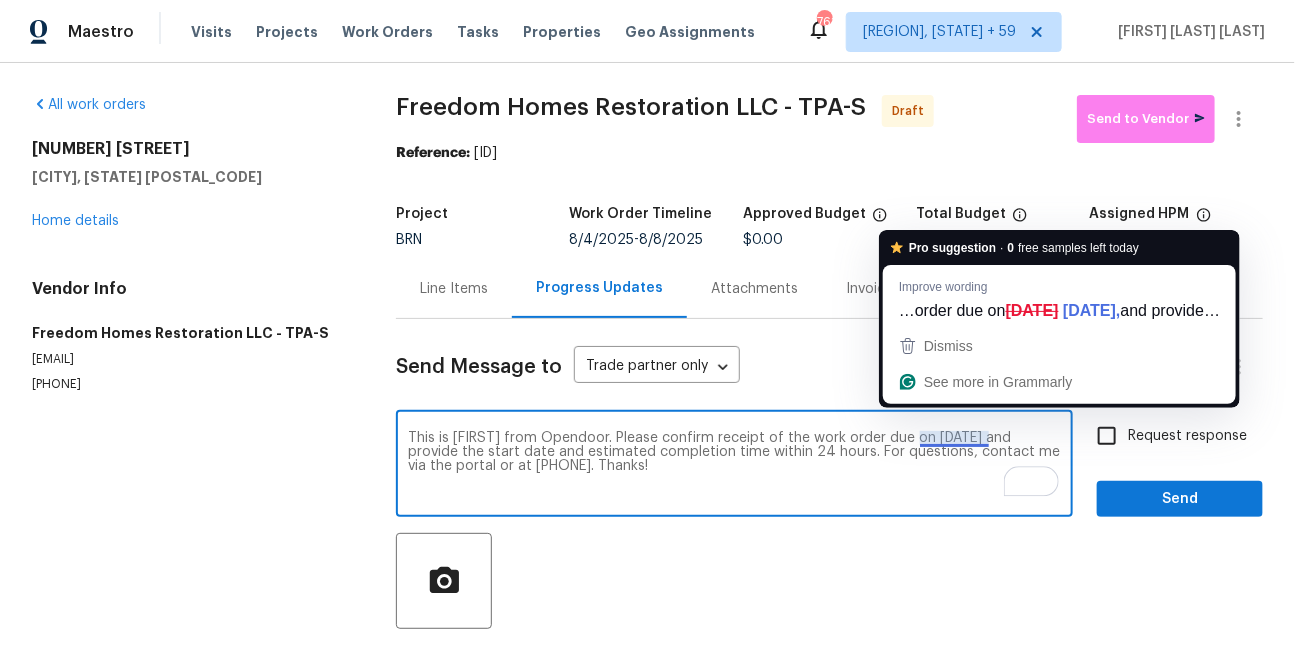 click on "This is [FIRST] from Opendoor. Please confirm receipt of the work order due on [DATE] and provide the start date and estimated completion time within 24 hours. For questions, contact me via the portal or at [PHONE]. Thanks!" at bounding box center (734, 466) 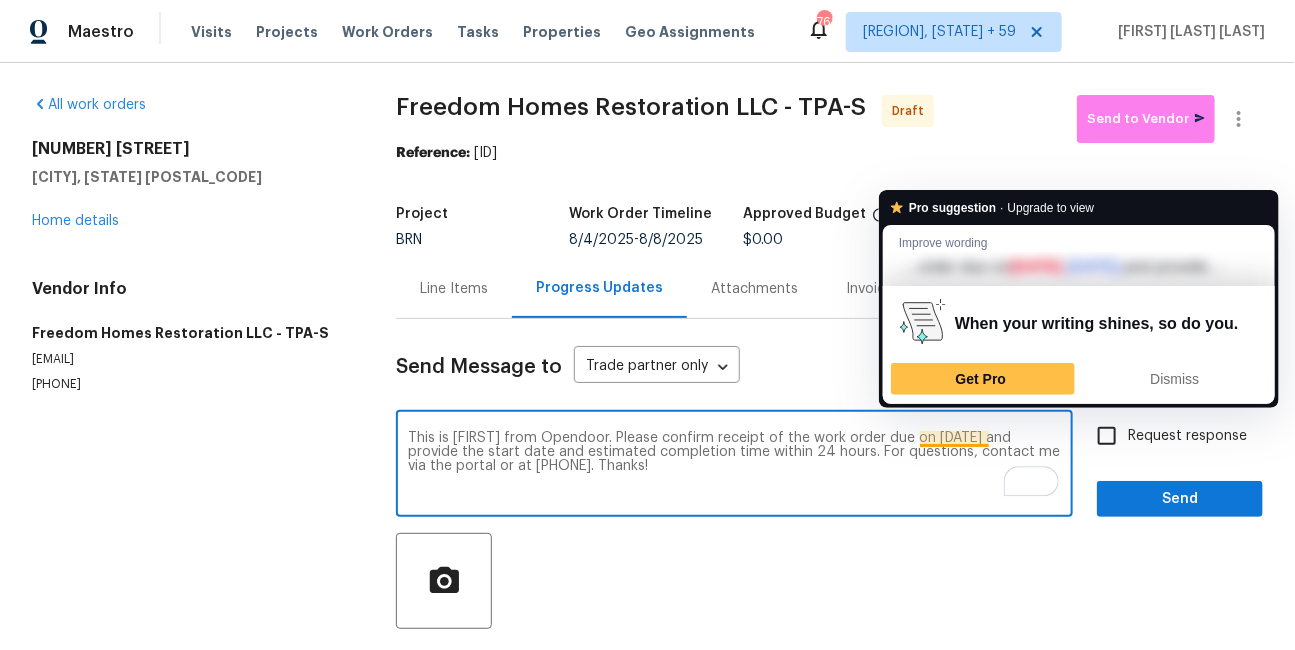 click on "This is [FIRST] from Opendoor. Please confirm receipt of the work order due on [DATE] and provide the start date and estimated completion time within 24 hours. For questions, contact me via the portal or at [PHONE]. Thanks!" at bounding box center [734, 466] 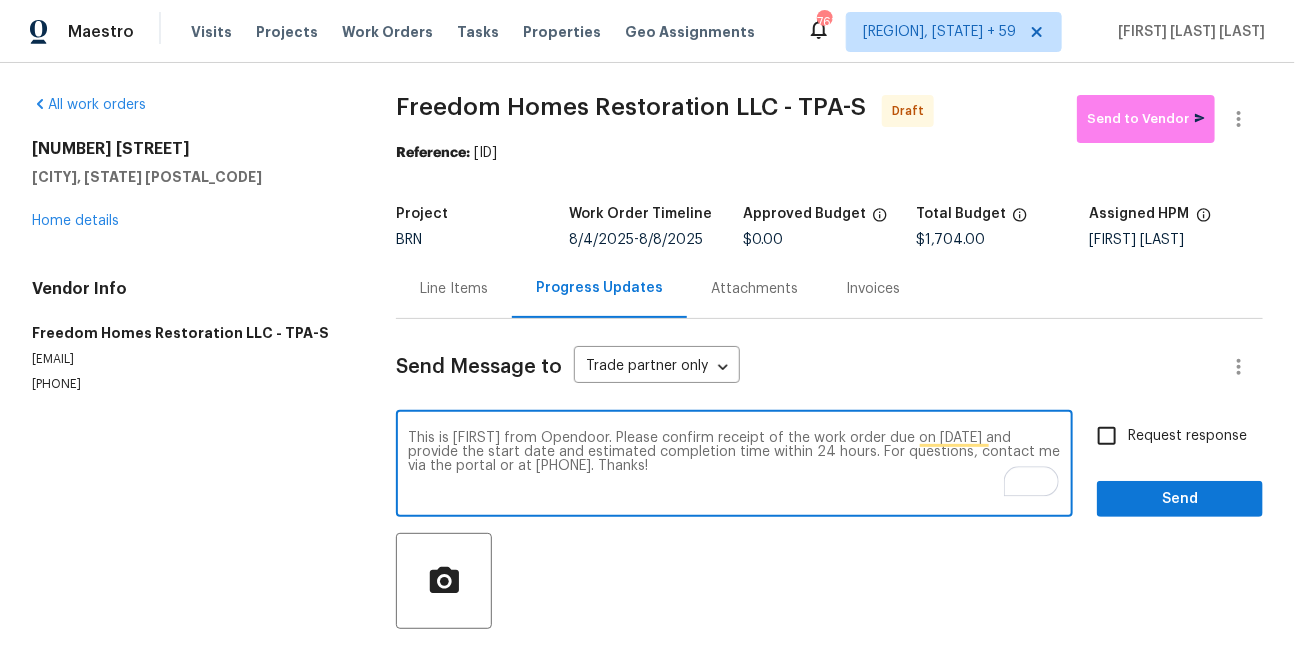 click on "This is Isabel from Opendoor. Please confirm receipt of the work order due on 08/8/2025 and provide the start date and estimated completion time within 24 hours. For questions, contact me via the portal or at 650-800-9524. Thanks!" at bounding box center (734, 466) 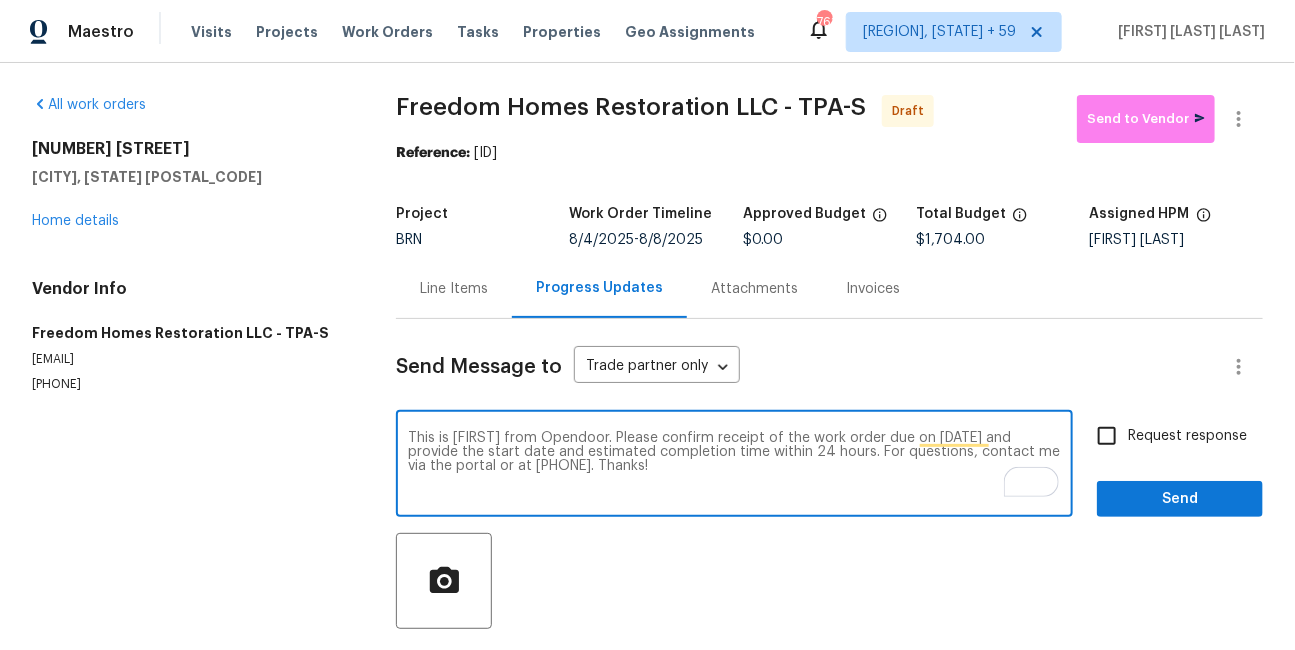 type on "This is Isabel from Opendoor. Please confirm receipt of the work order due on 08/8/2025 and provide the start date and estimated completion time within 24 hours. For questions, contact me via the portal or at 650-800-9524. Thanks!" 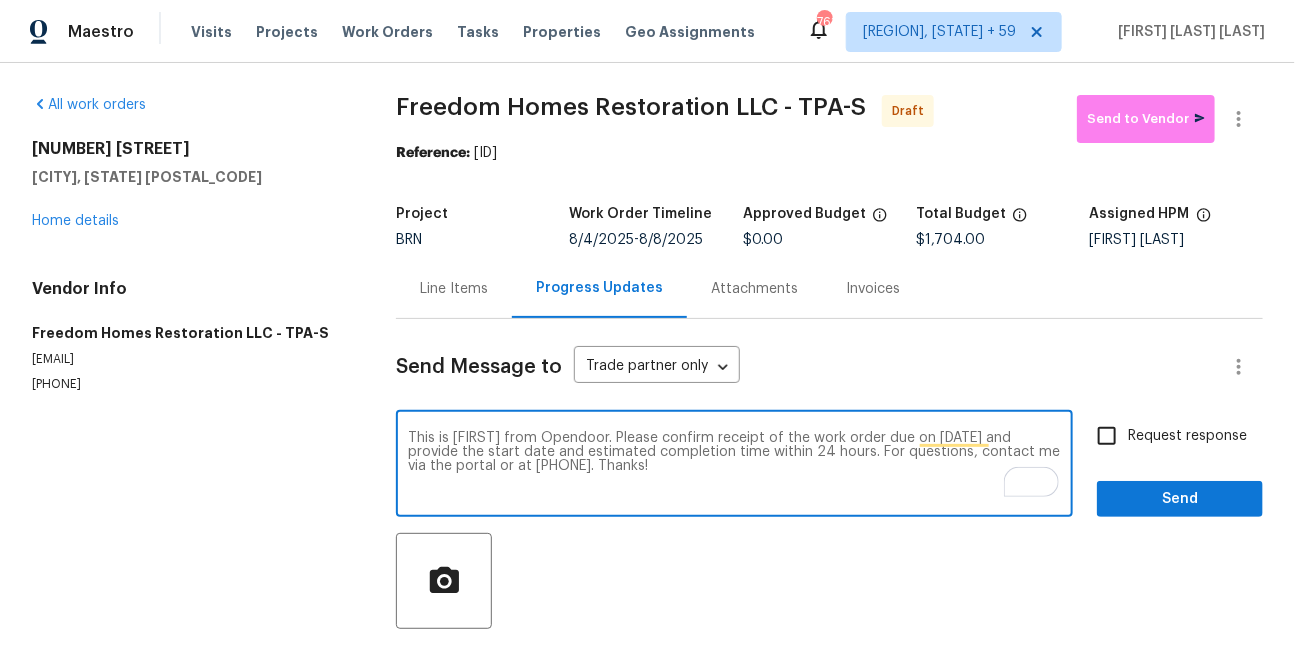 click on "Request response" at bounding box center [1107, 436] 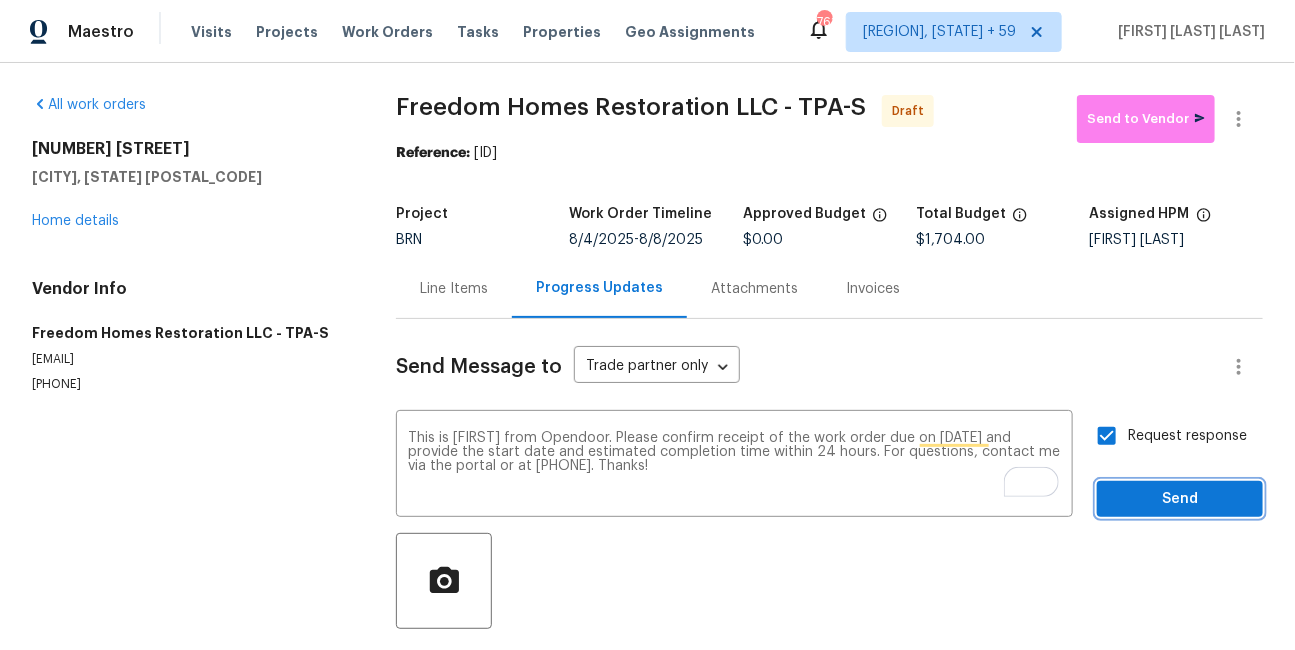 click on "Send" at bounding box center (1180, 499) 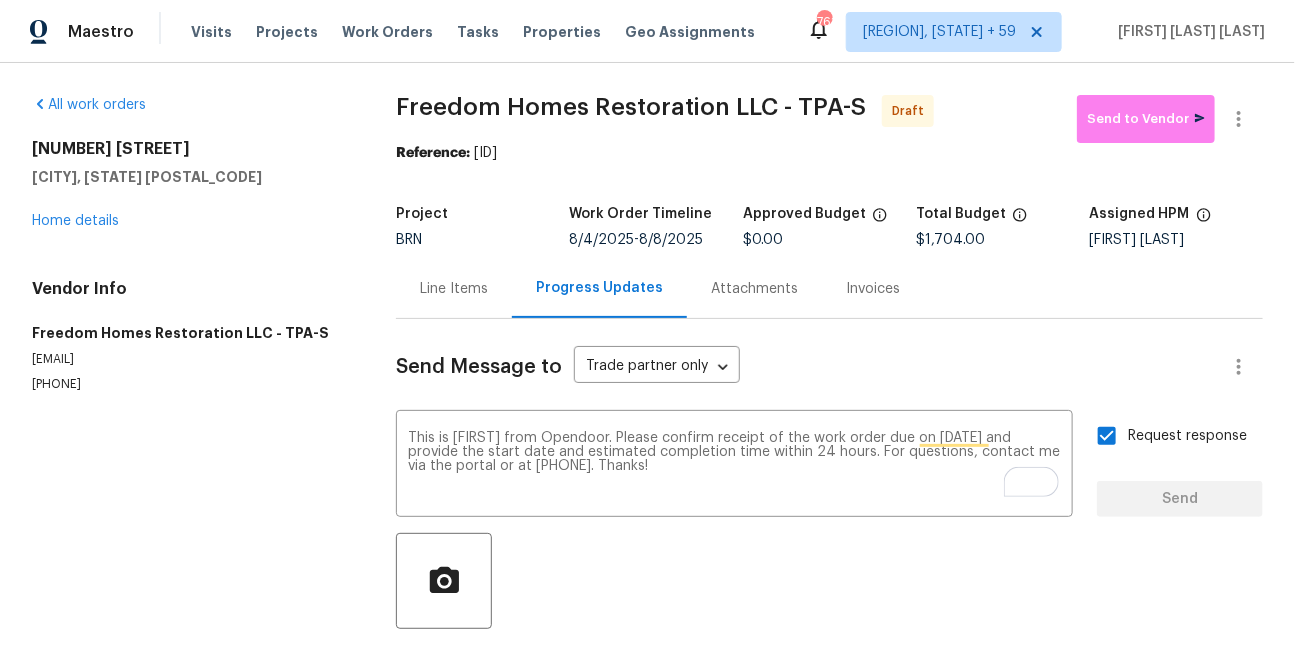 type 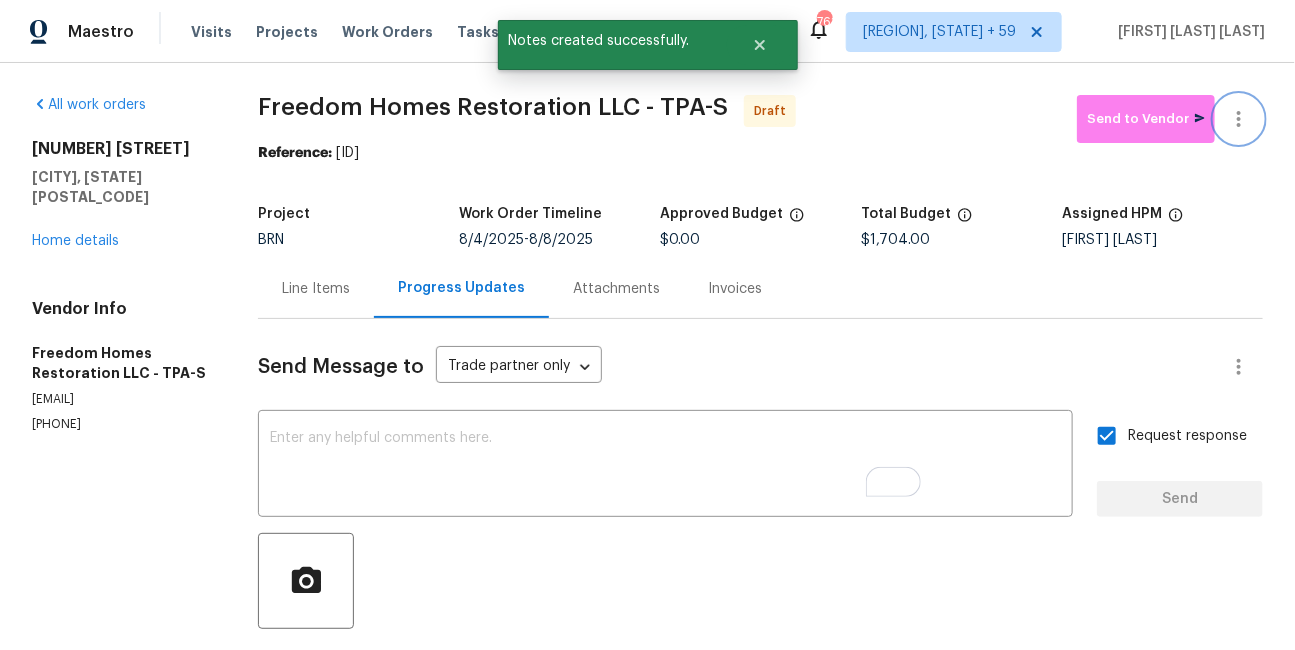 click at bounding box center [1239, 119] 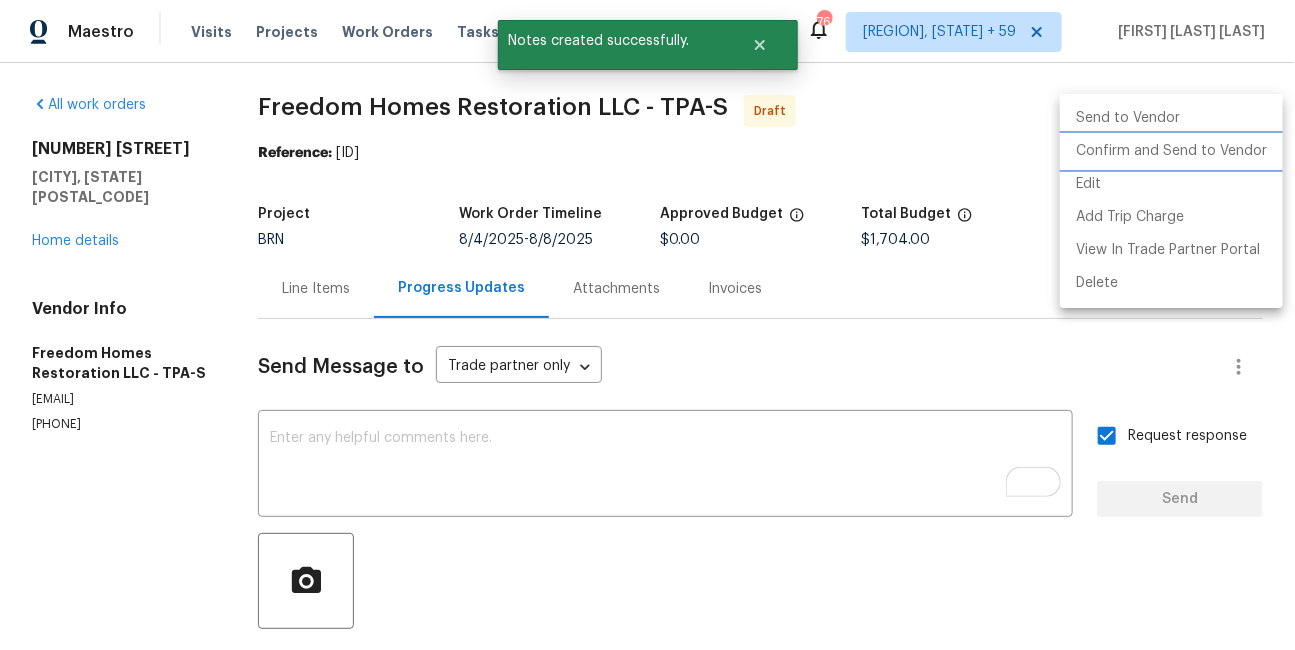 click on "Confirm and Send to Vendor" at bounding box center [1171, 151] 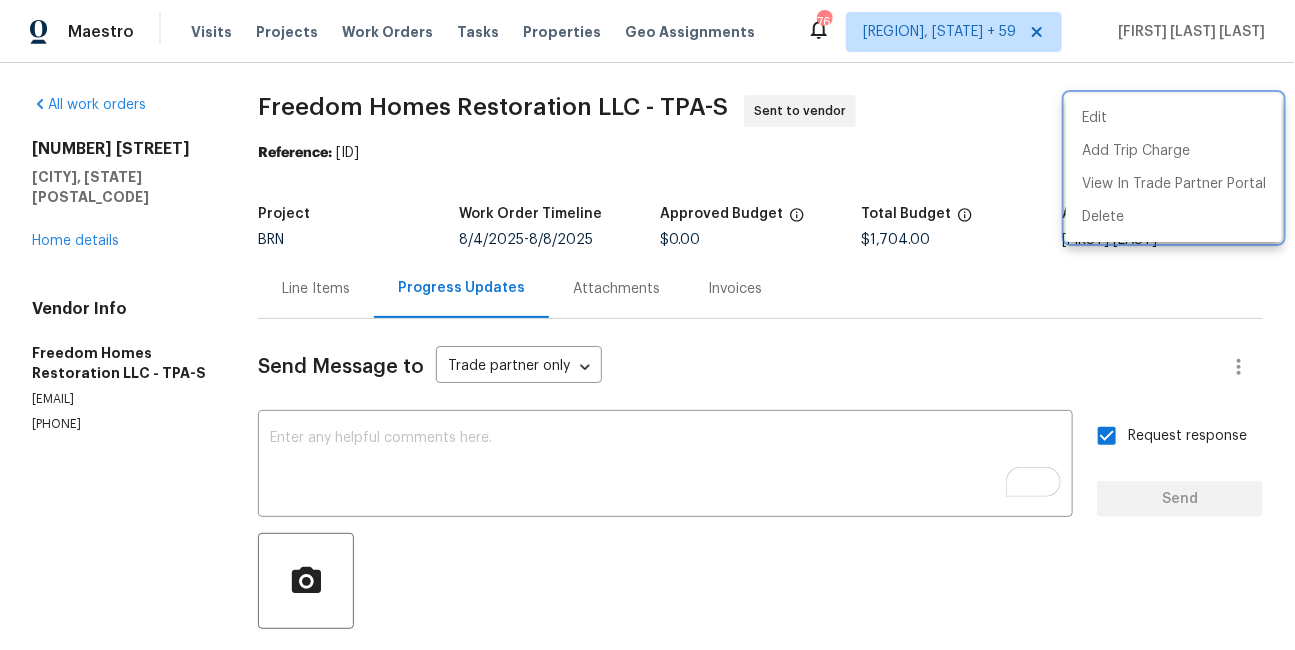 click at bounding box center [647, 325] 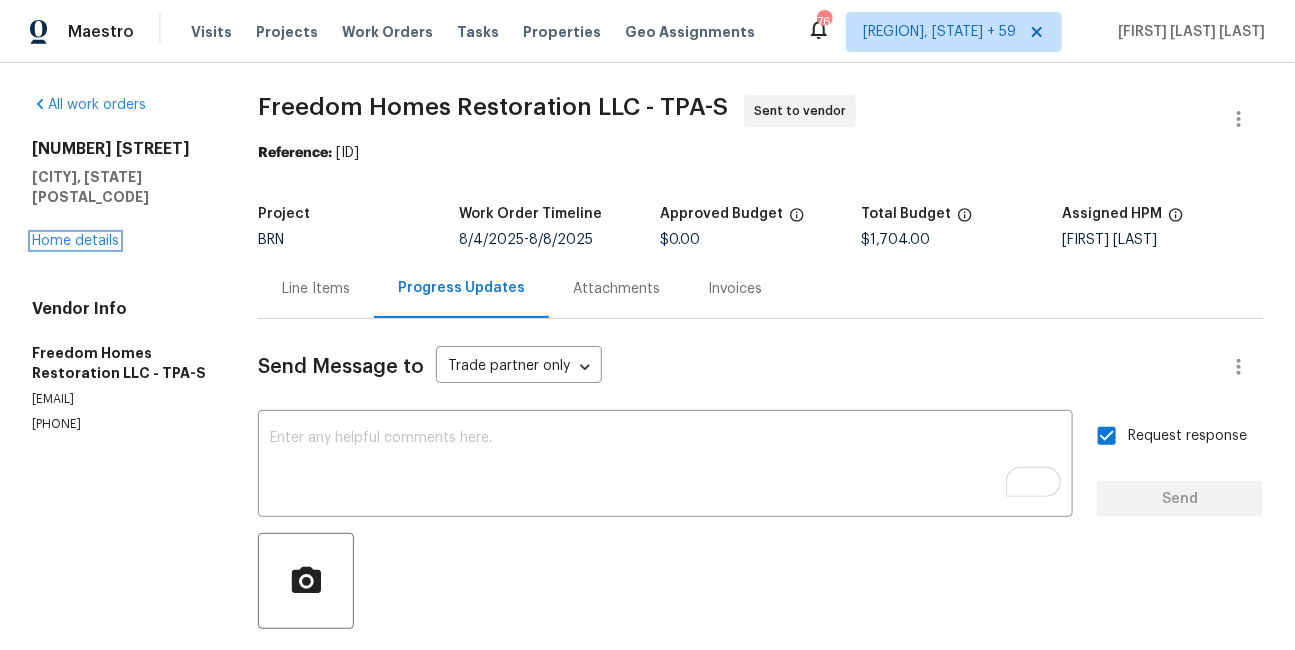 click on "Home details" at bounding box center [75, 241] 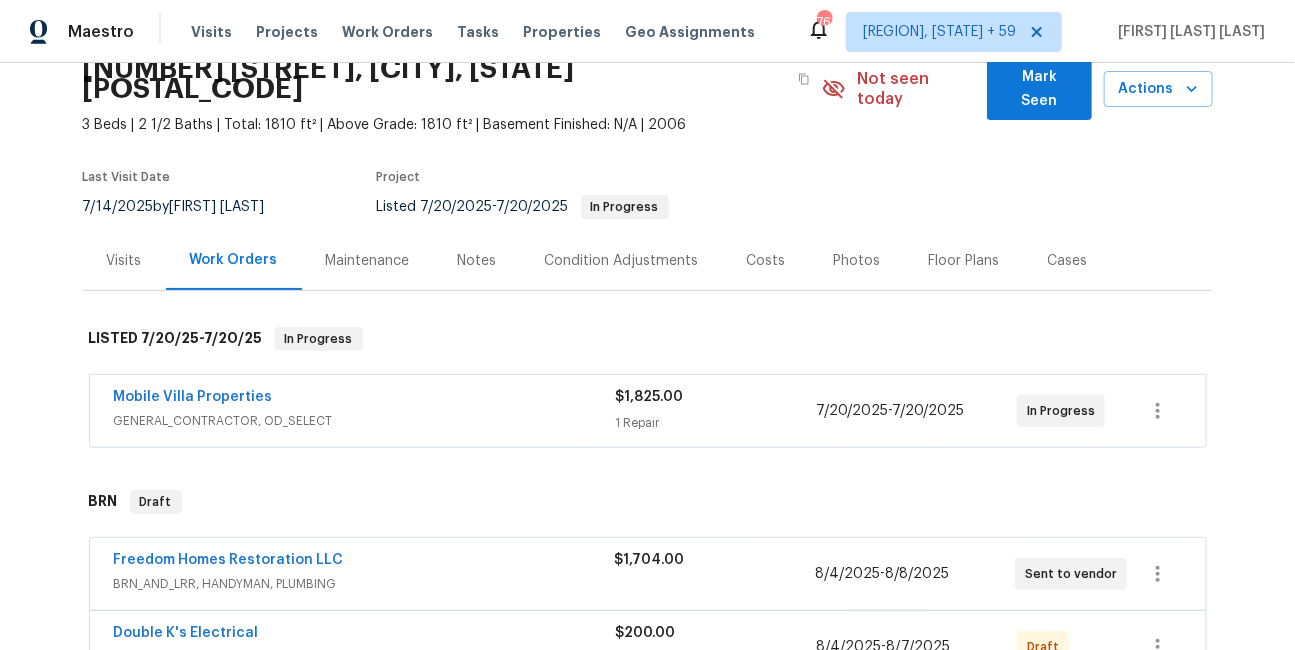 scroll, scrollTop: 156, scrollLeft: 0, axis: vertical 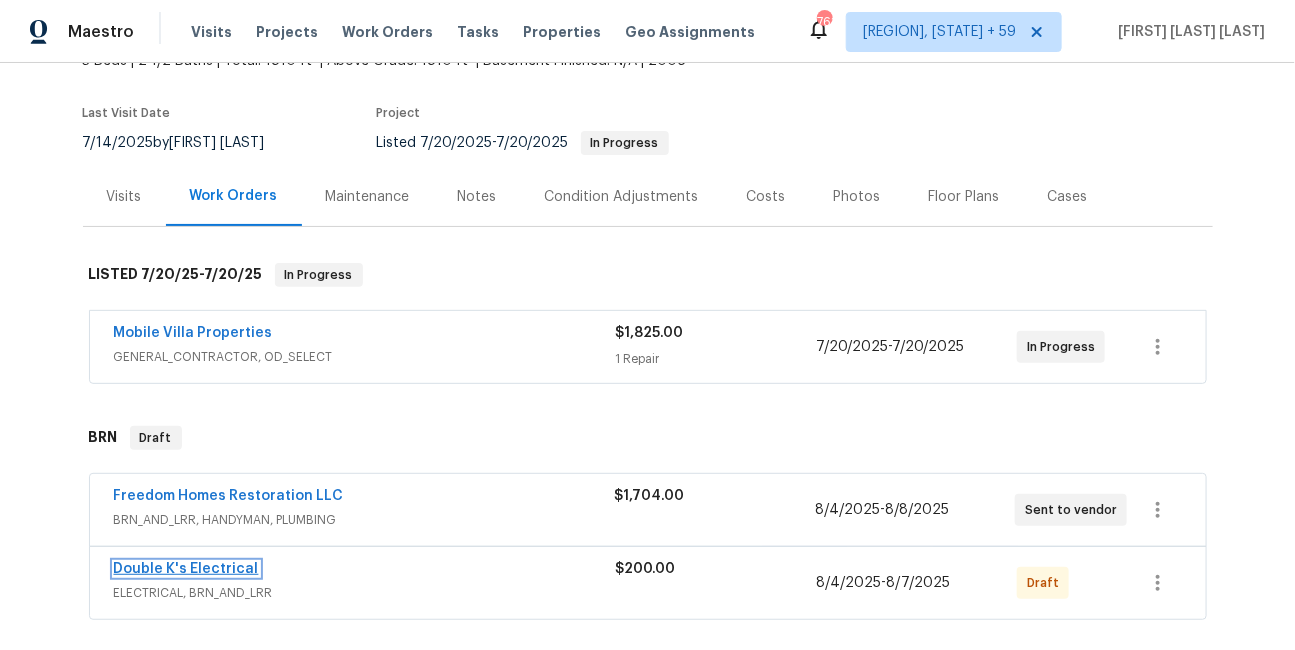 click on "Double K's Electrical" at bounding box center [186, 569] 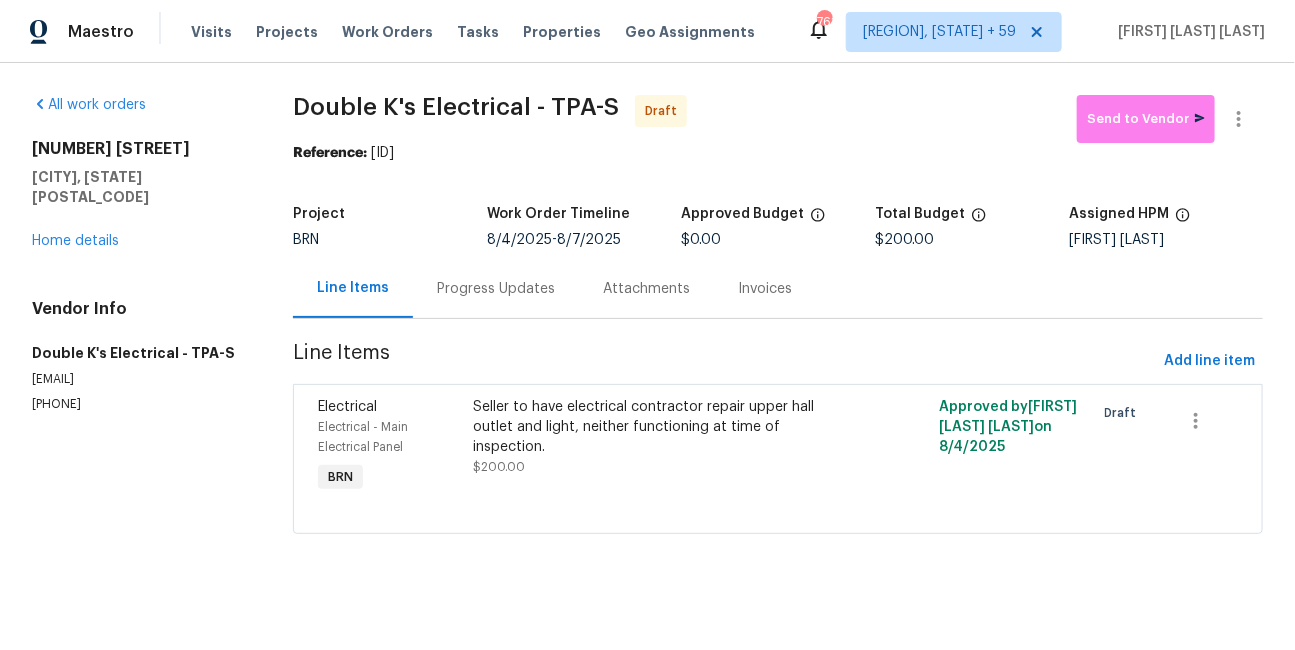click on "Progress Updates" at bounding box center (496, 288) 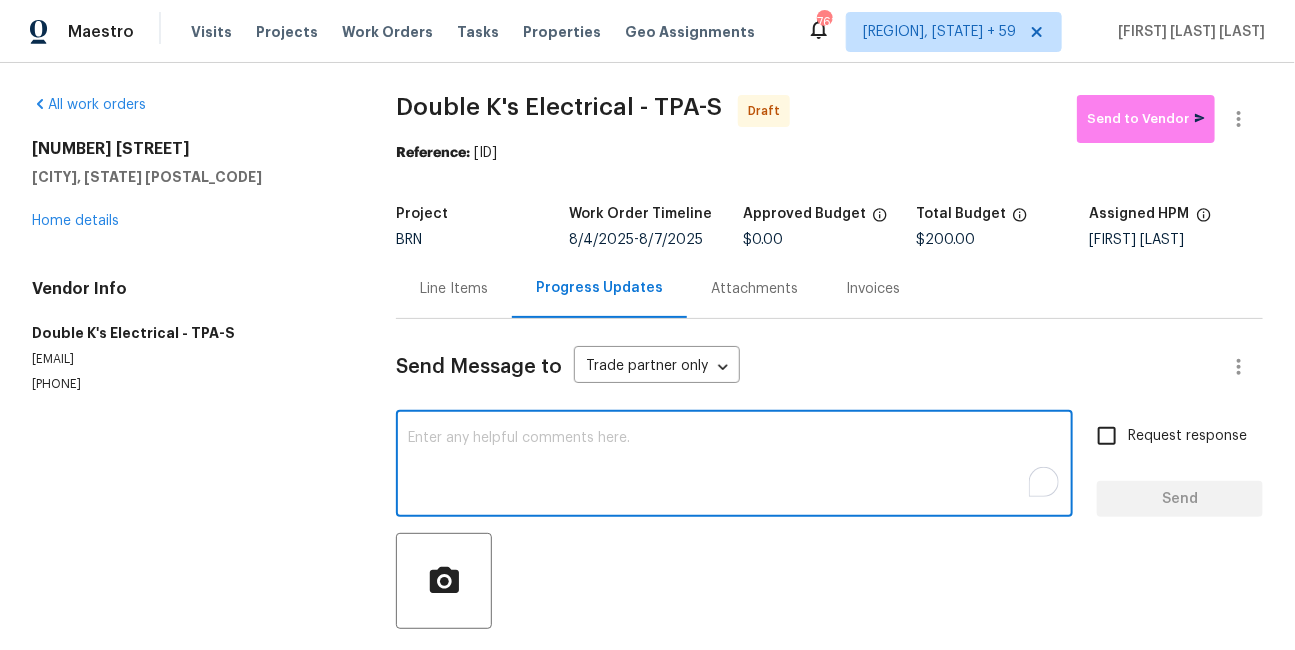 click at bounding box center [734, 466] 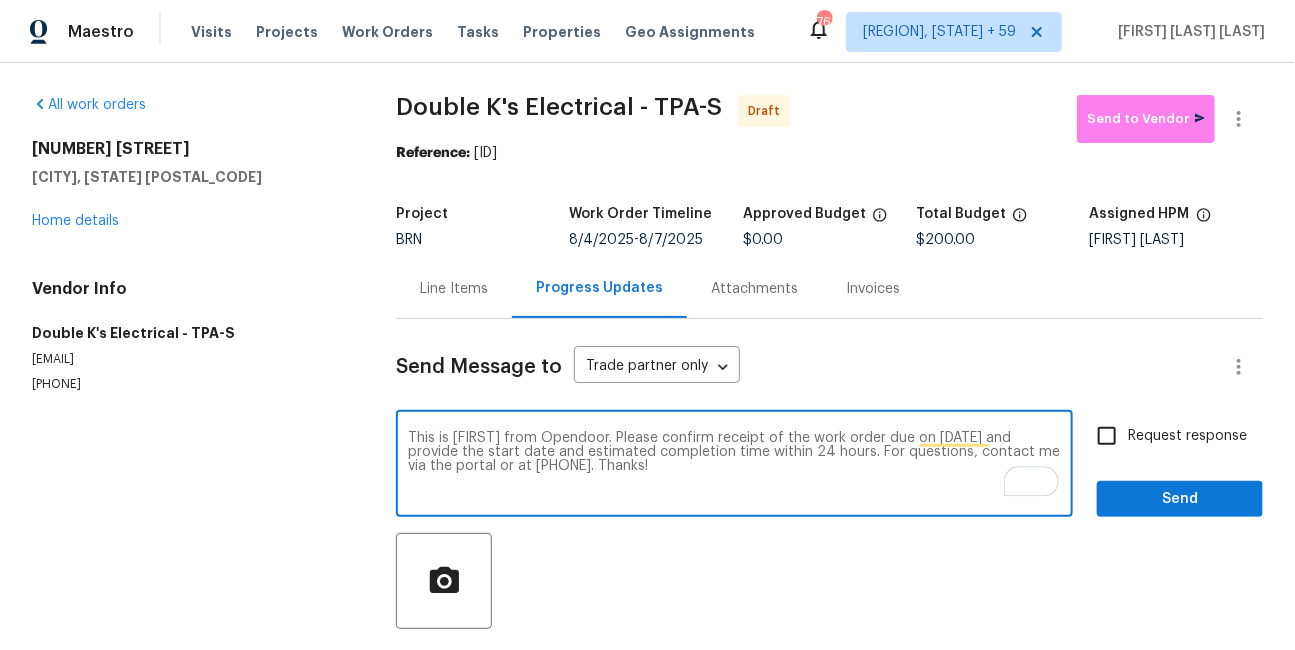 type on "This is Isabel from Opendoor. Please confirm receipt of the work order due on 08/8/2025 and provide the start date and estimated completion time within 24 hours. For questions, contact me via the portal or at 650-800-9524. Thanks!" 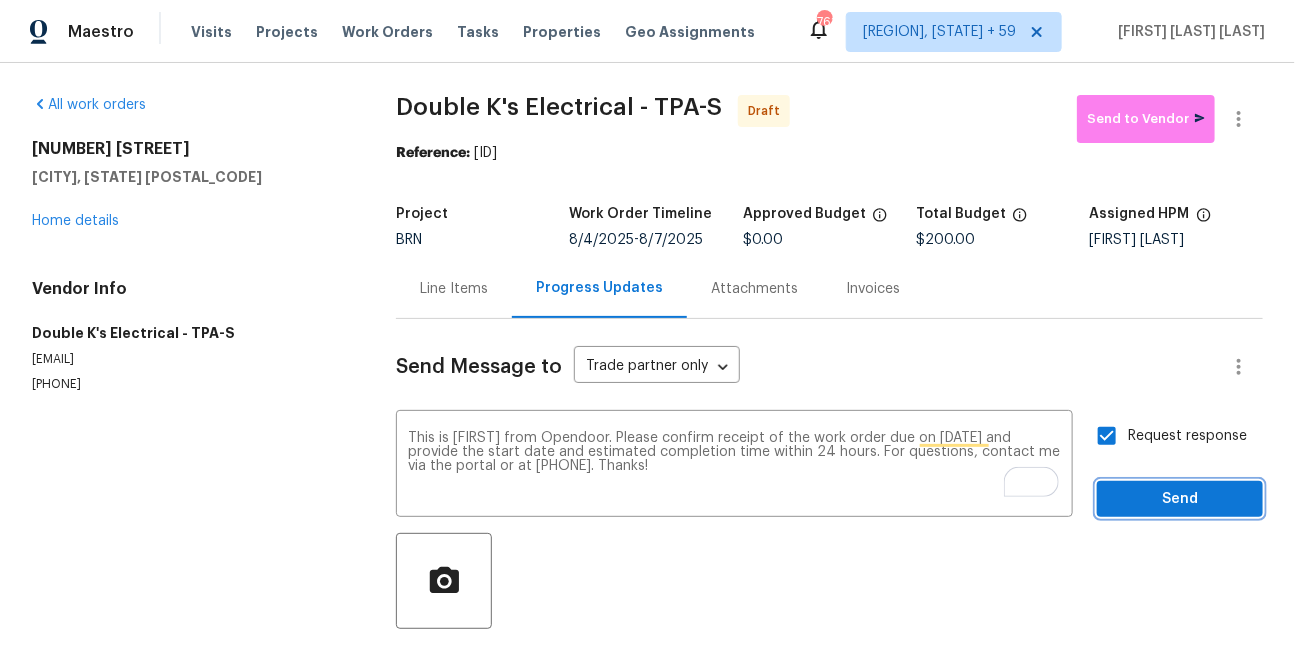 click on "Send" at bounding box center (1180, 499) 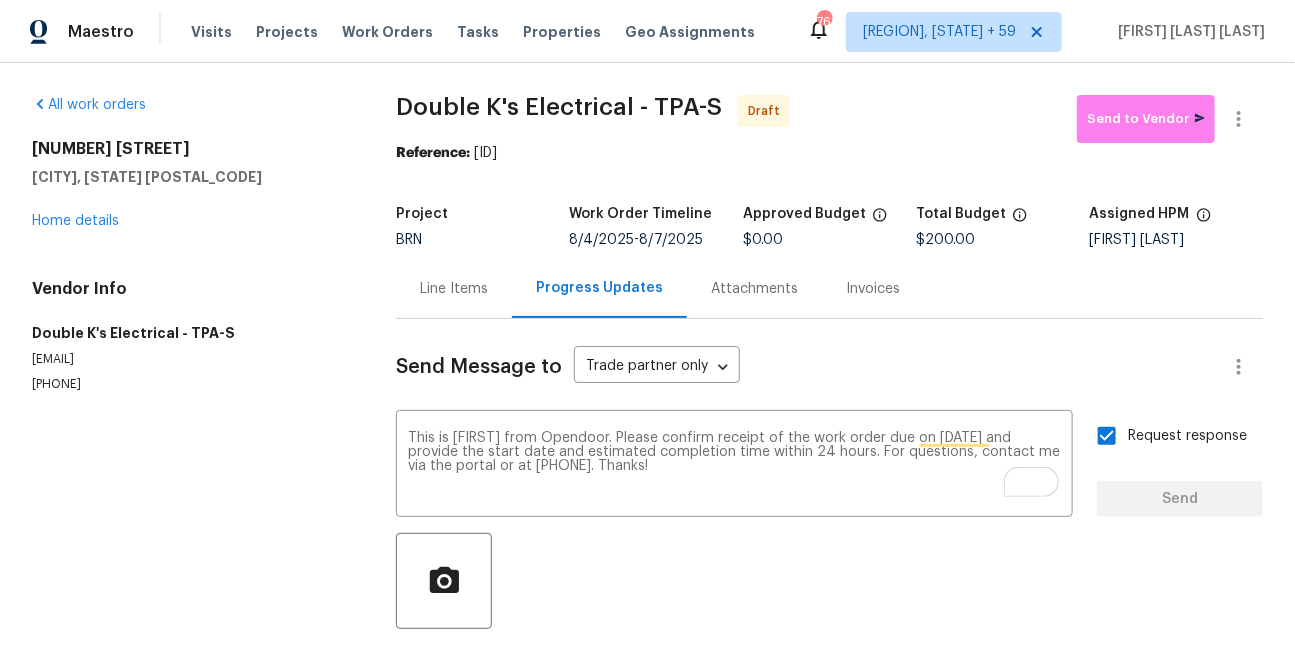 type 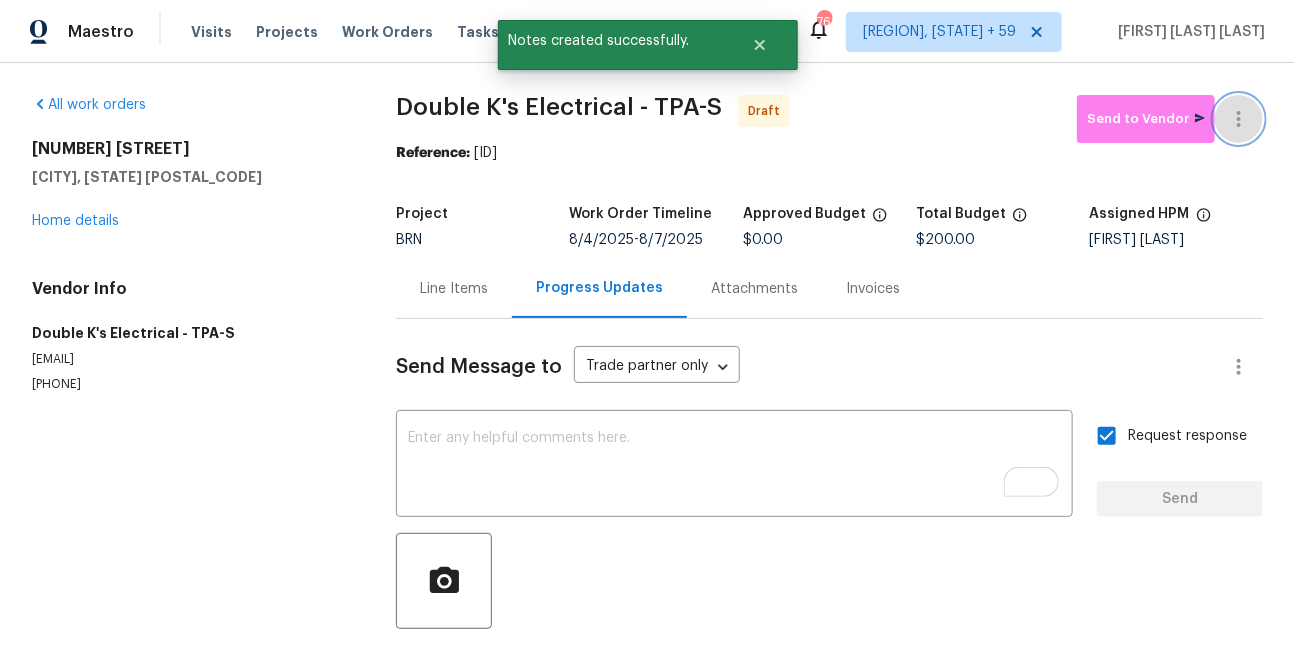 click 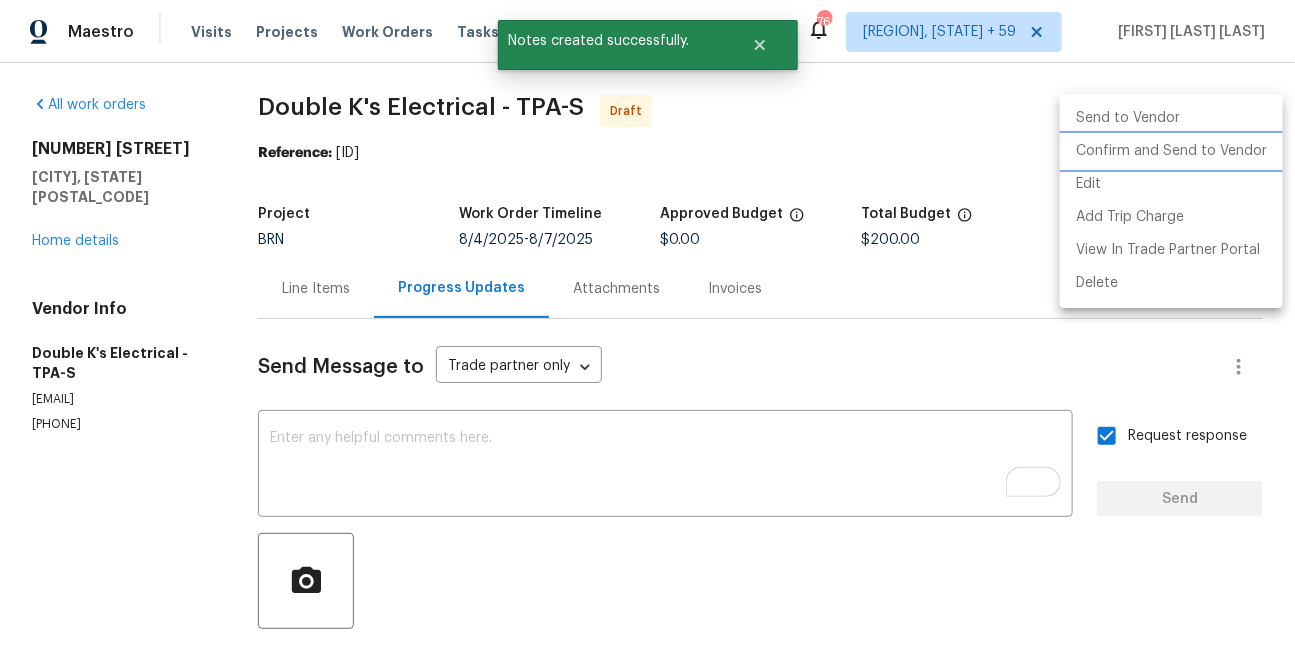 click on "Confirm and Send to Vendor" at bounding box center [1171, 151] 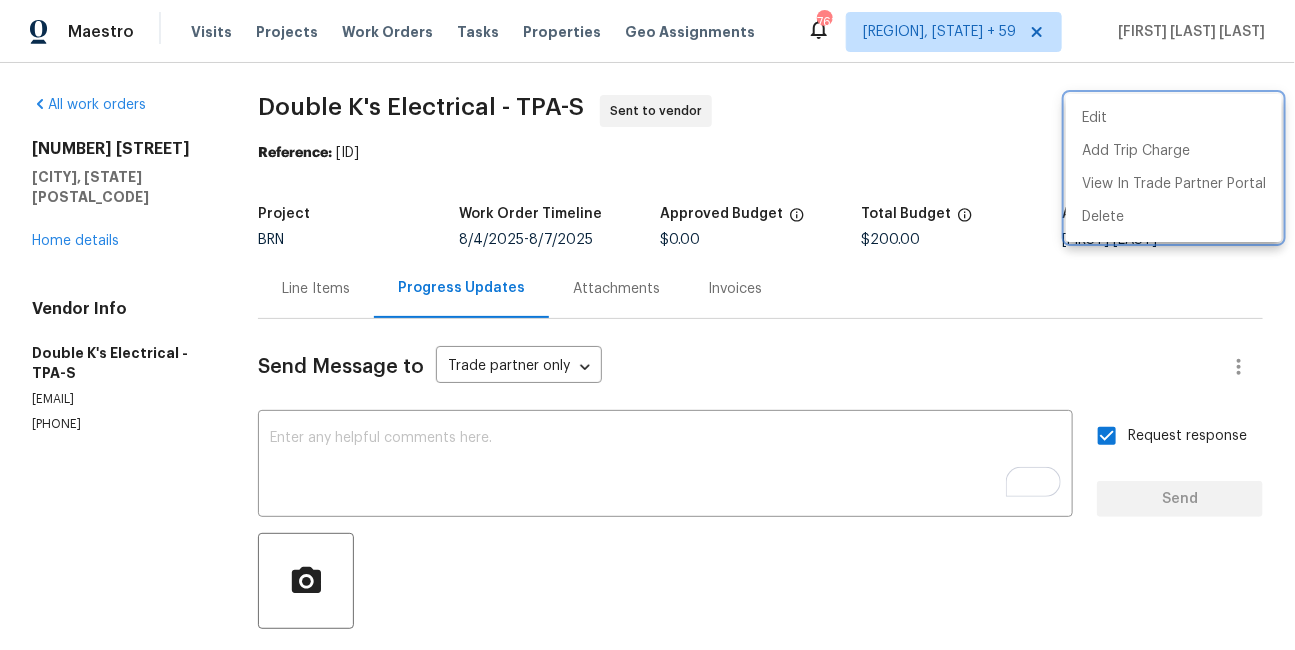 click at bounding box center (647, 325) 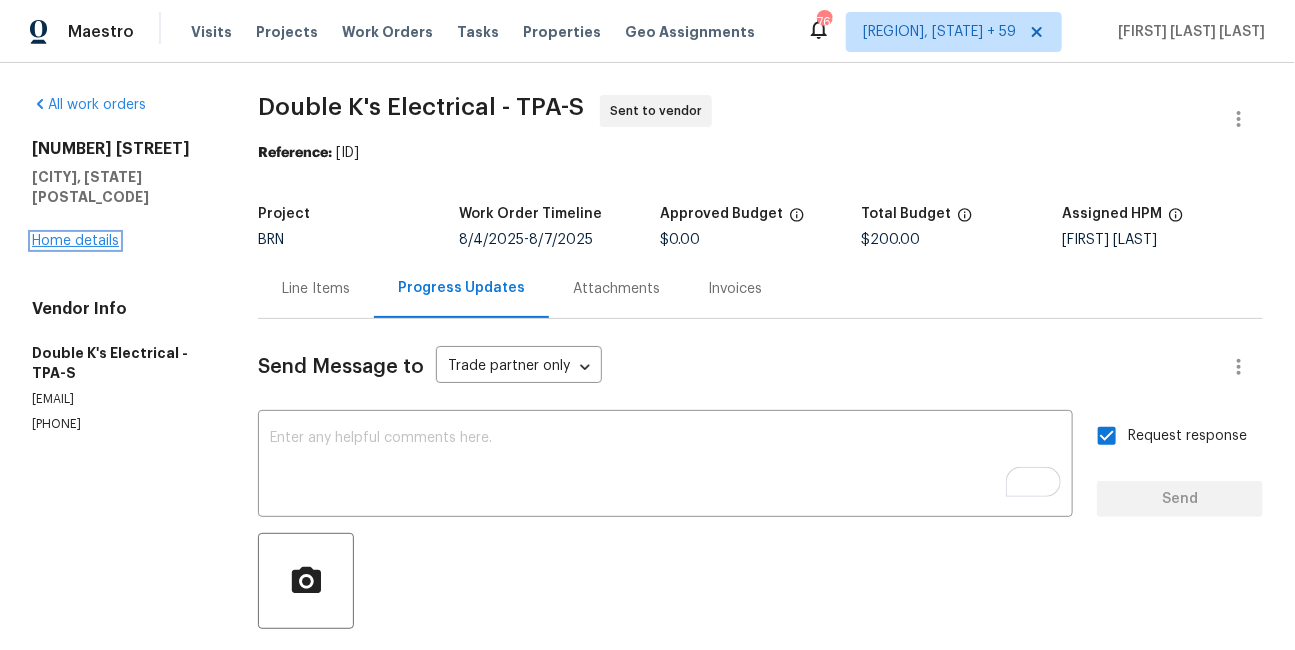 click on "Home details" at bounding box center [75, 241] 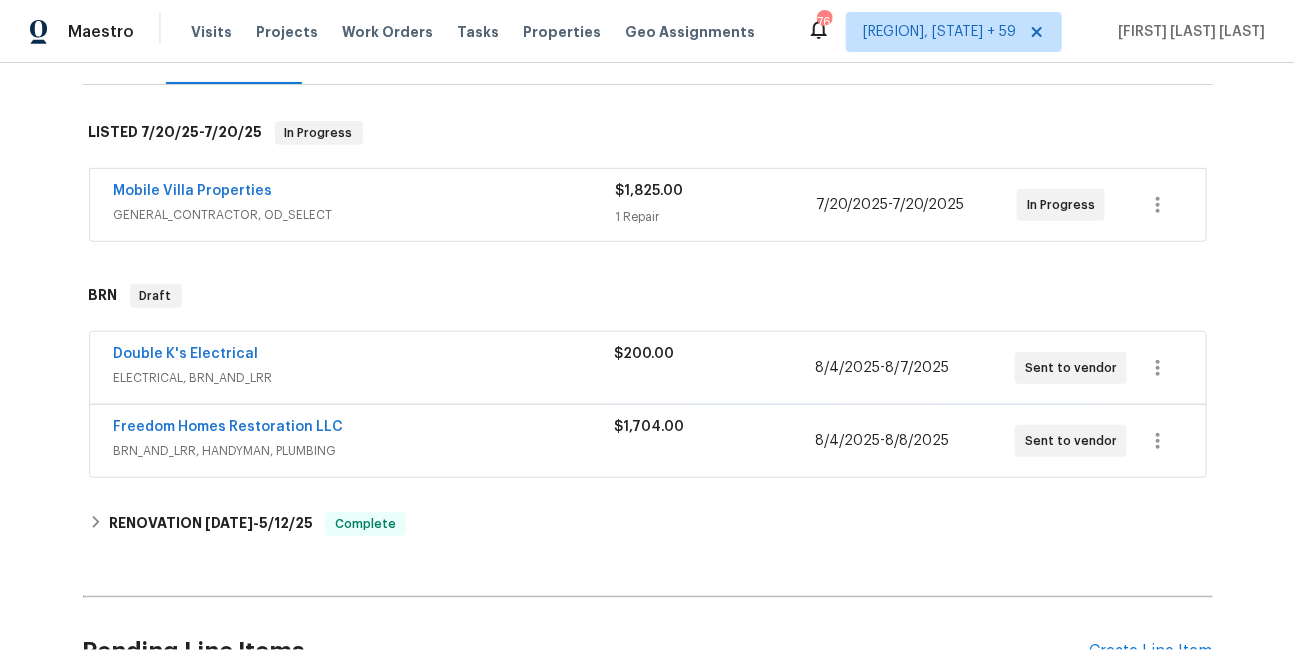 scroll, scrollTop: 295, scrollLeft: 0, axis: vertical 